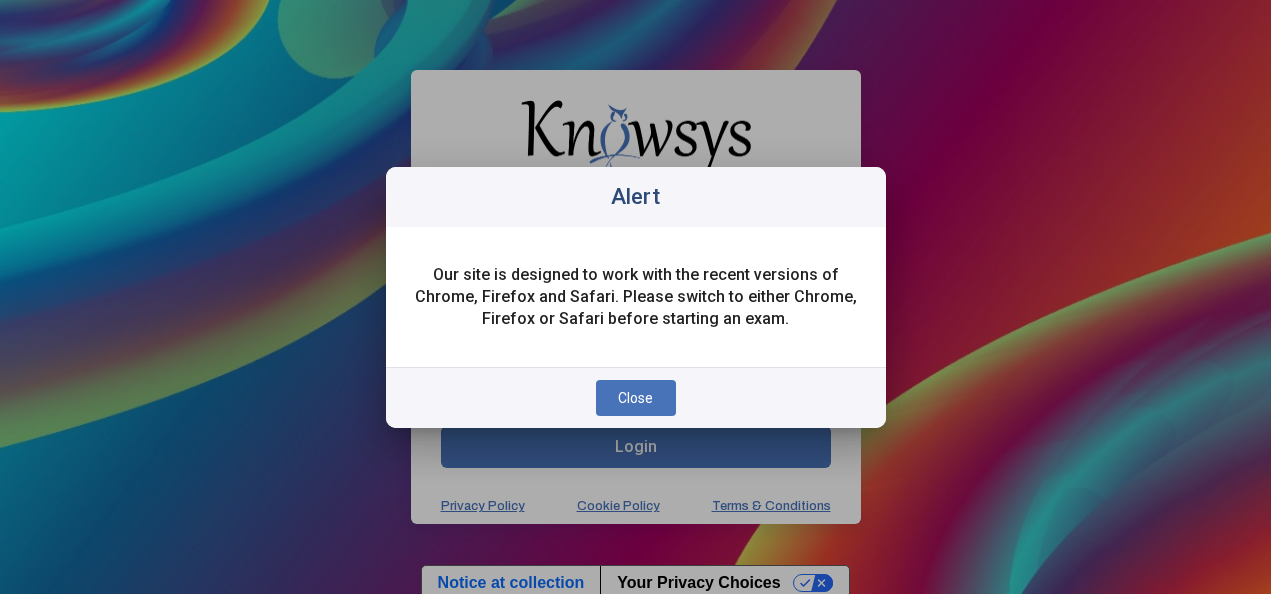 scroll, scrollTop: 0, scrollLeft: 0, axis: both 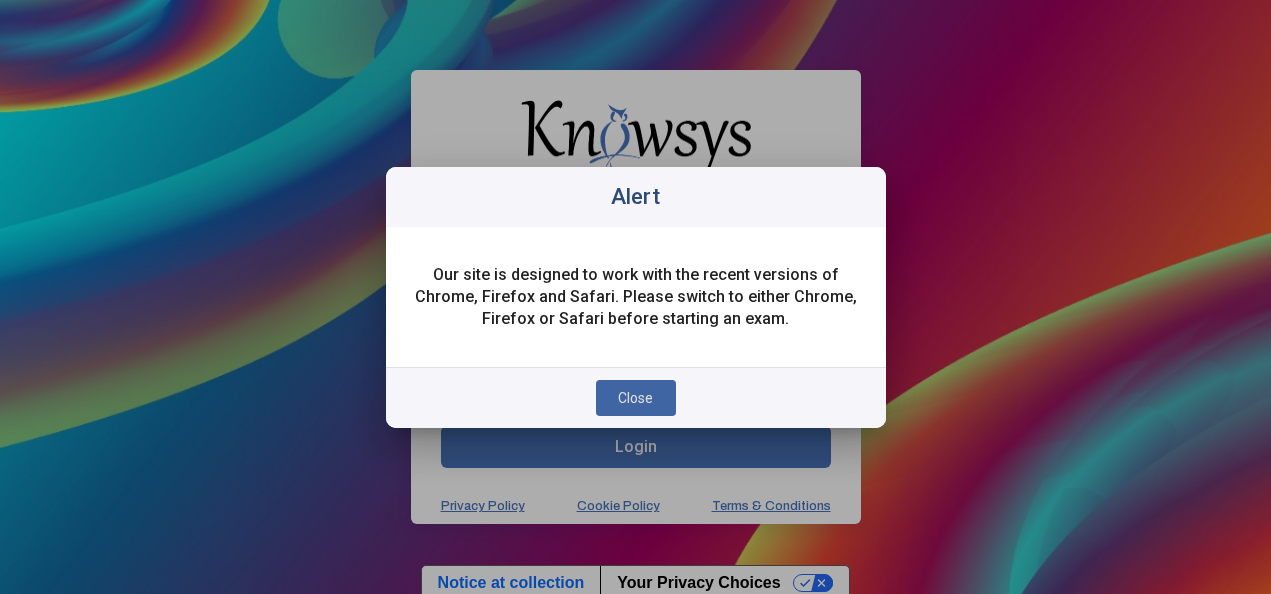 click on "Close" at bounding box center [635, 398] 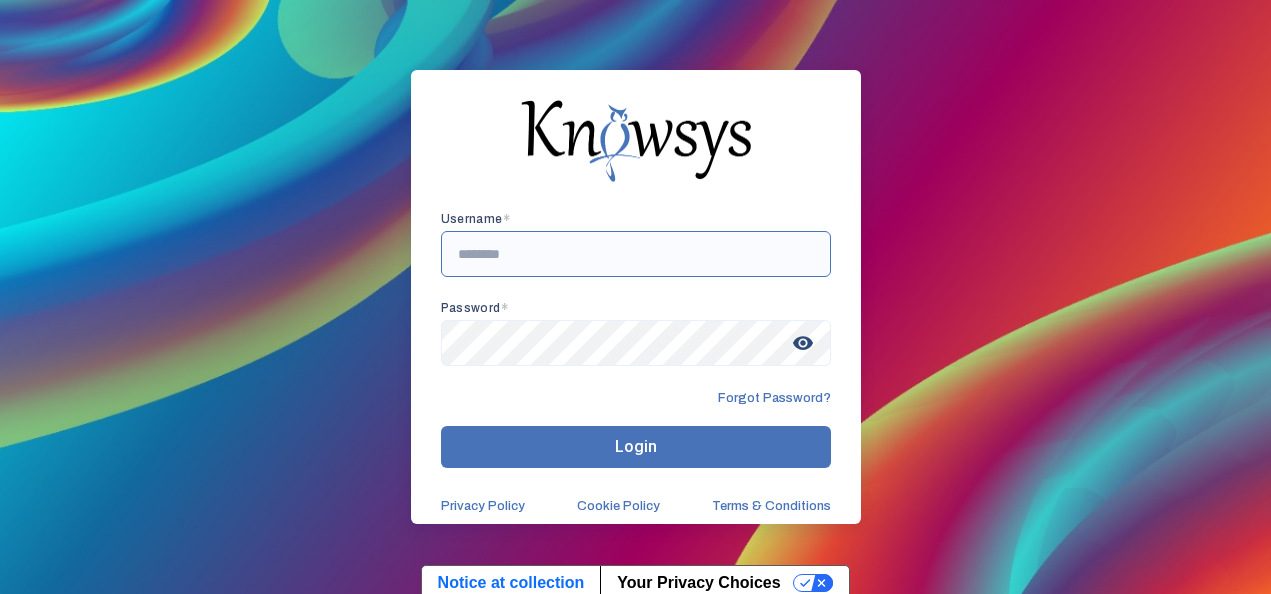 click at bounding box center [636, 254] 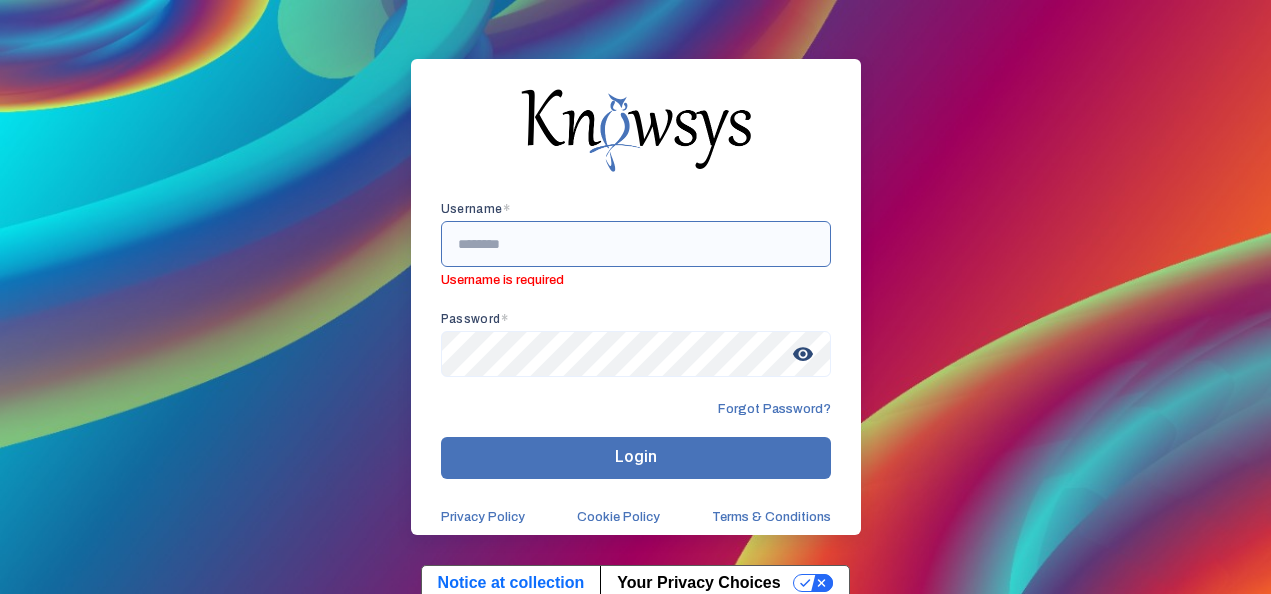 click at bounding box center [636, 244] 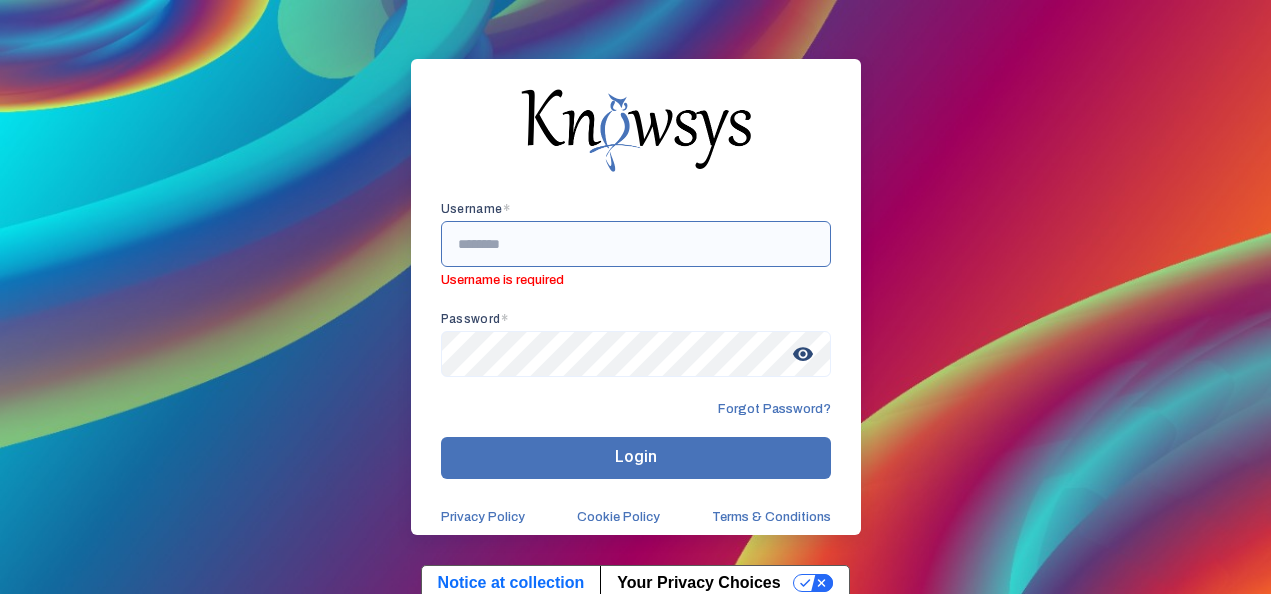 paste on "**********" 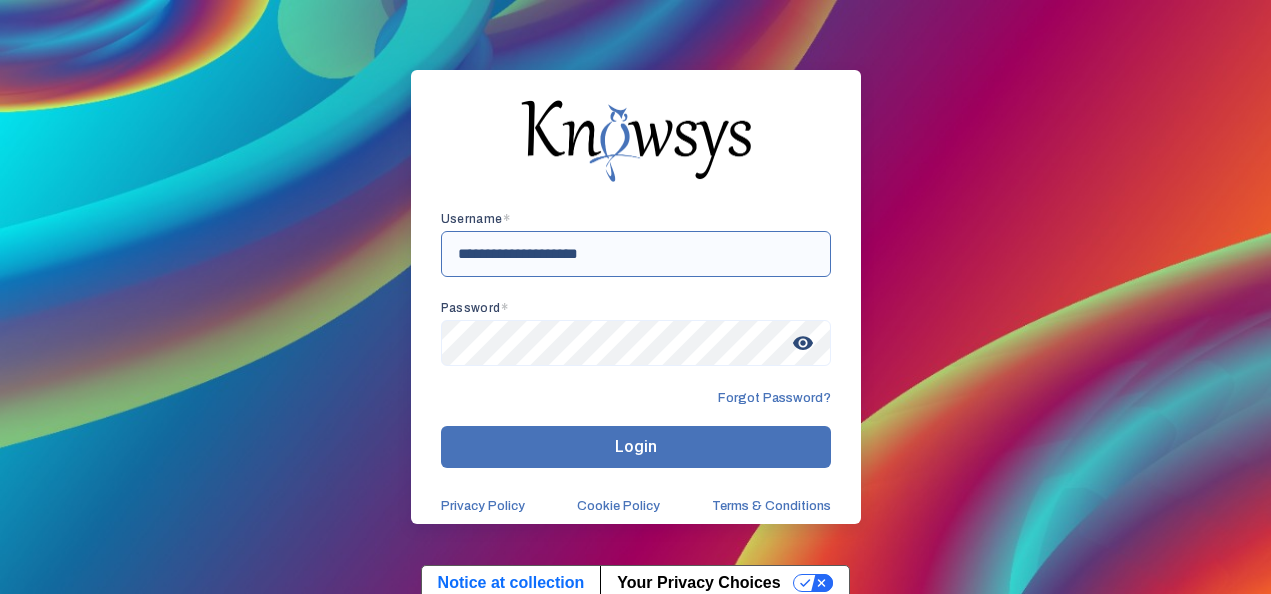 type on "**********" 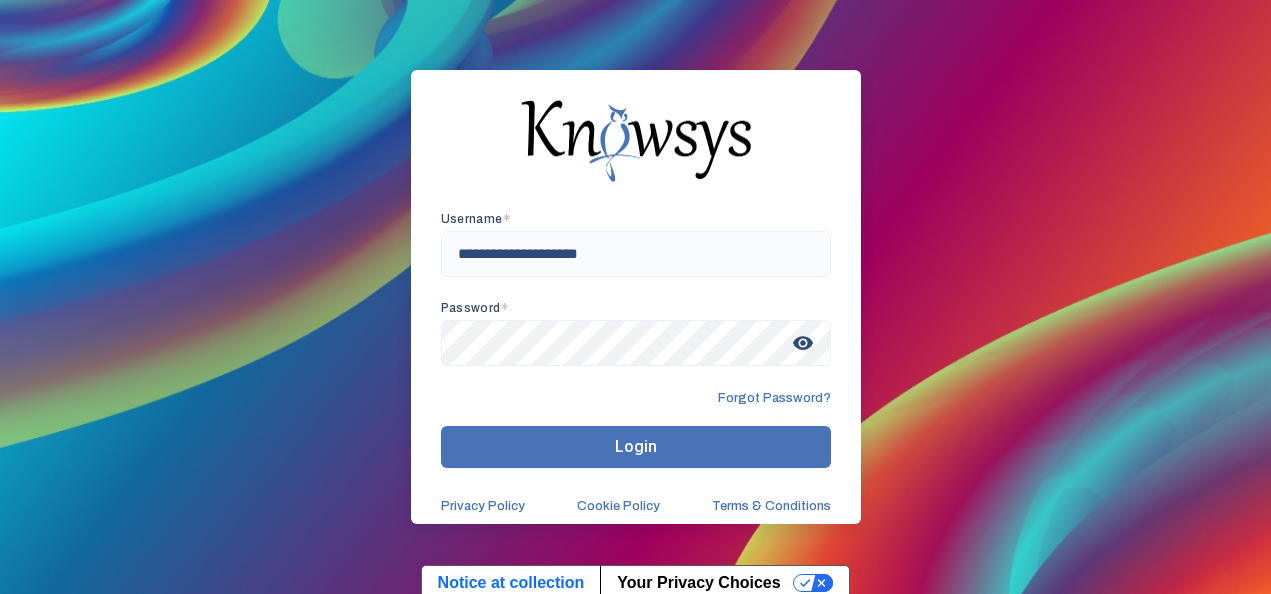 click on "Login" at bounding box center (636, 447) 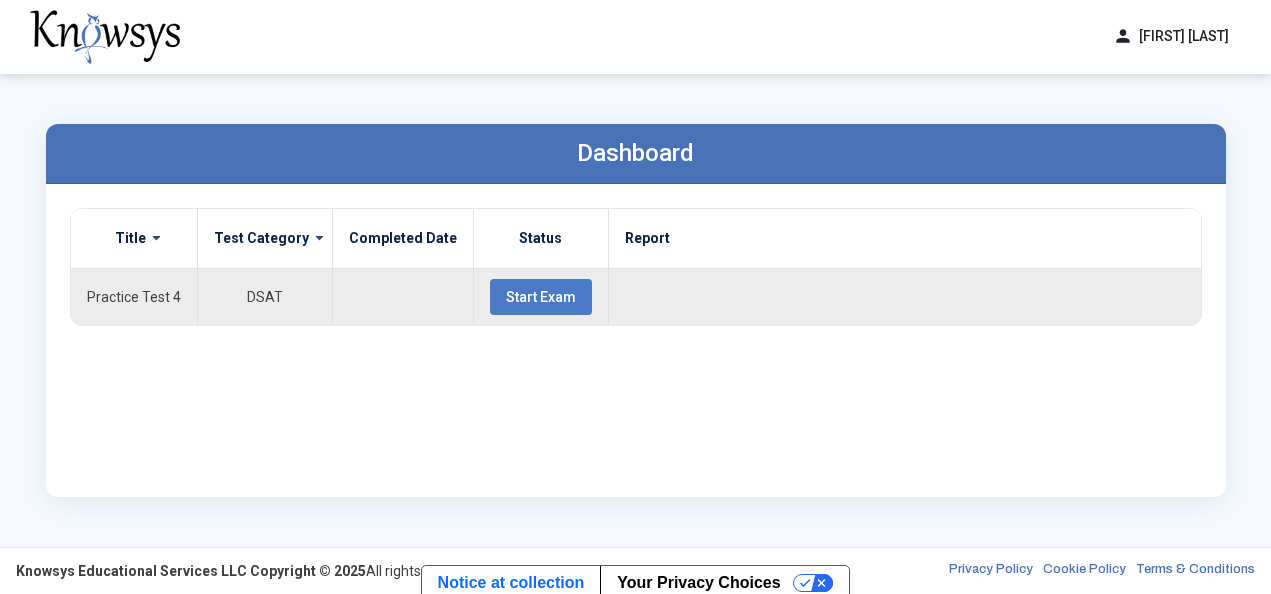 drag, startPoint x: 258, startPoint y: 295, endPoint x: 275, endPoint y: 295, distance: 17 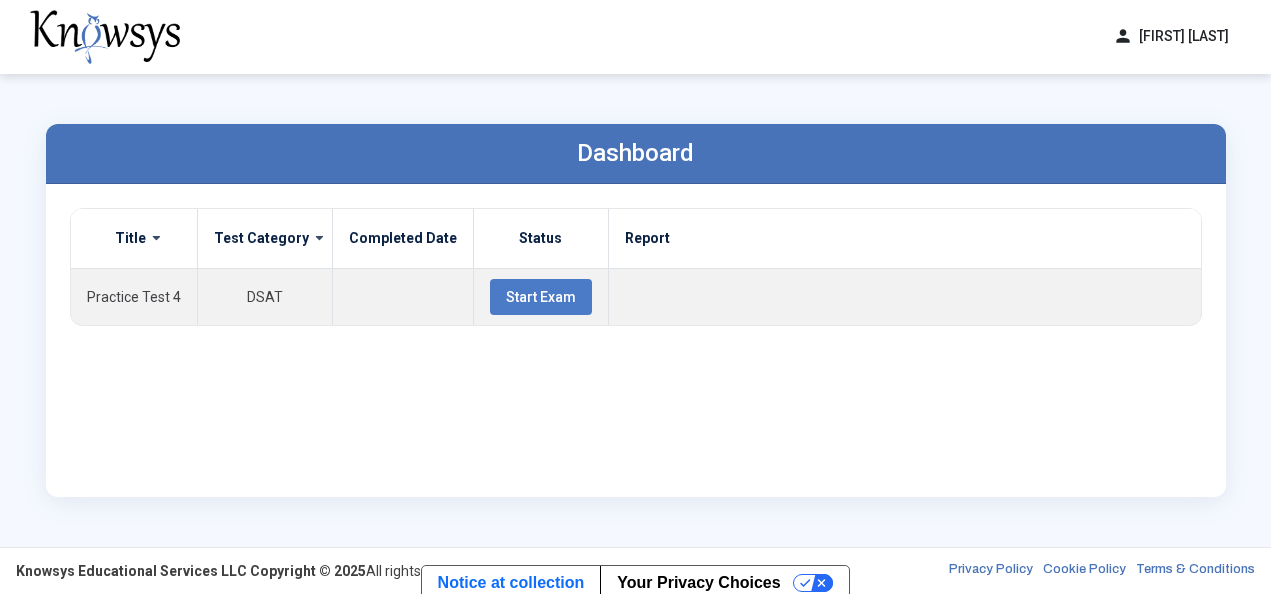 drag, startPoint x: 275, startPoint y: 295, endPoint x: 257, endPoint y: 253, distance: 45.694637 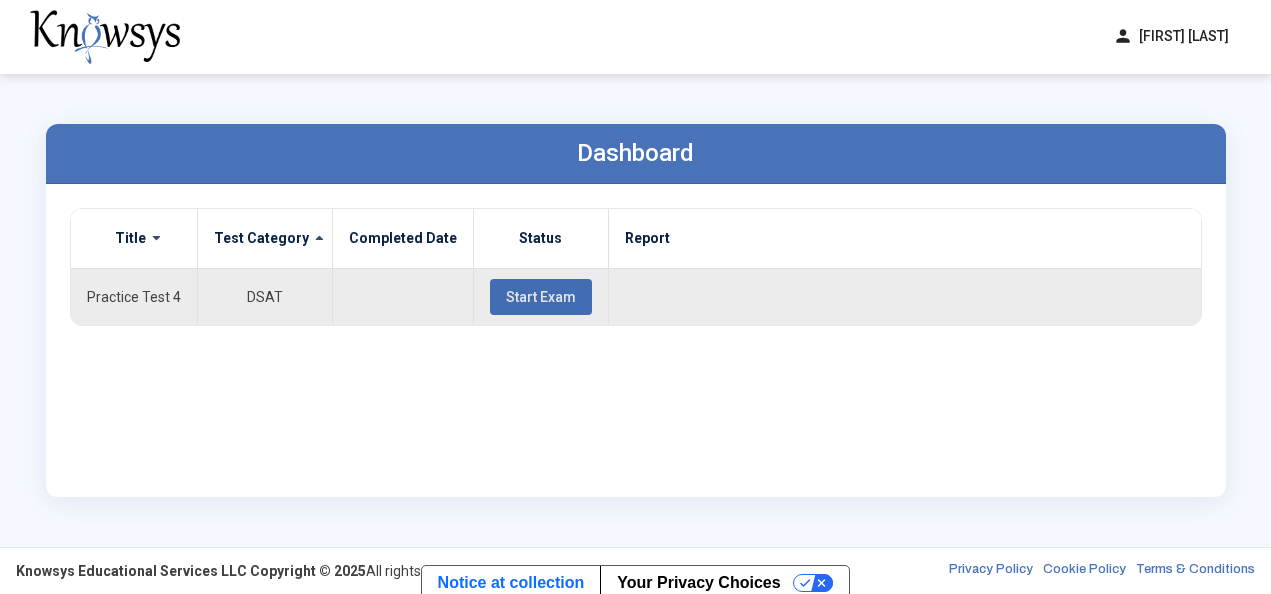 click on "Start Exam" at bounding box center [541, 297] 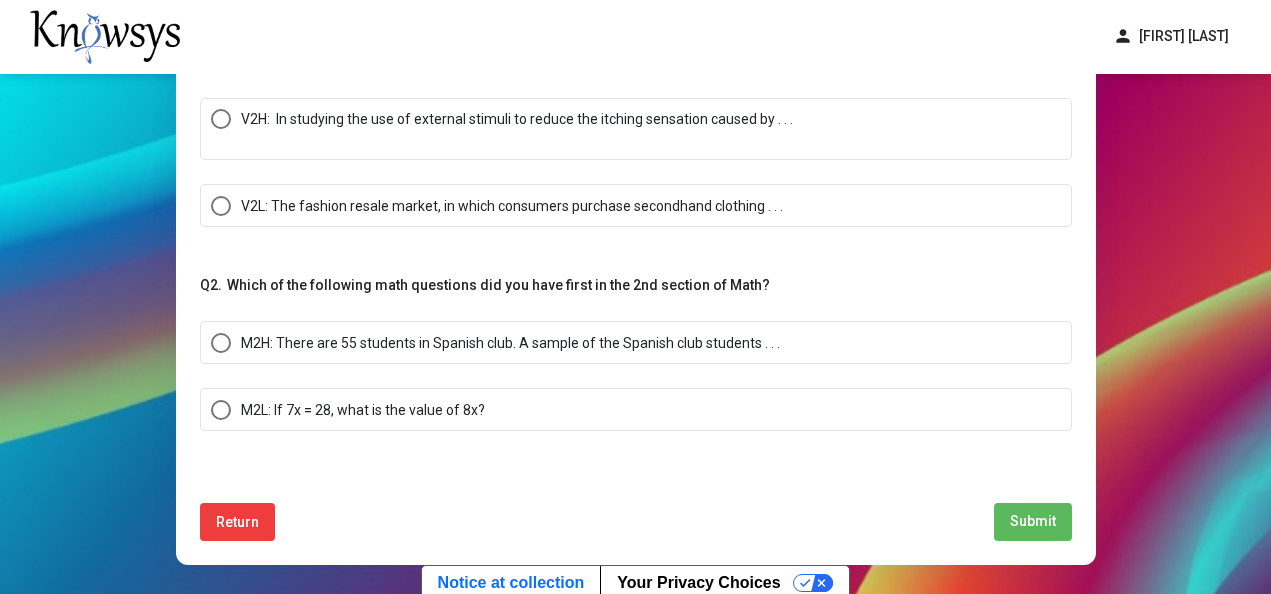 scroll, scrollTop: 200, scrollLeft: 0, axis: vertical 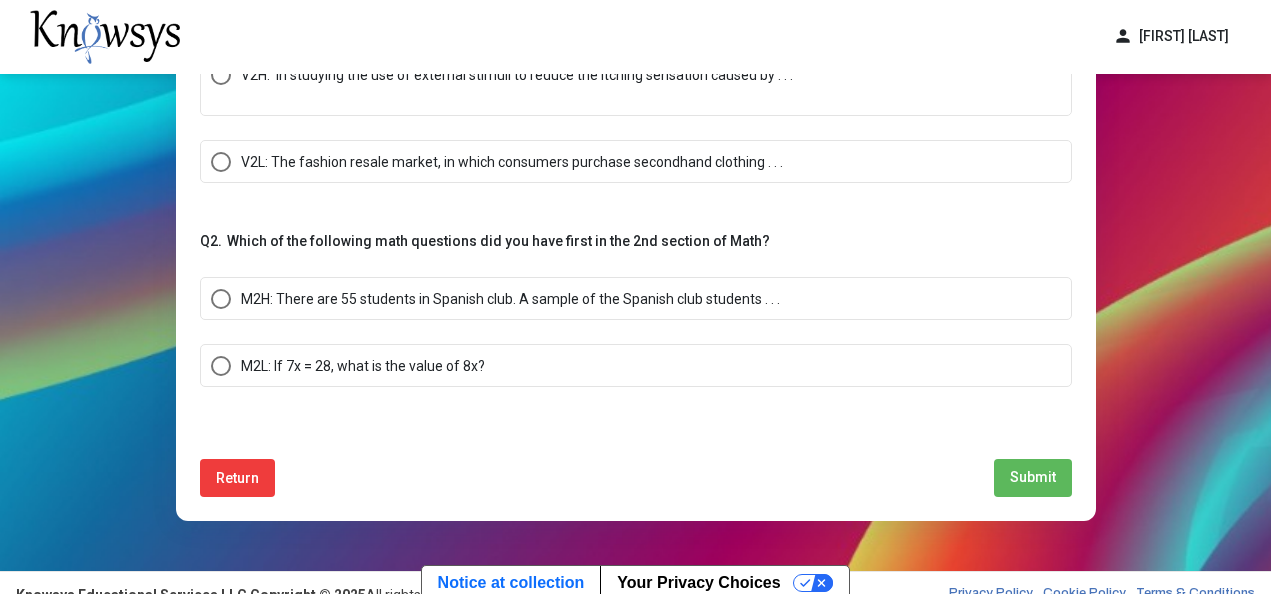 click on "Return" at bounding box center (237, 478) 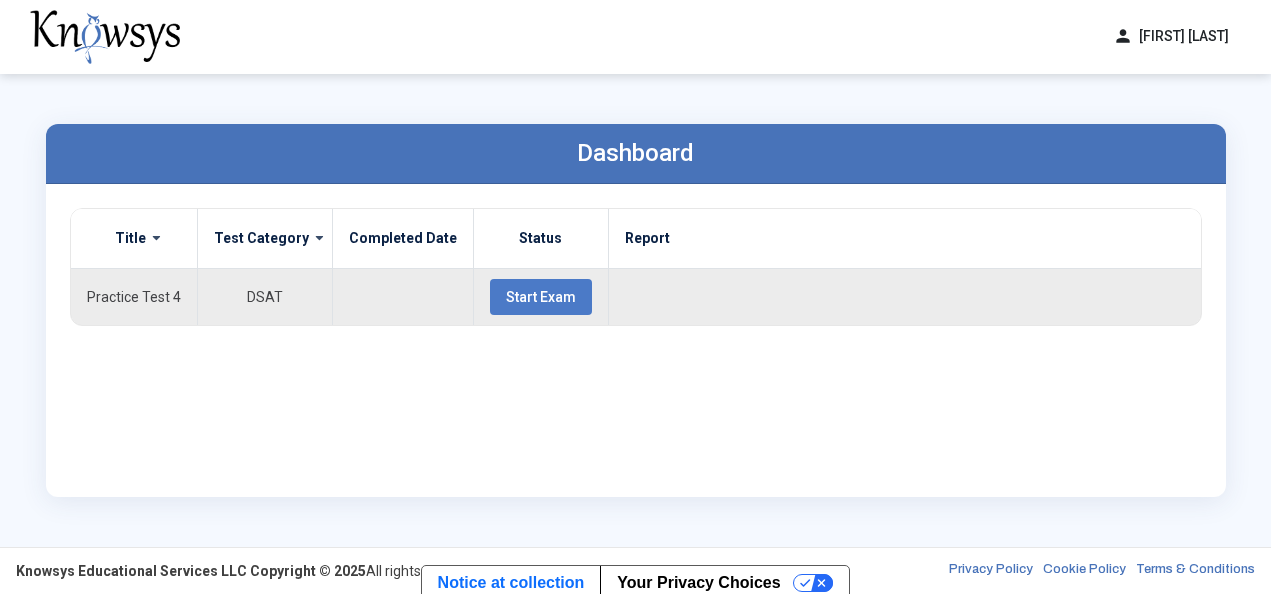 click on "Start Exam" at bounding box center [541, 297] 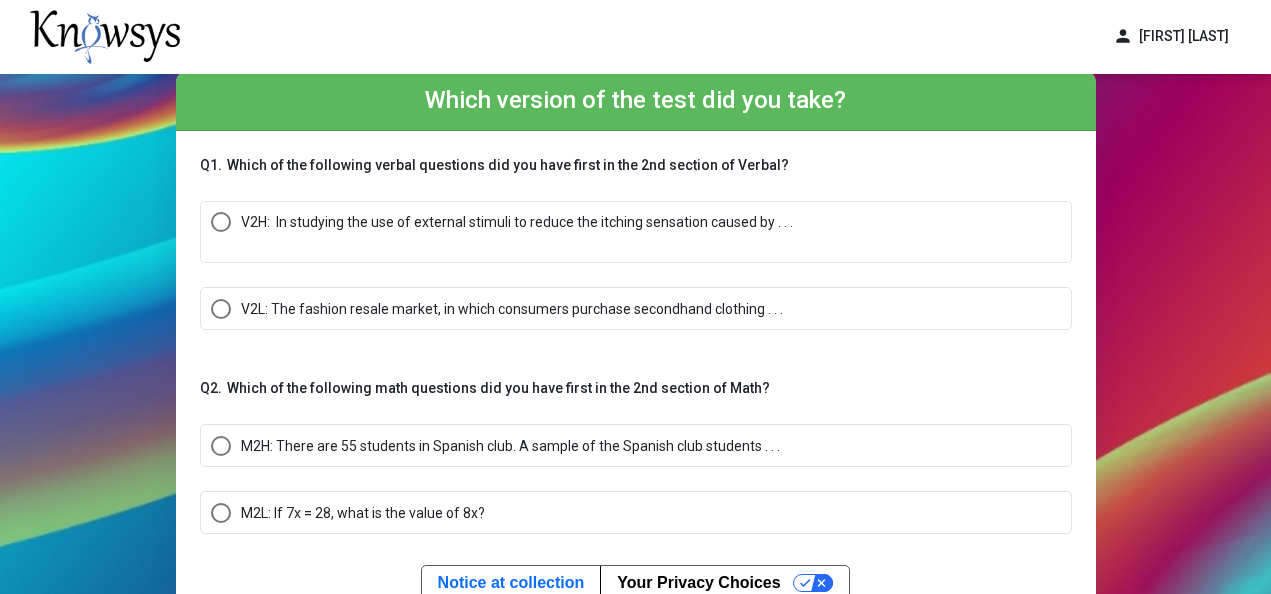 scroll, scrollTop: 100, scrollLeft: 0, axis: vertical 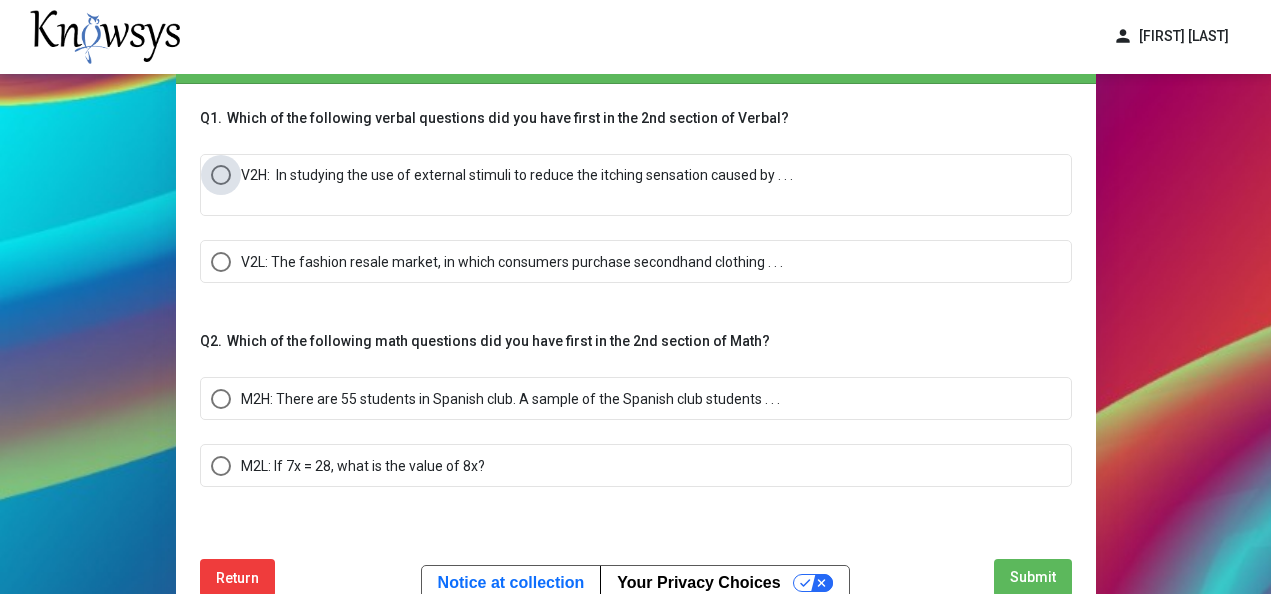 click on "V2H:  In studying the use of external stimuli to reduce the itching sensation caused by . . ." at bounding box center (517, 175) 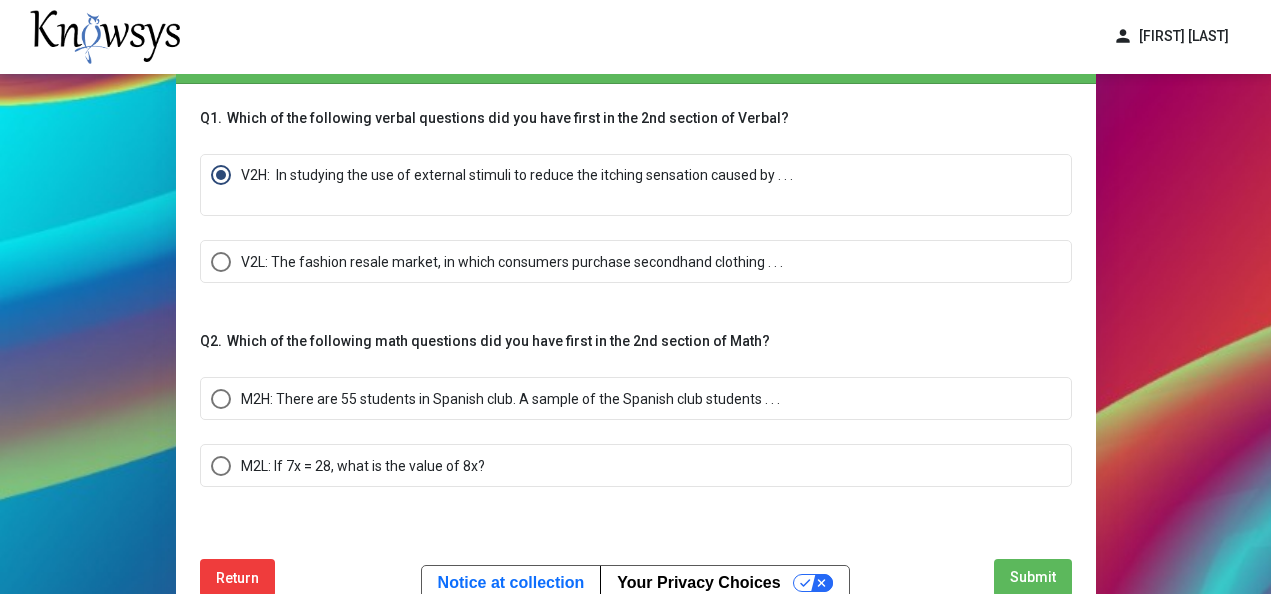 scroll, scrollTop: 200, scrollLeft: 0, axis: vertical 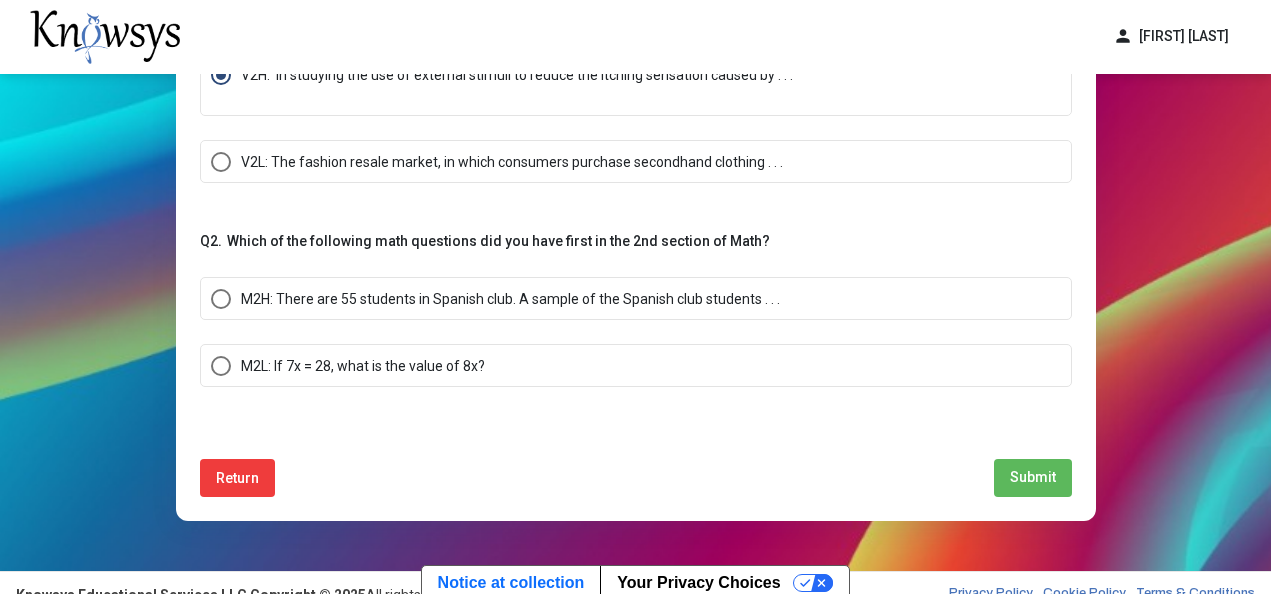 click on "M2H: There are 55 students in Spanish club. A sample of the Spanish club students . . ." at bounding box center [510, 299] 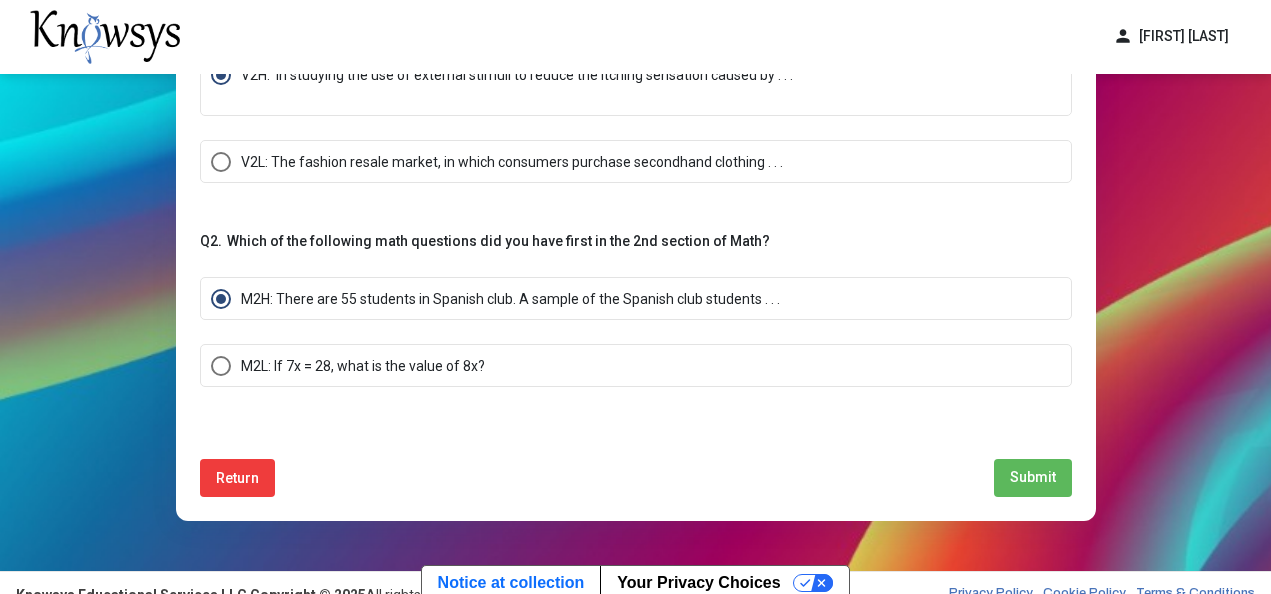 click on "Submit" at bounding box center [1033, 477] 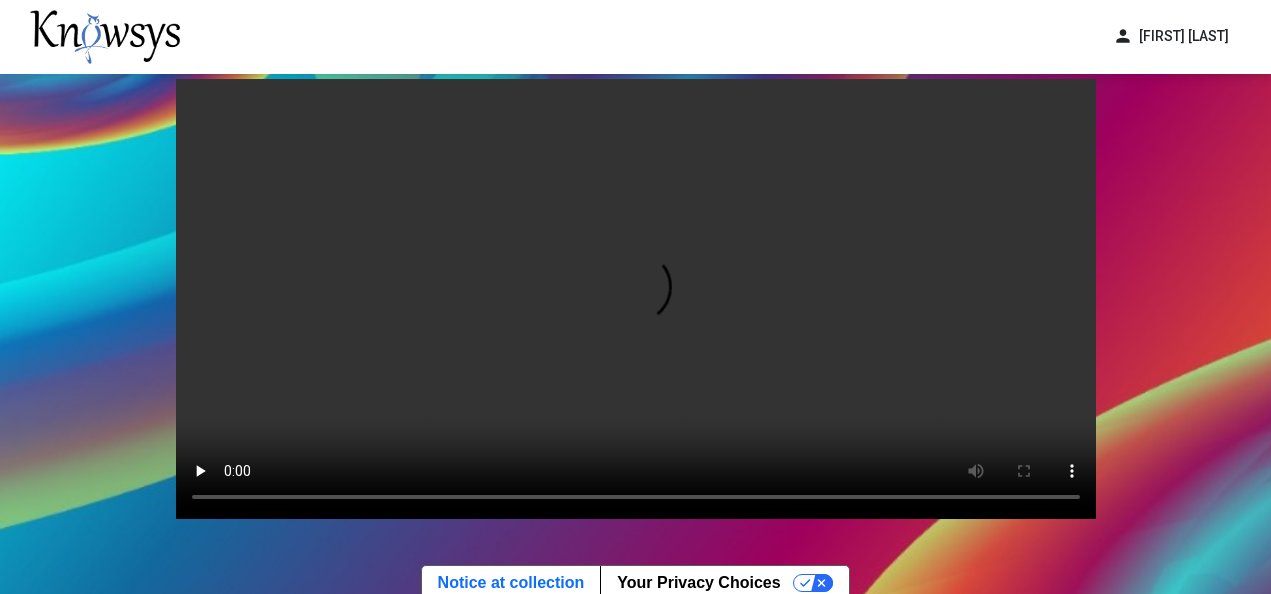 scroll, scrollTop: 100, scrollLeft: 0, axis: vertical 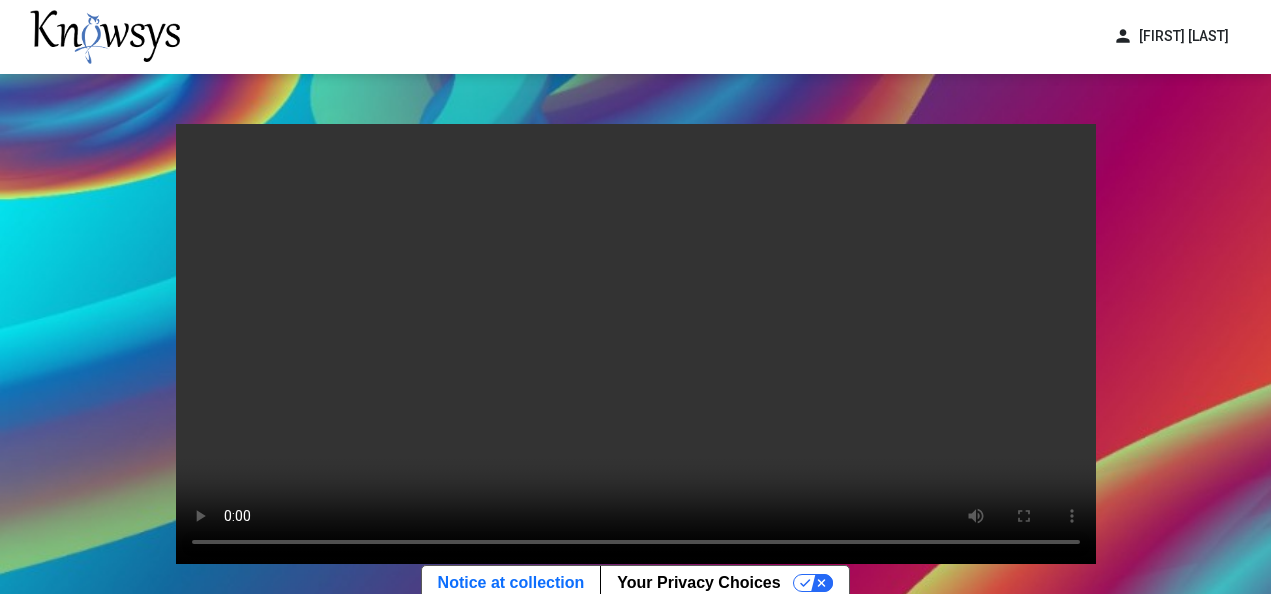 click on "Your browser does not support the video tag." at bounding box center [636, 344] 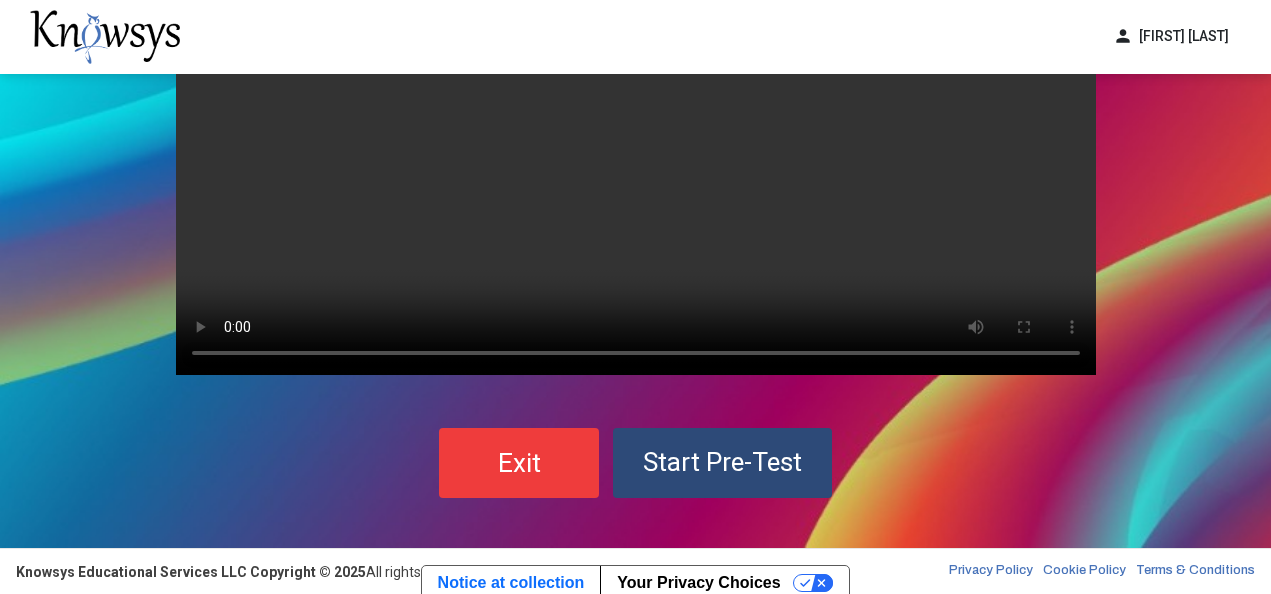 scroll, scrollTop: 189, scrollLeft: 0, axis: vertical 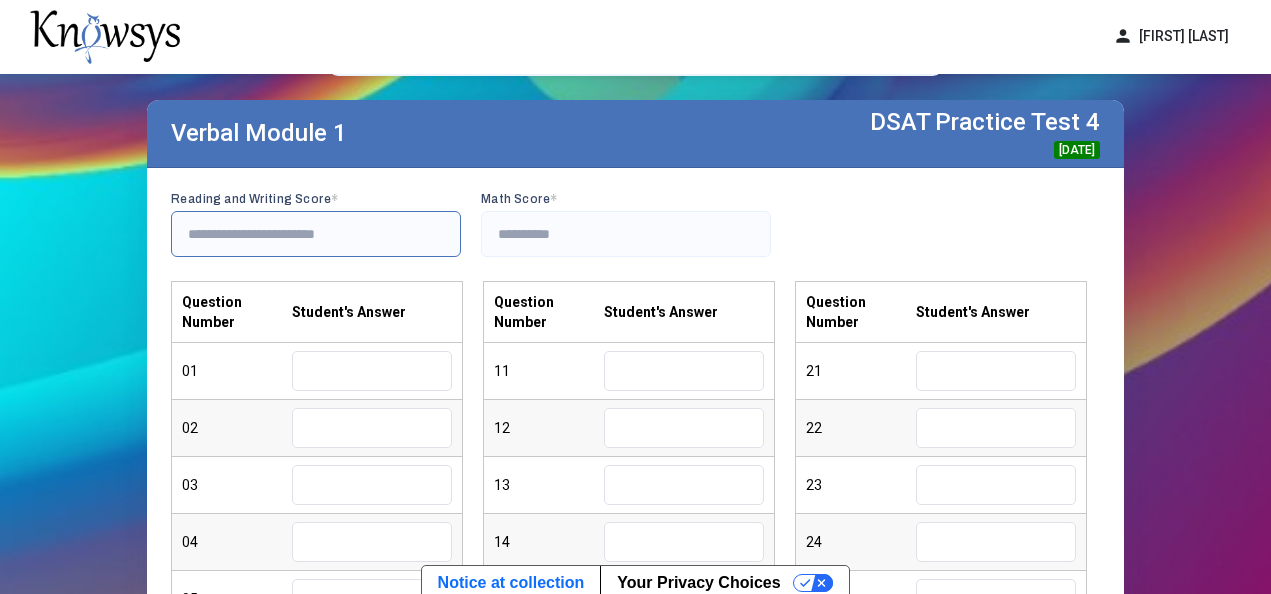 click at bounding box center [316, 234] 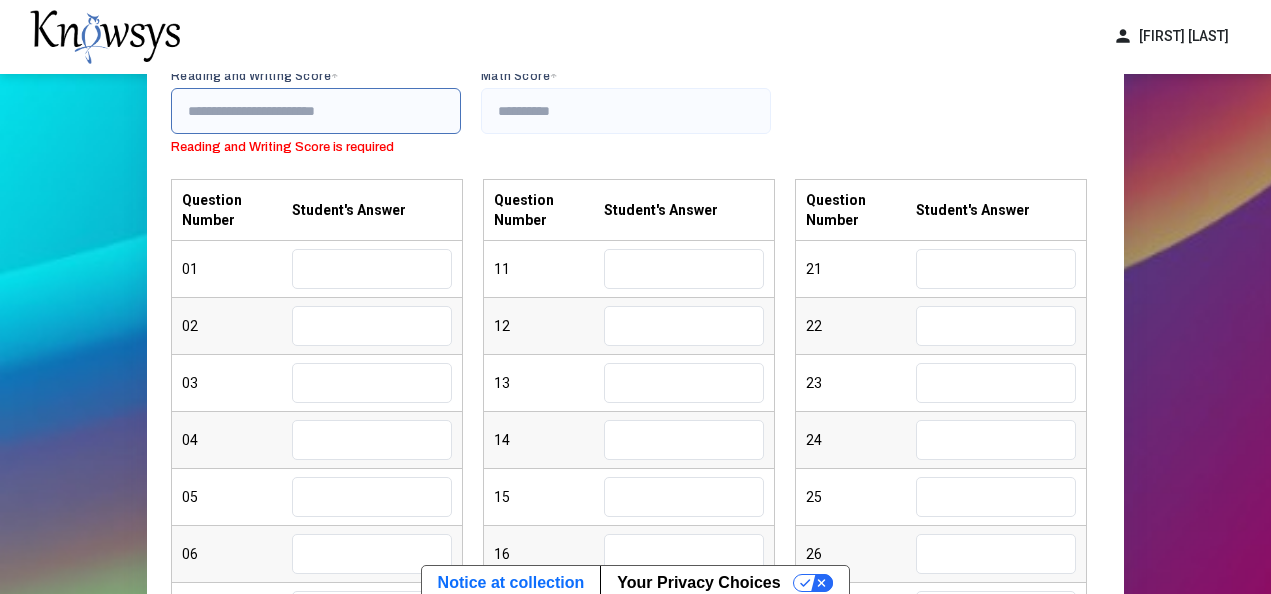 scroll, scrollTop: 100, scrollLeft: 0, axis: vertical 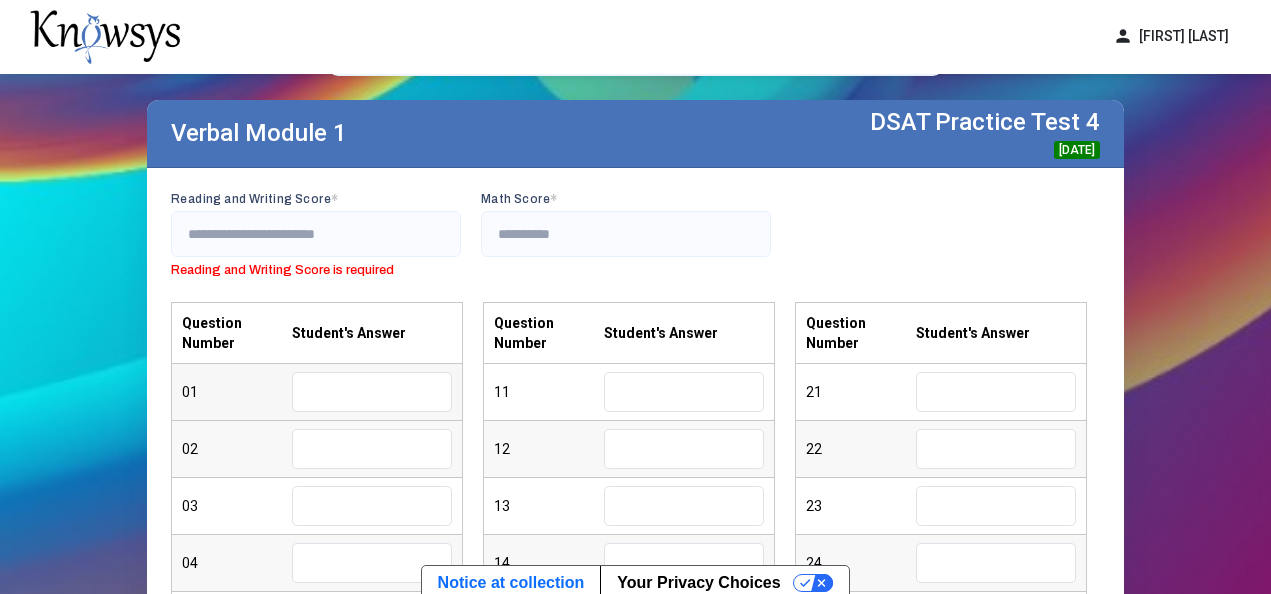 click at bounding box center [372, 392] 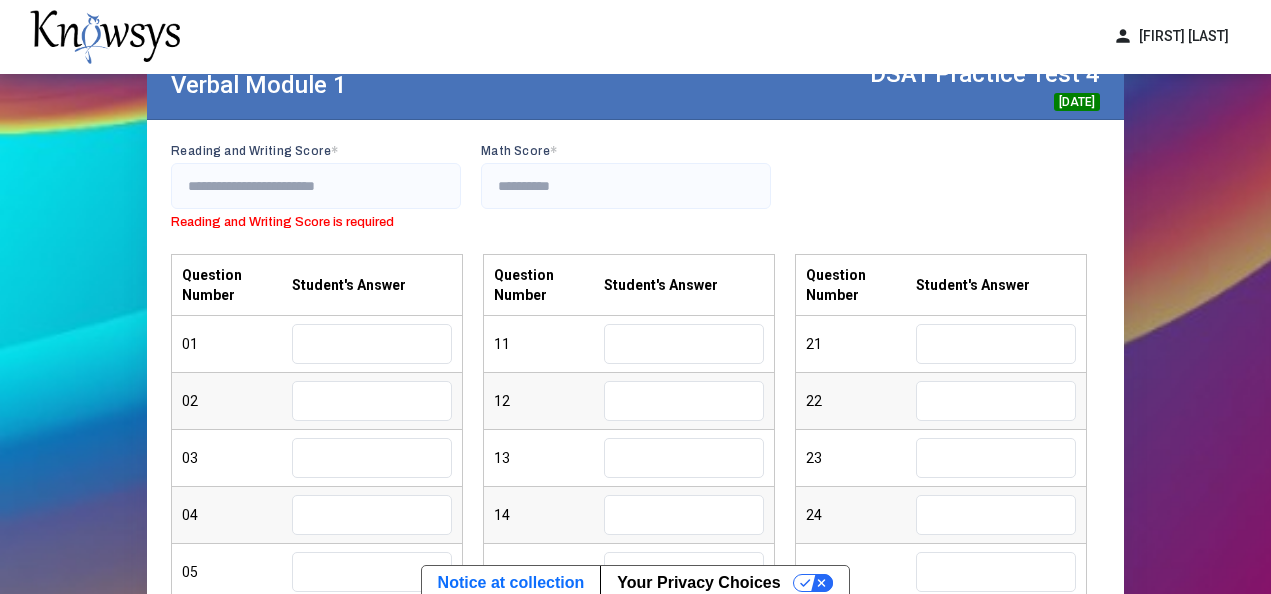 scroll, scrollTop: 200, scrollLeft: 0, axis: vertical 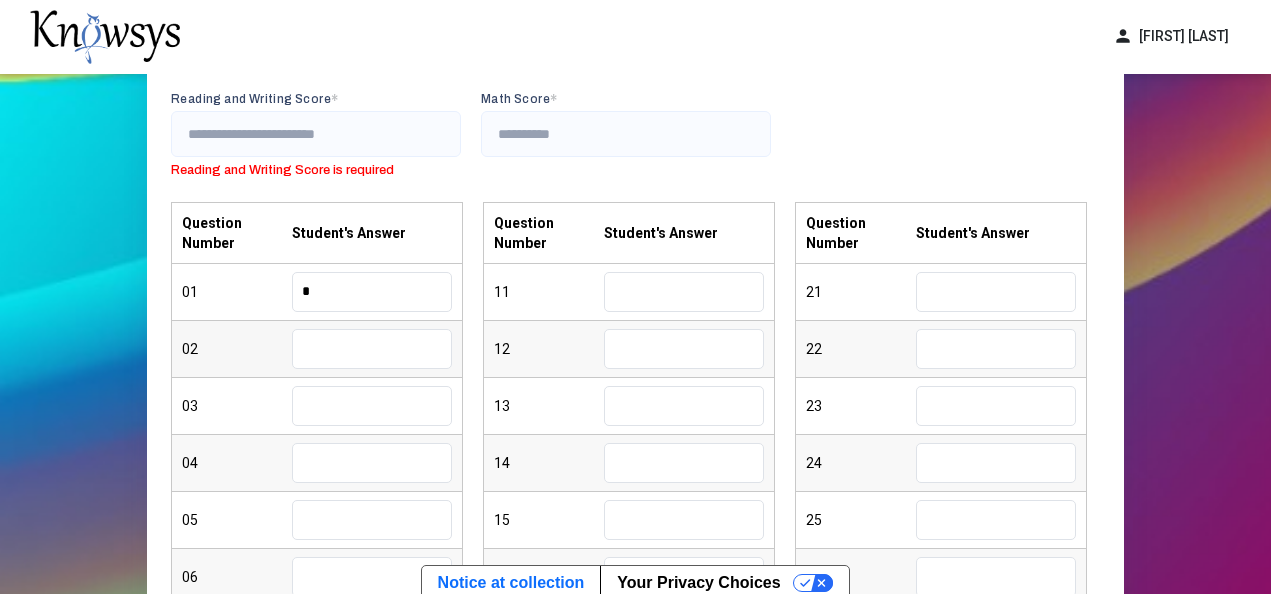 type on "*" 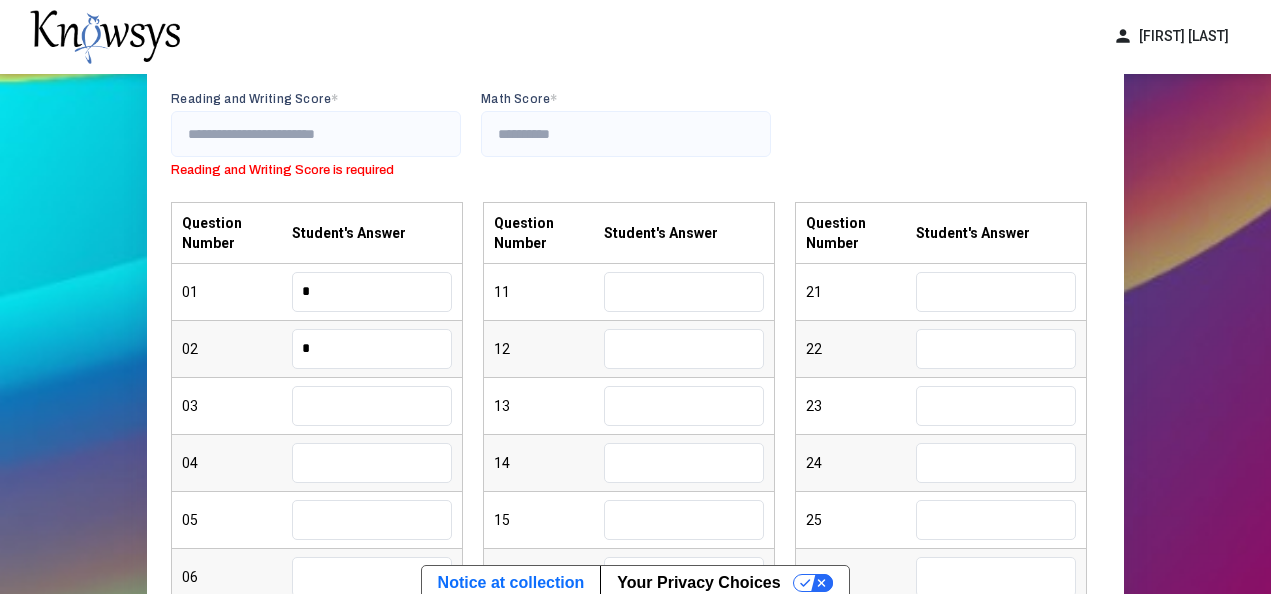 type on "*" 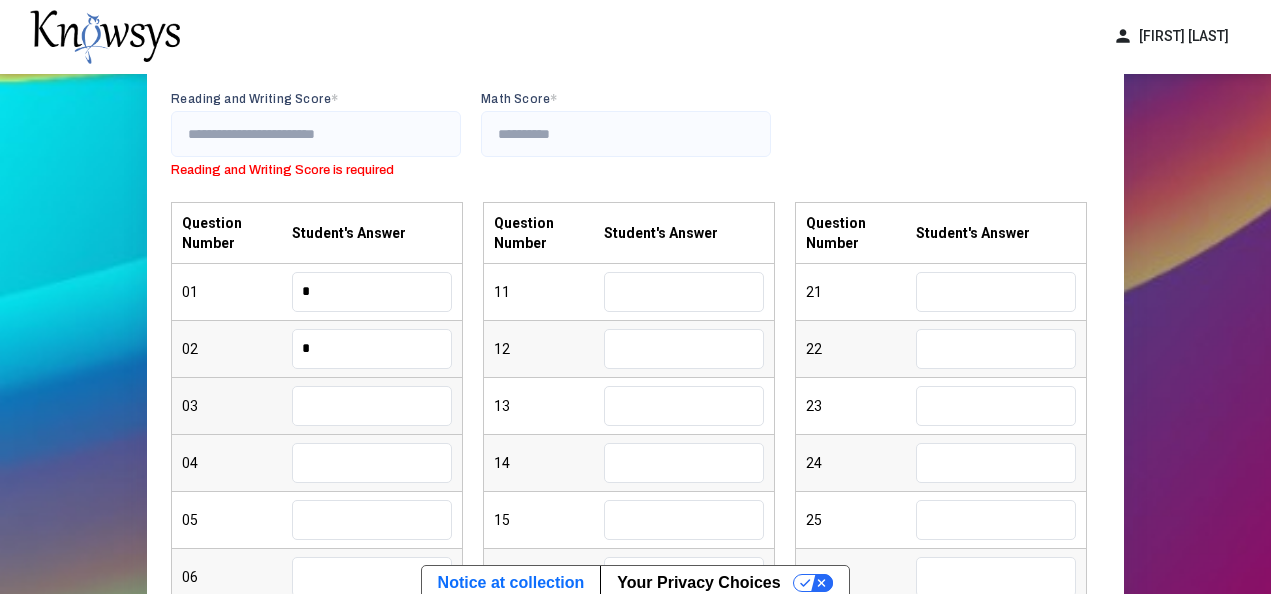 click at bounding box center [372, 406] 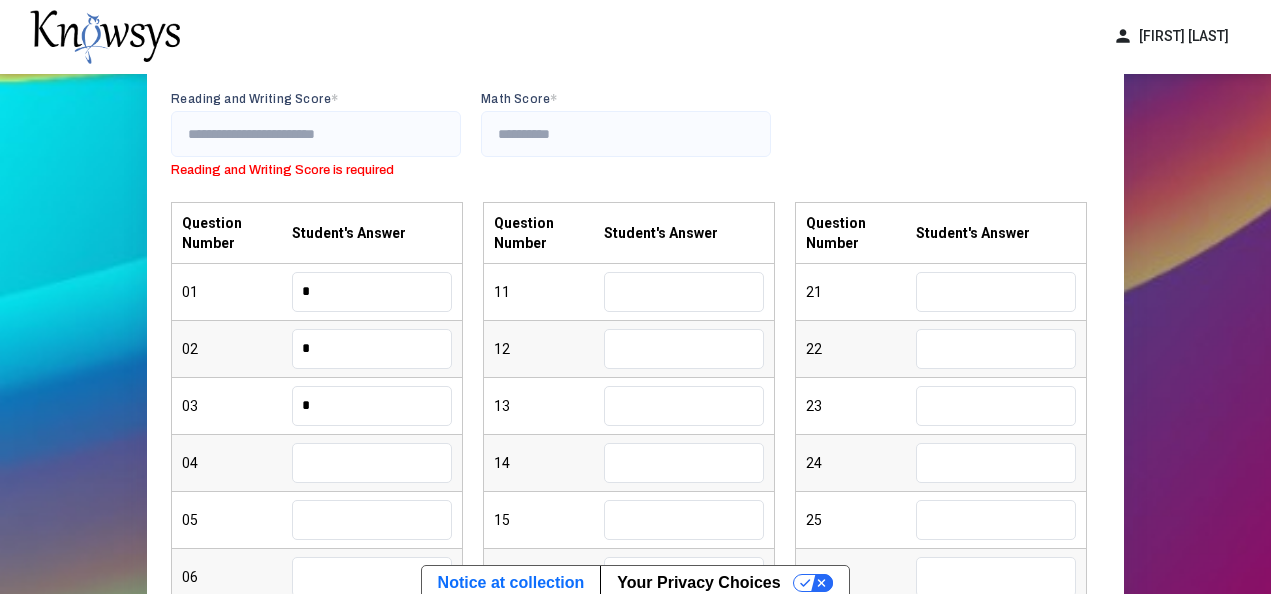 type on "*" 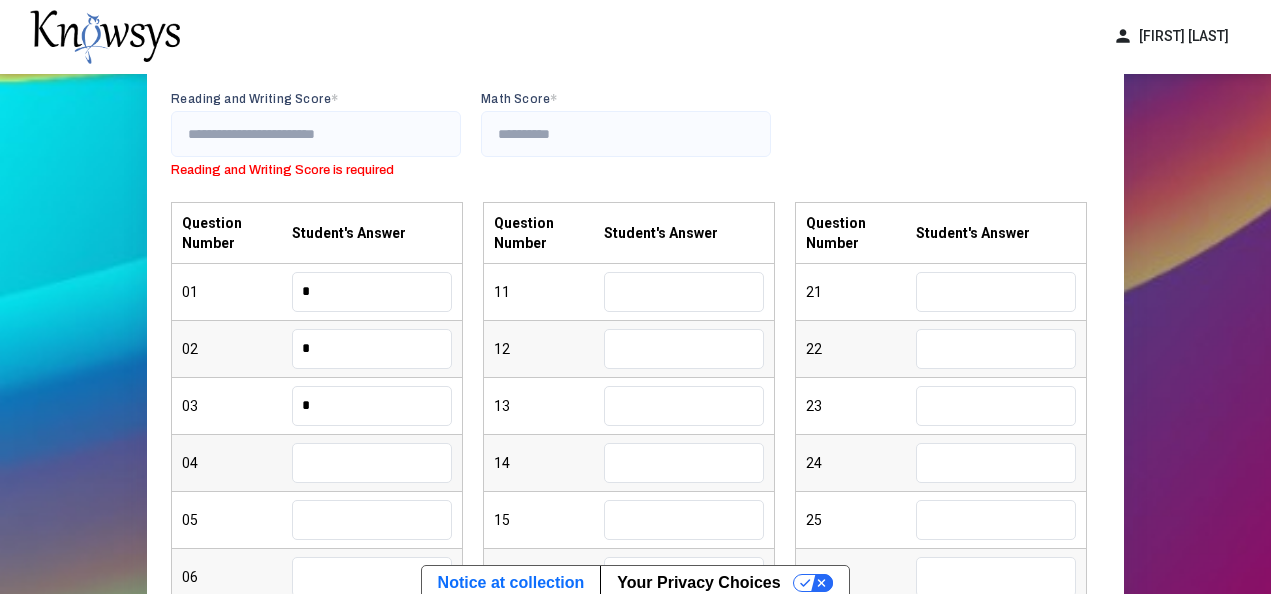 click at bounding box center (372, 463) 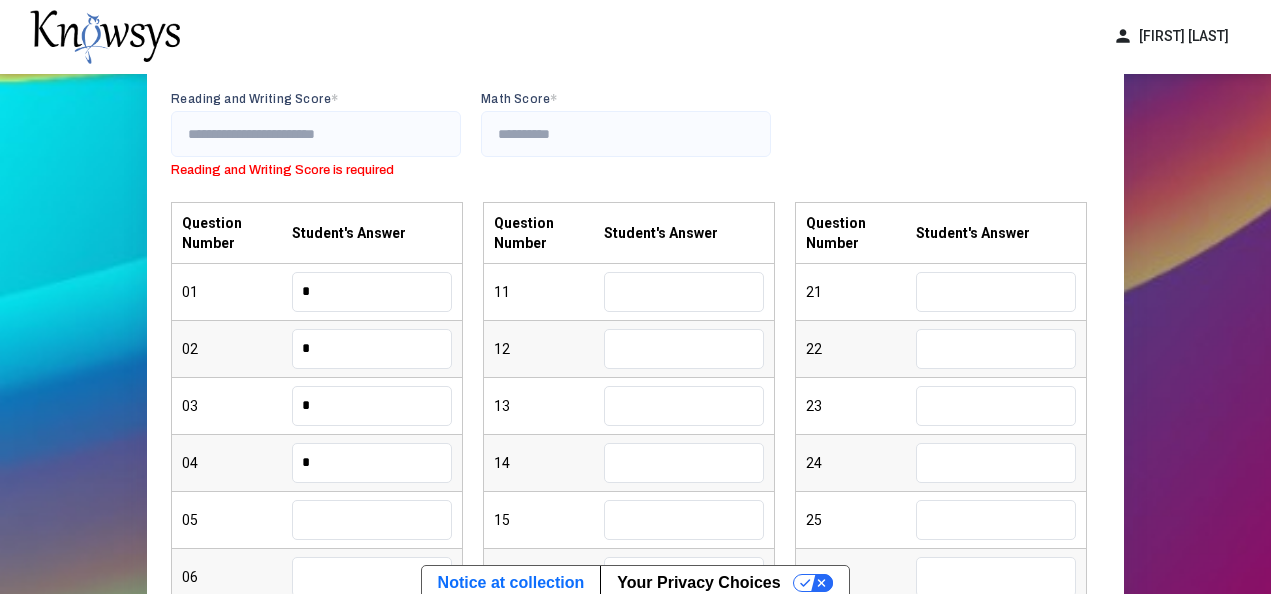 type on "*" 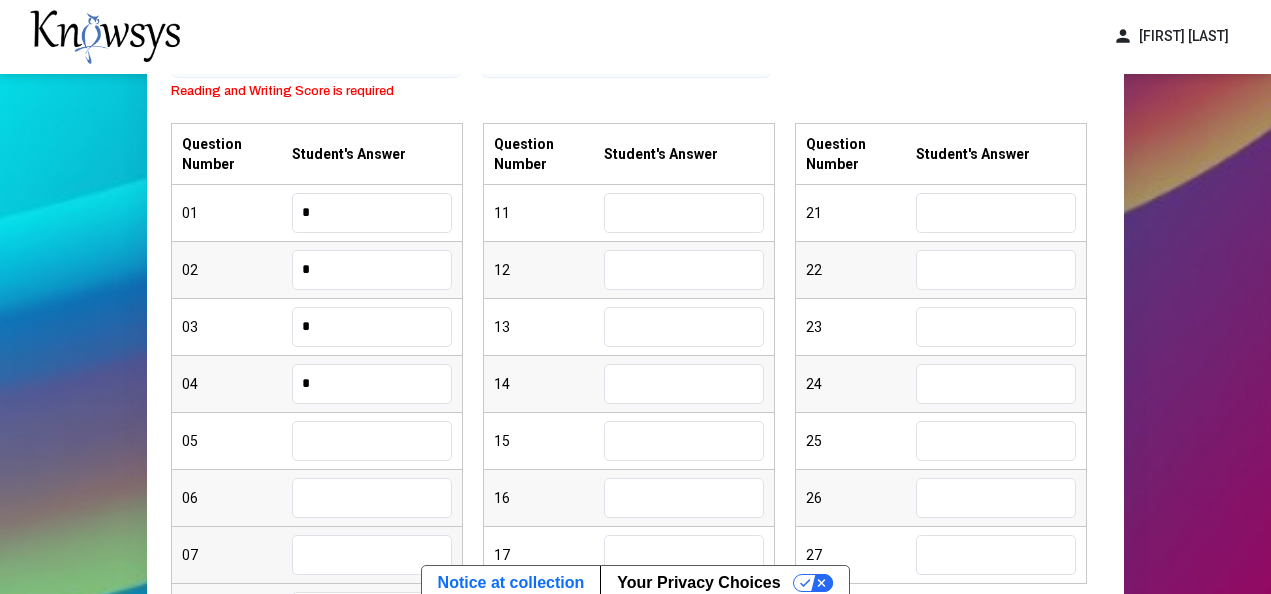 scroll, scrollTop: 400, scrollLeft: 0, axis: vertical 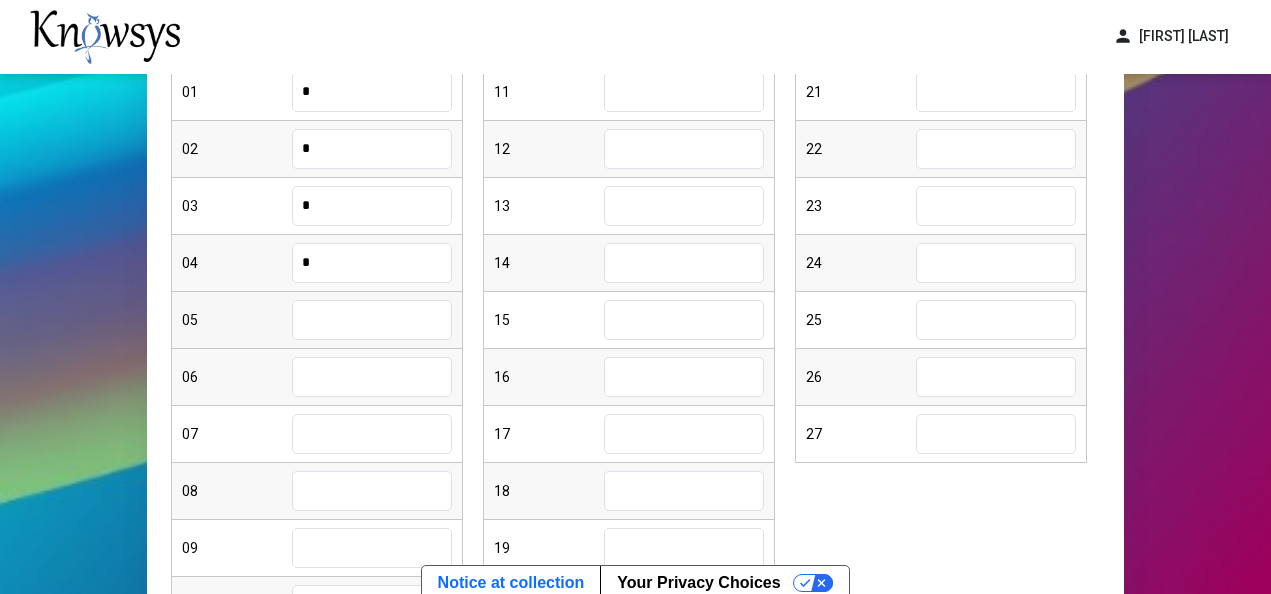 click at bounding box center (372, 320) 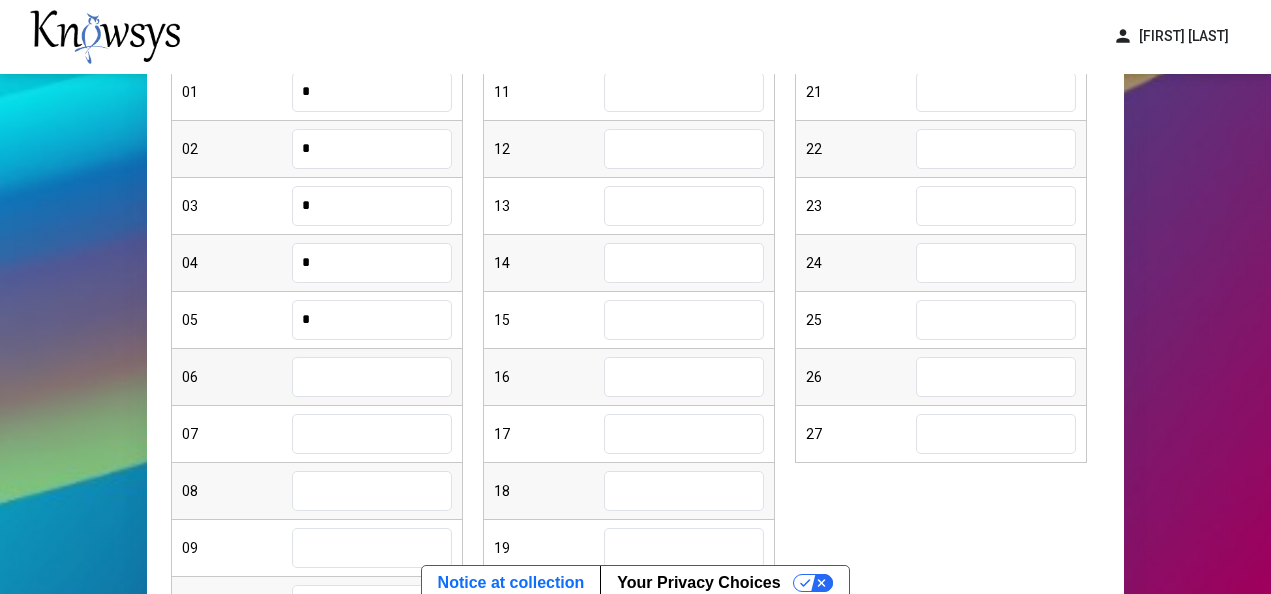 type on "*" 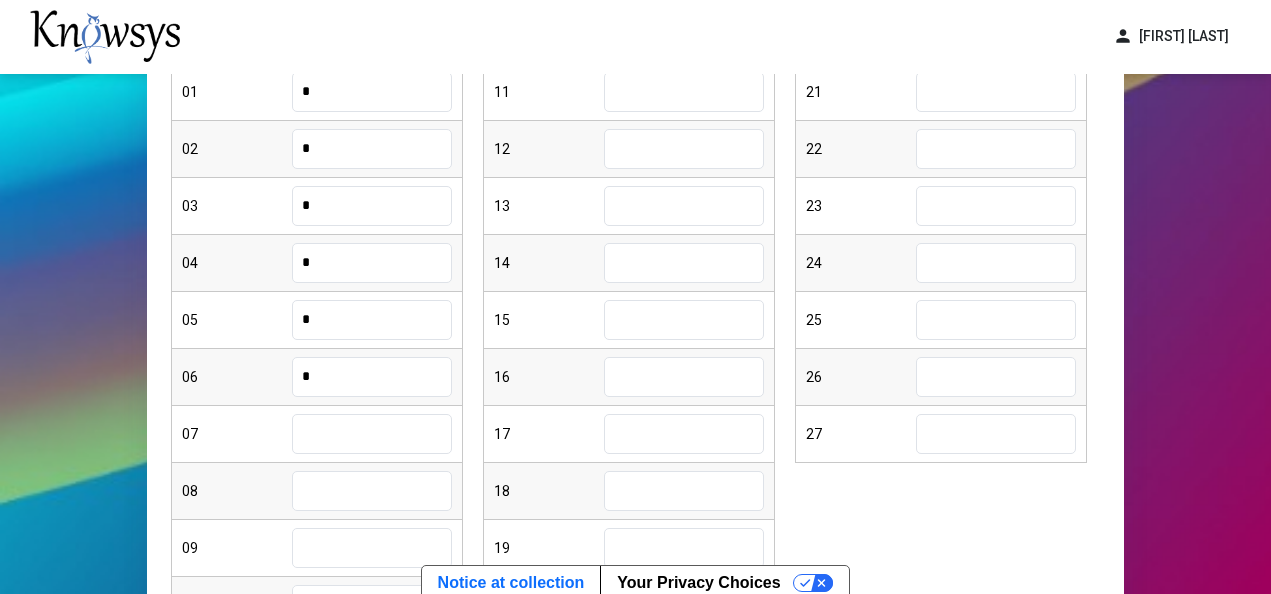 type on "*" 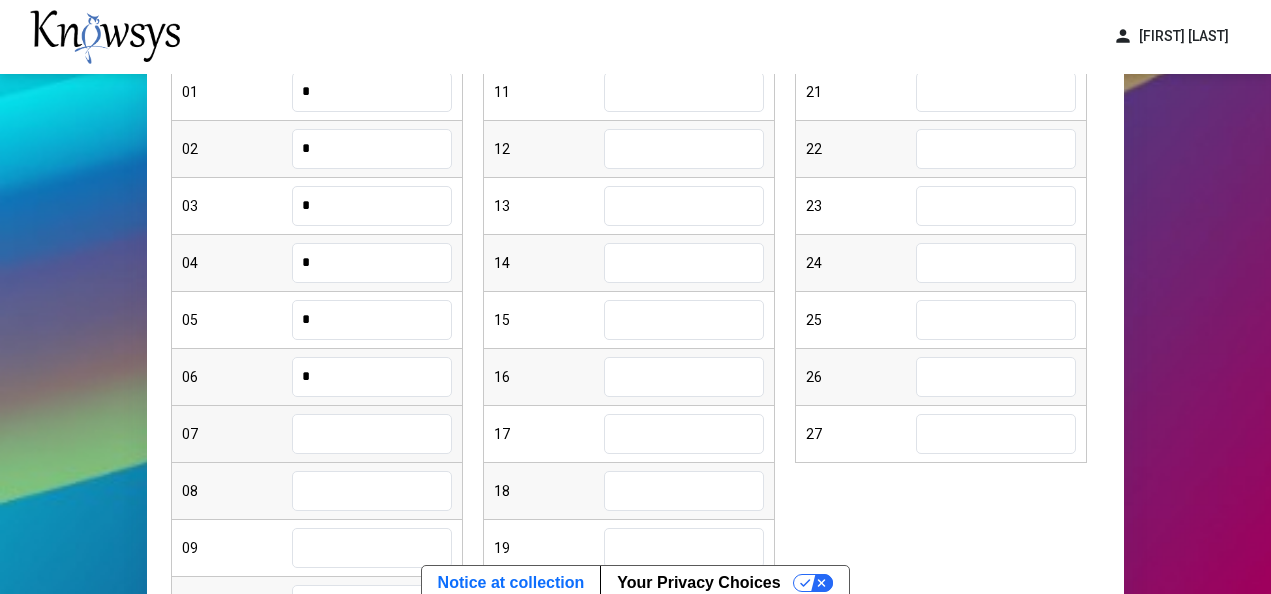 click at bounding box center (372, 434) 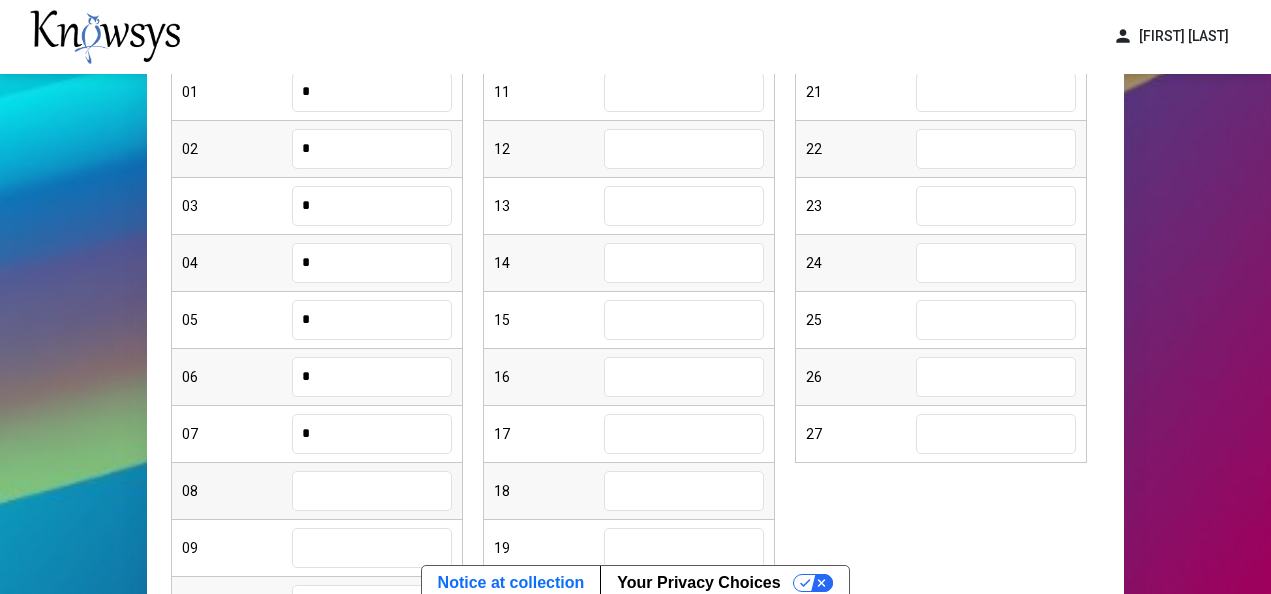 type on "*" 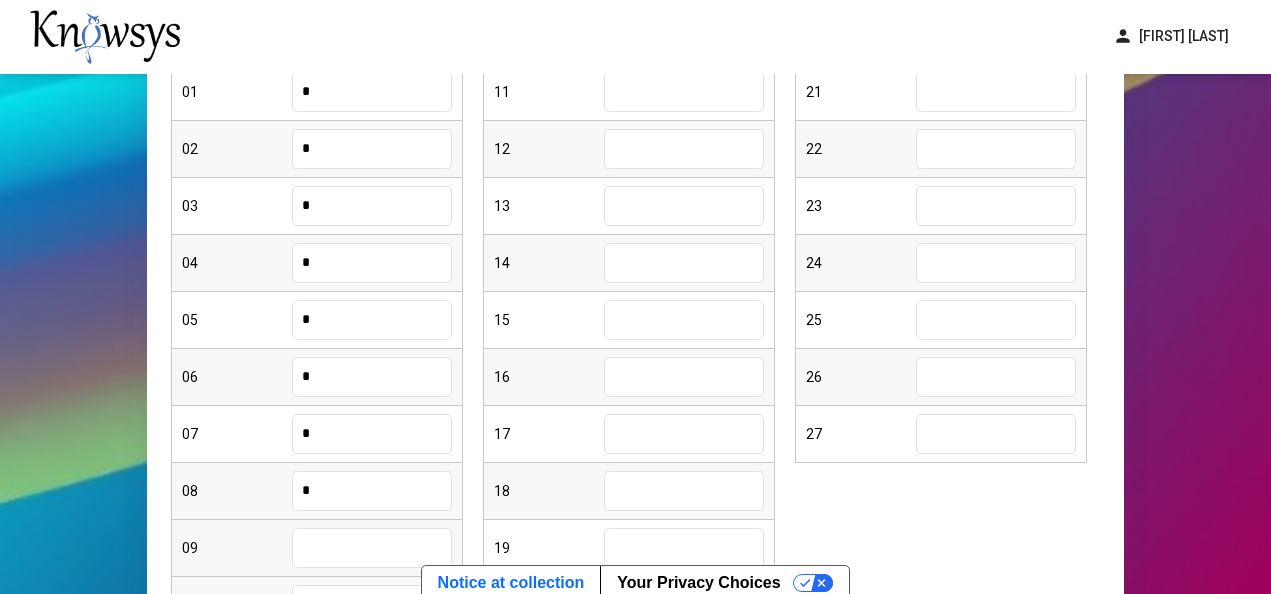 type on "*" 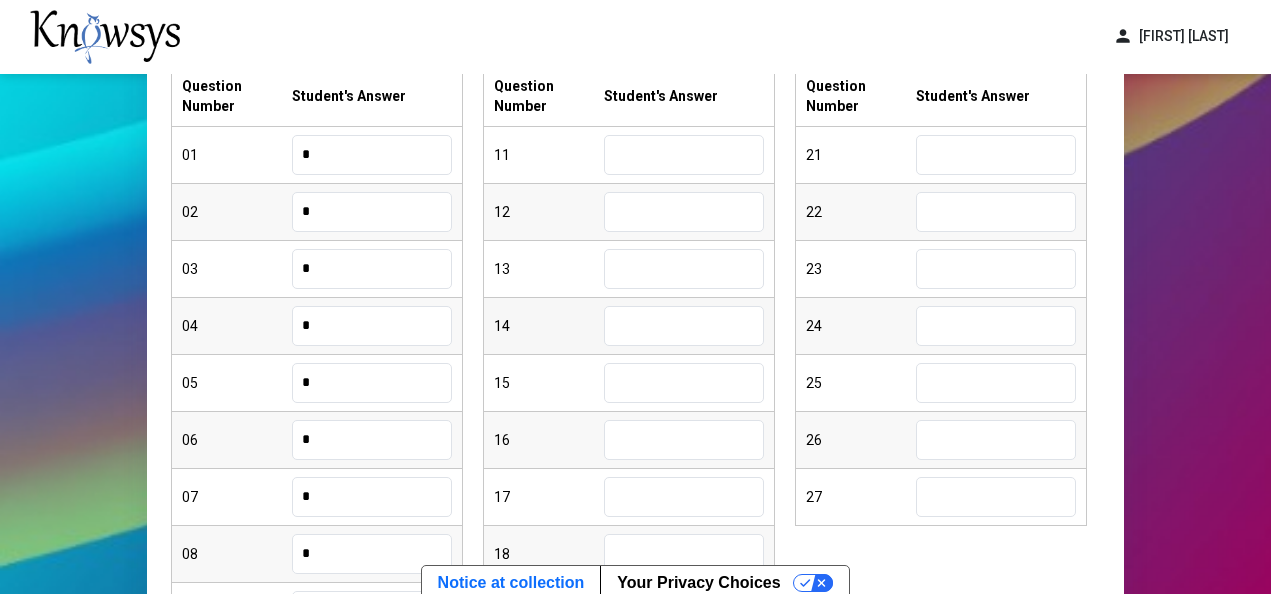 scroll, scrollTop: 200, scrollLeft: 0, axis: vertical 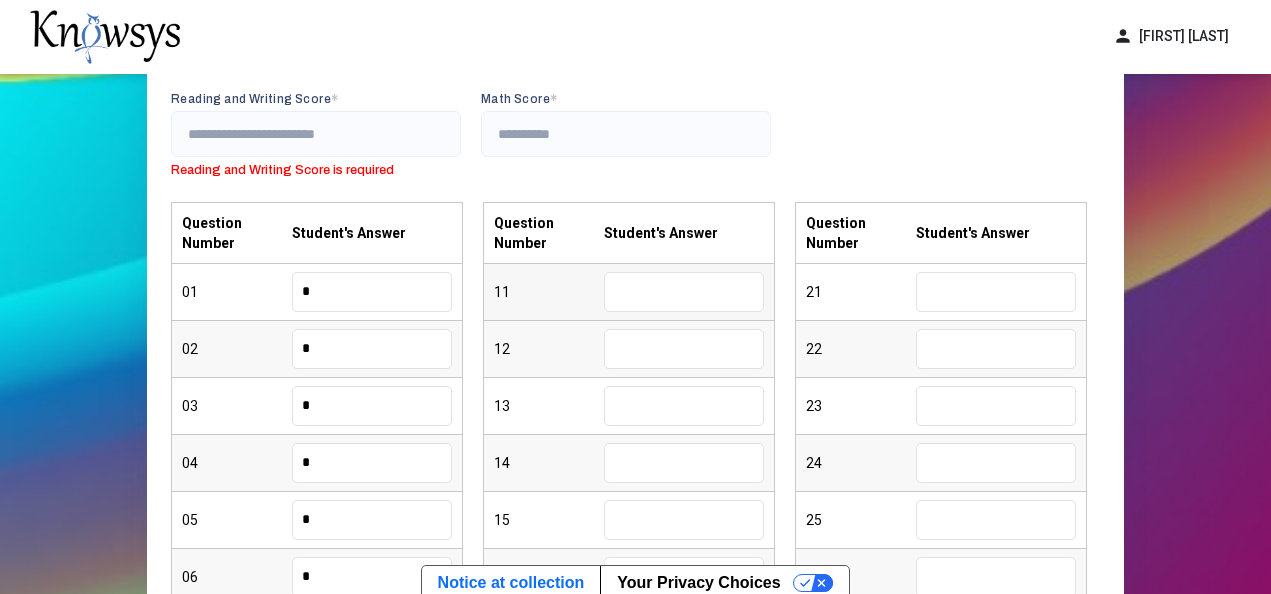 type on "*" 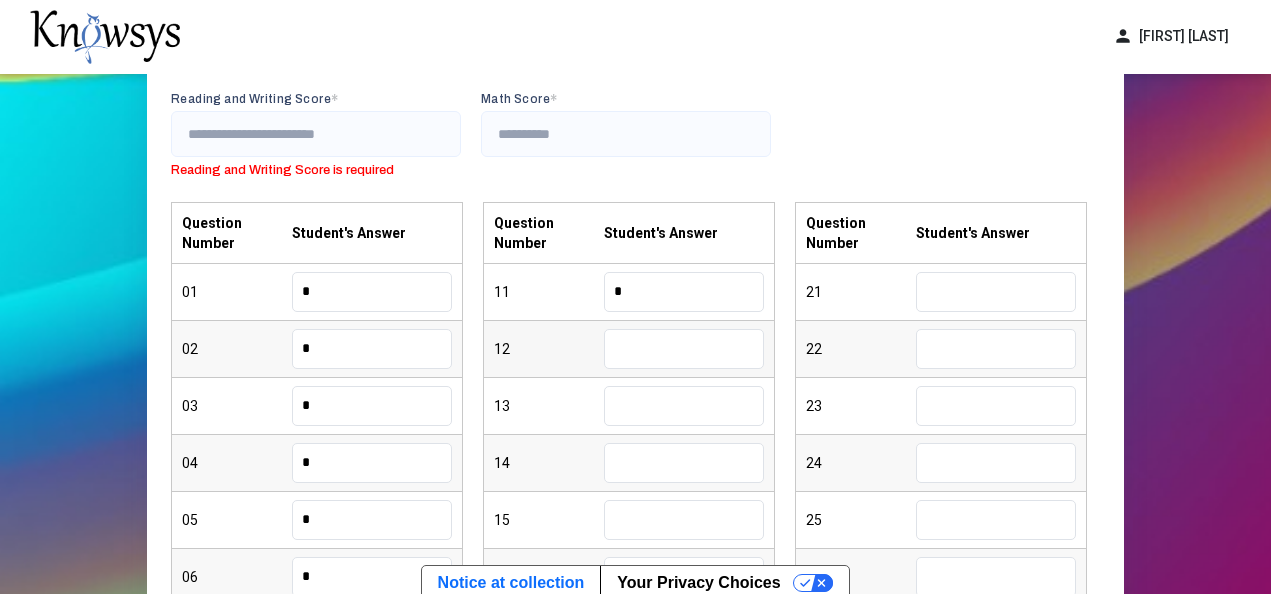 type on "*" 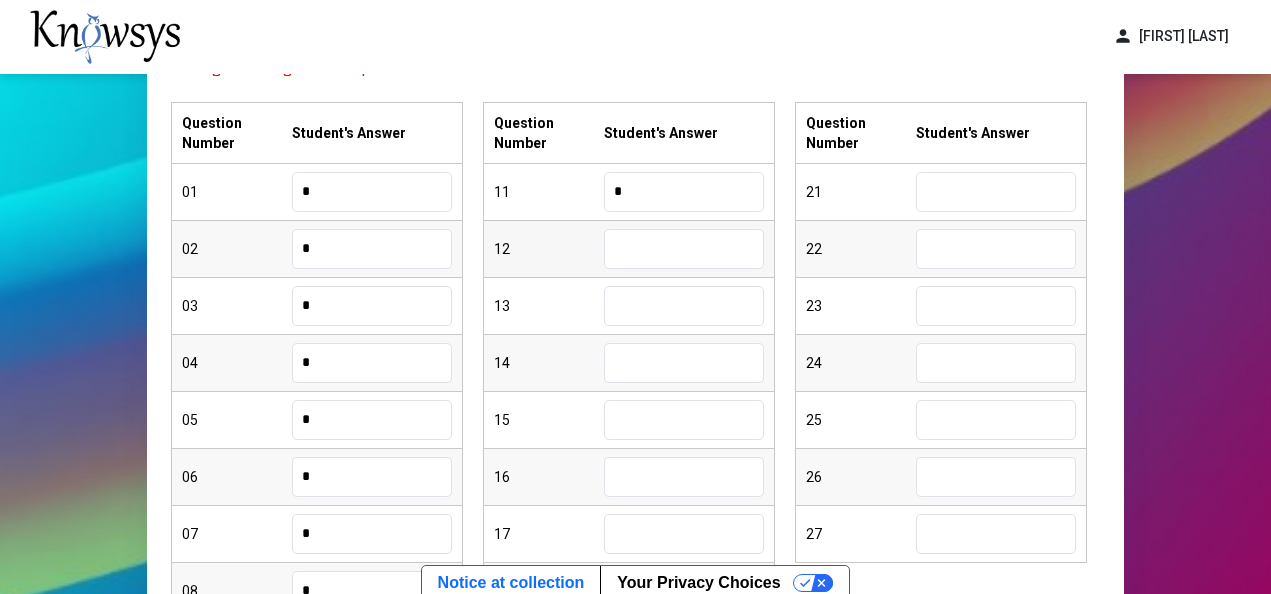scroll, scrollTop: 400, scrollLeft: 0, axis: vertical 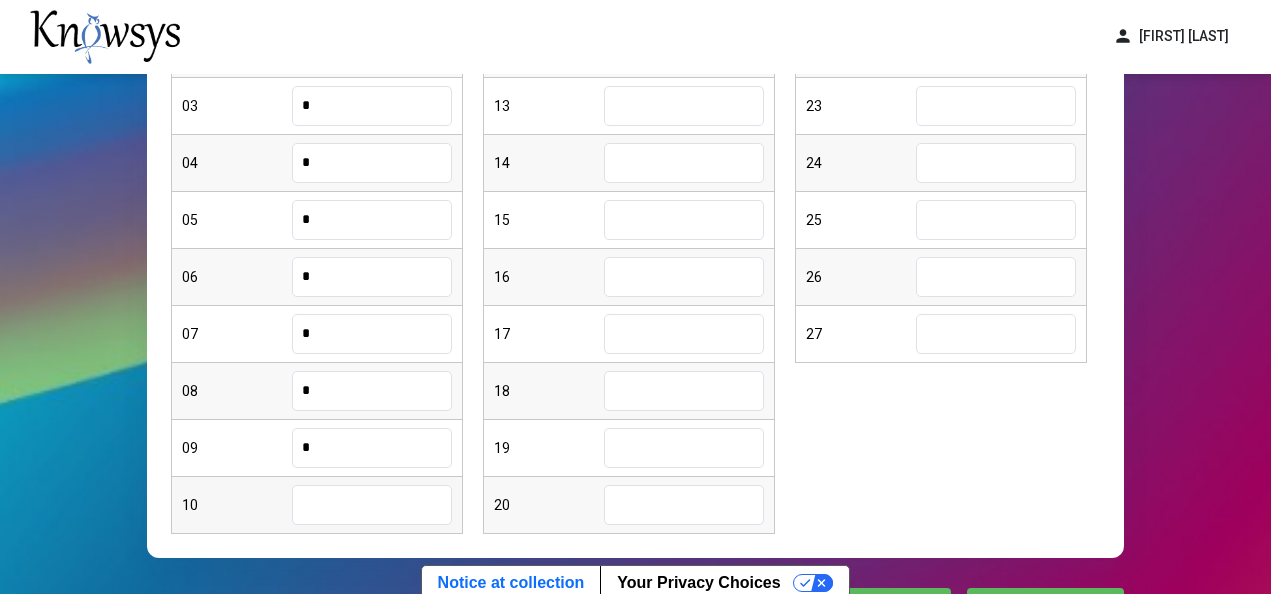 click at bounding box center [372, 505] 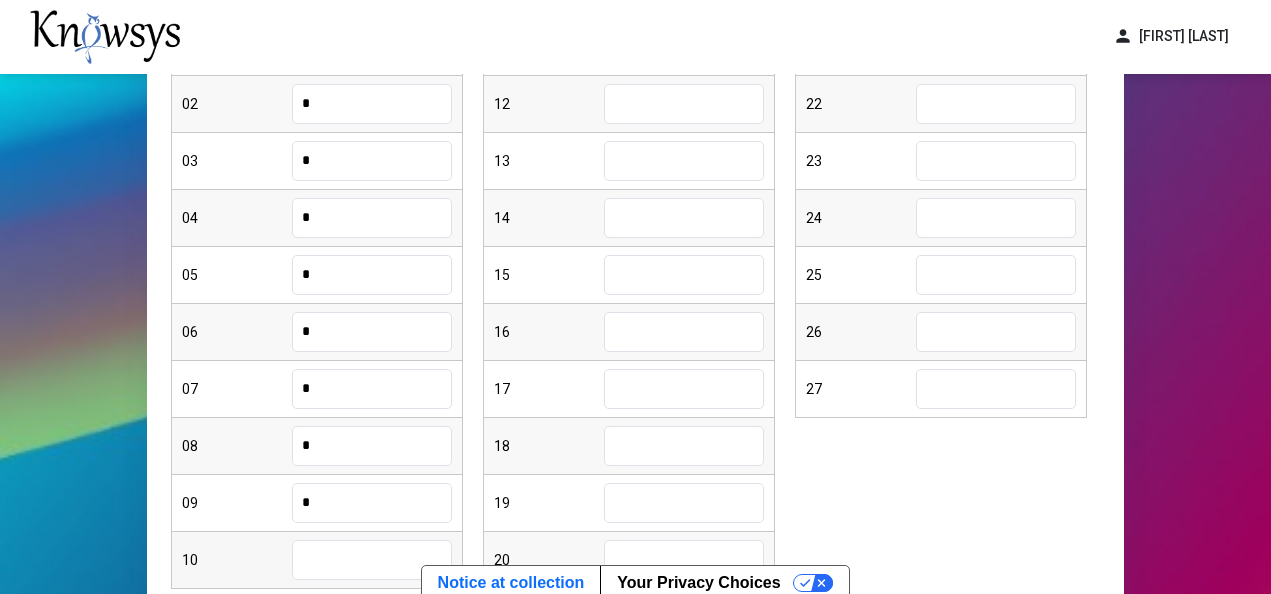 scroll, scrollTop: 500, scrollLeft: 0, axis: vertical 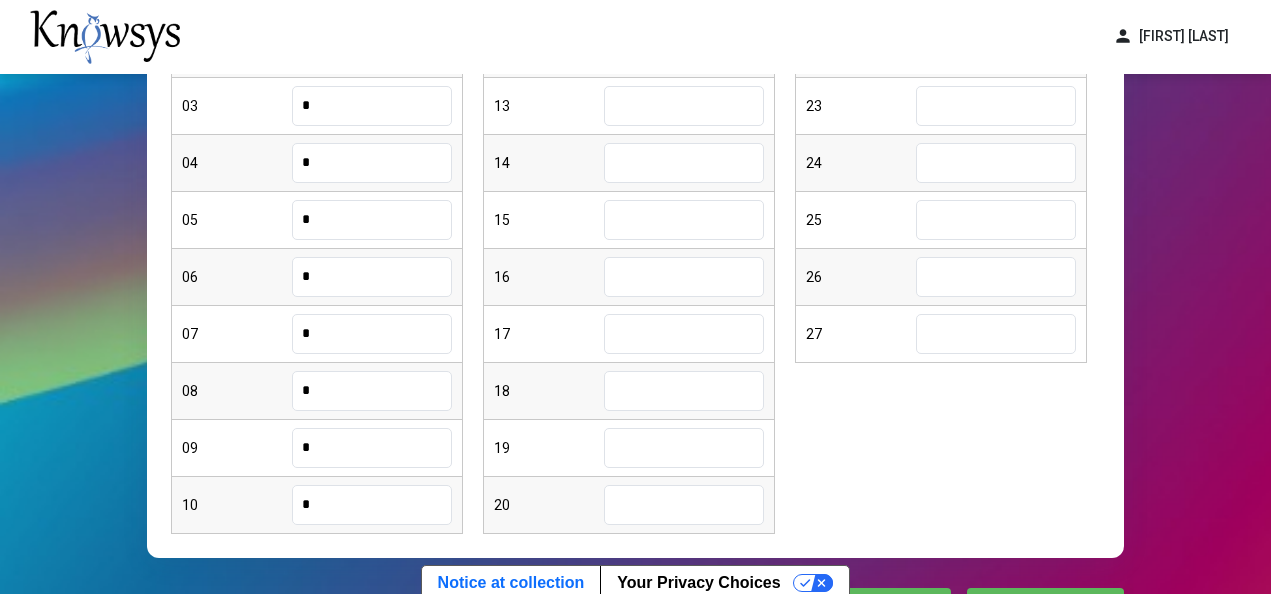 type on "*" 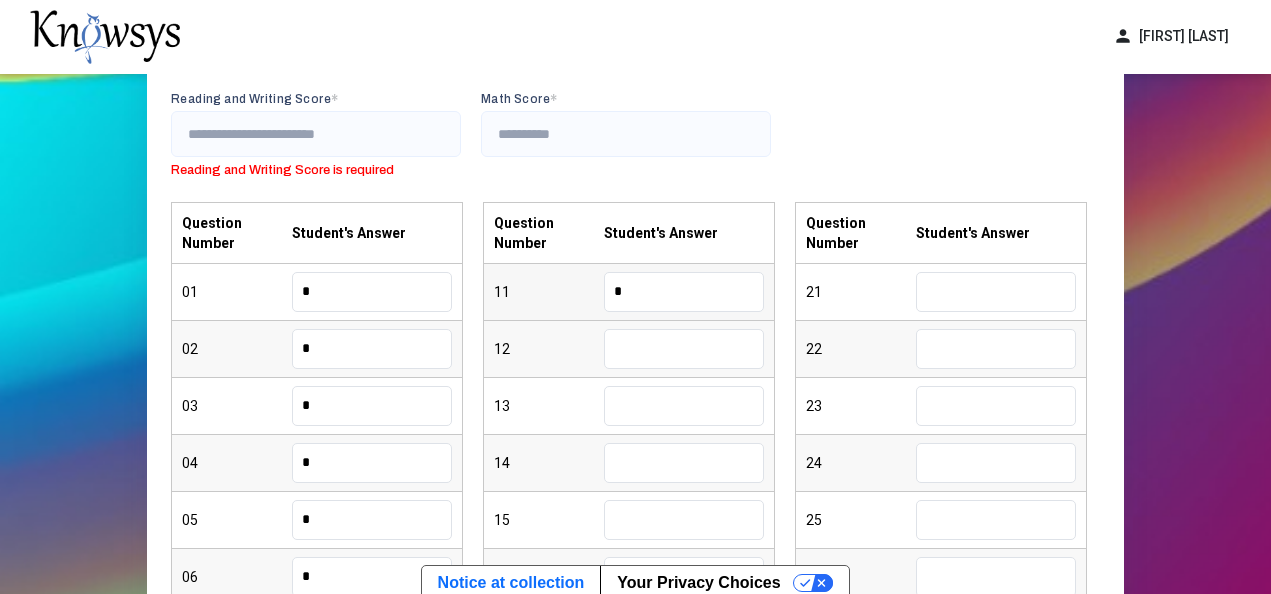 click on "*" at bounding box center (684, 292) 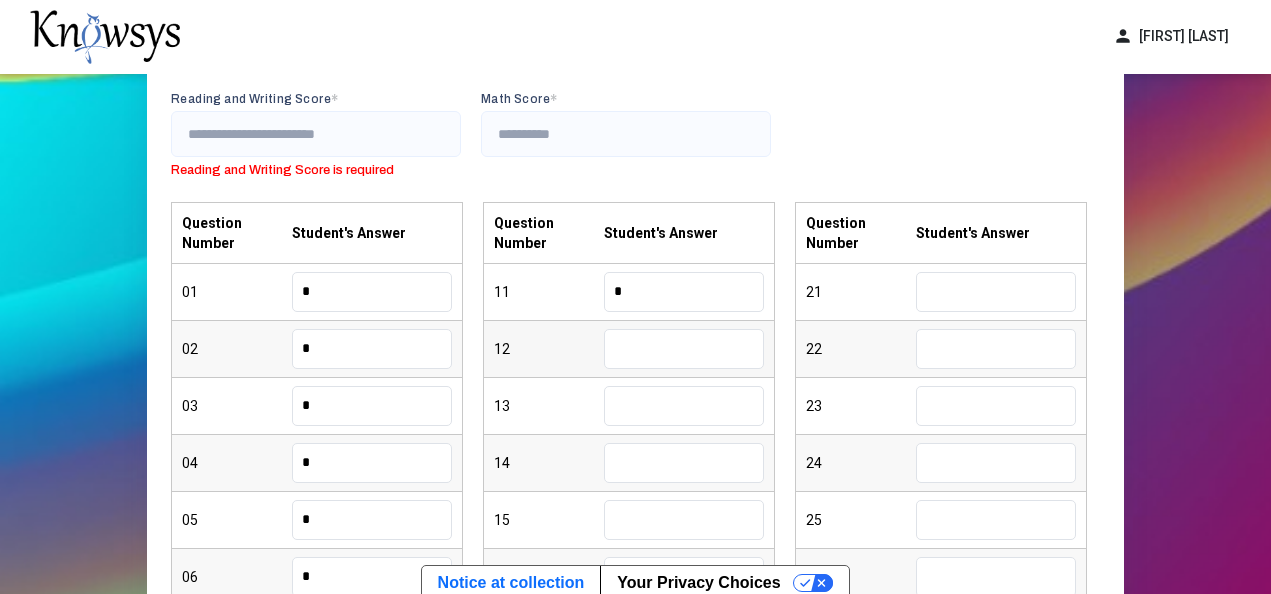 type on "*" 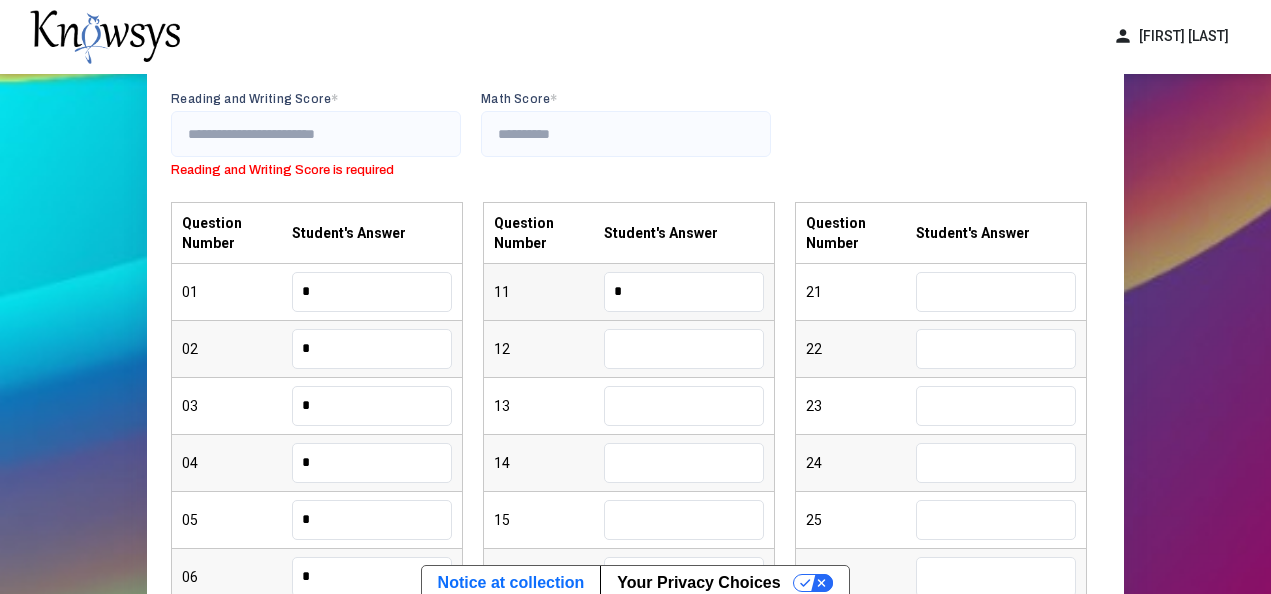 scroll, scrollTop: 400, scrollLeft: 0, axis: vertical 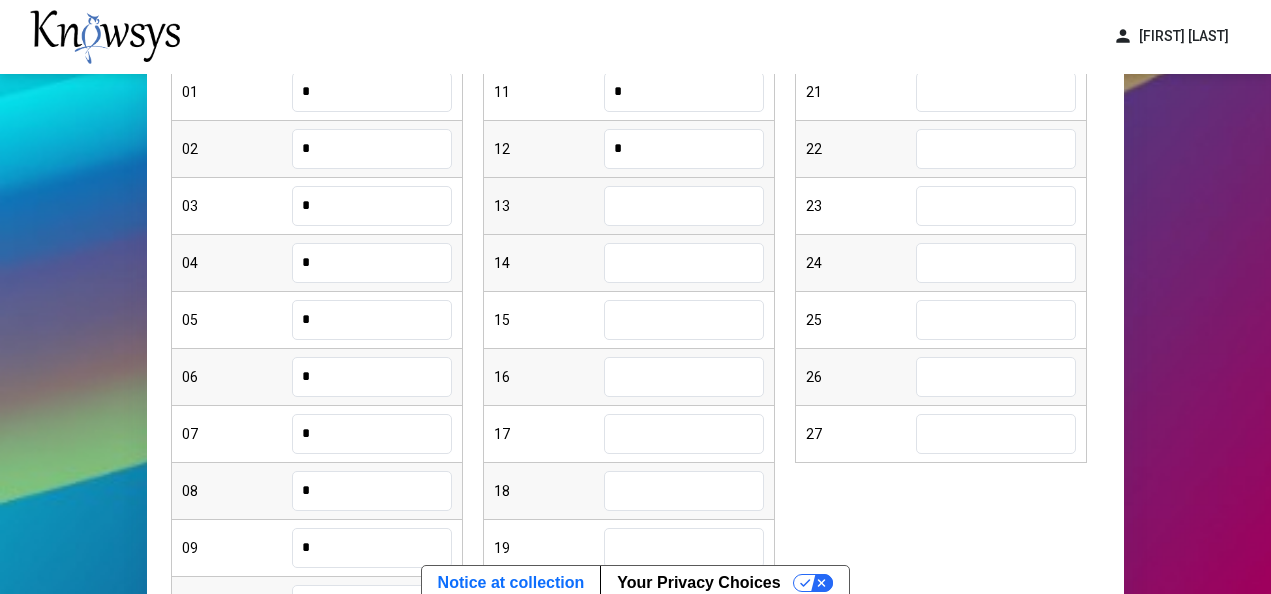 type on "*" 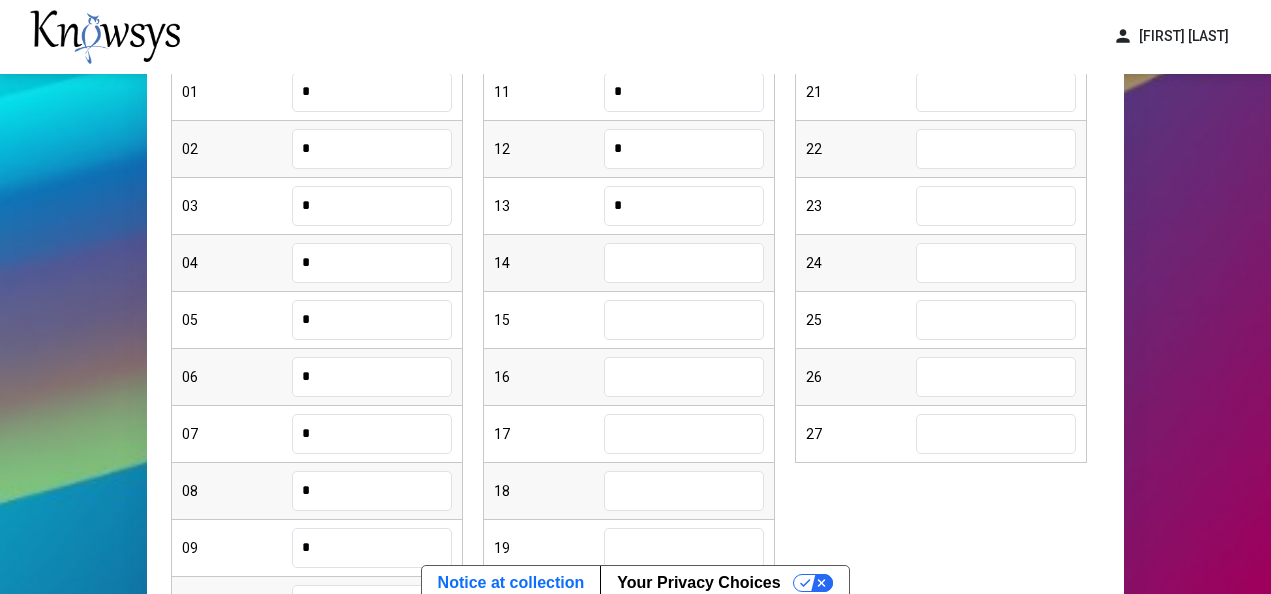 type on "*" 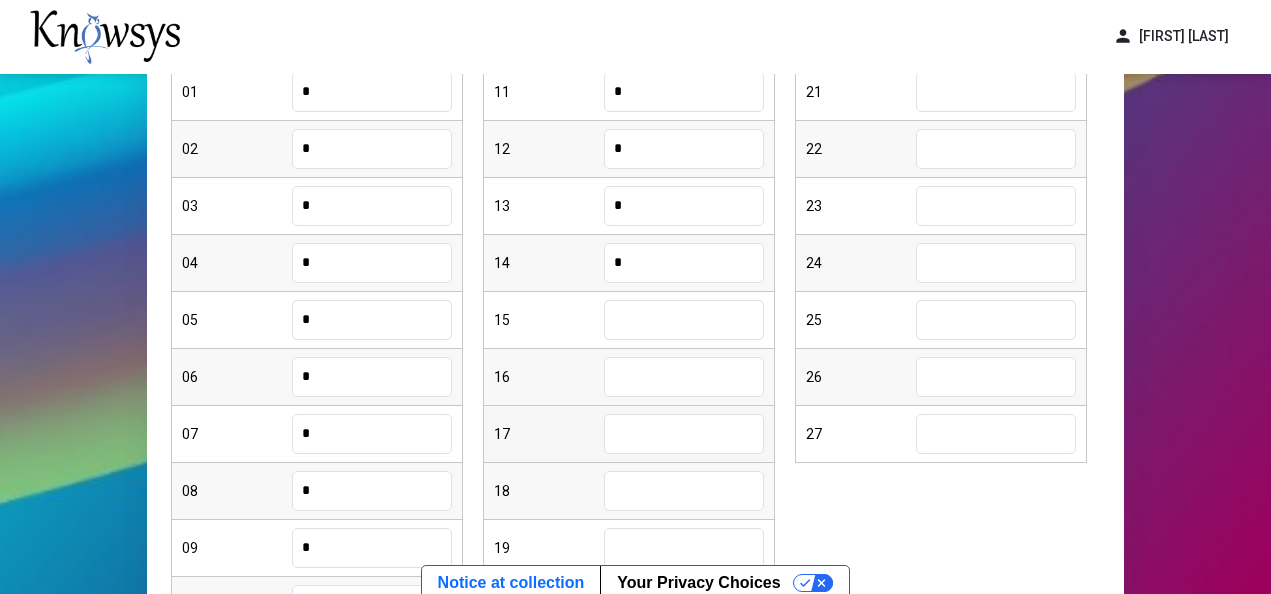 type on "*" 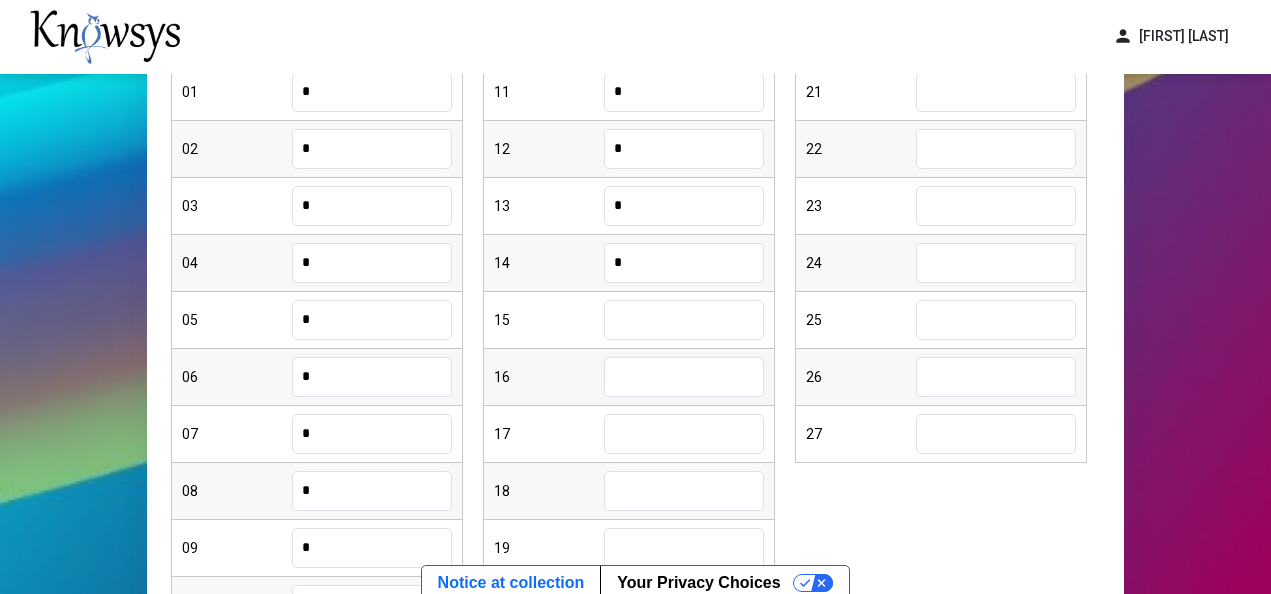 drag, startPoint x: 652, startPoint y: 406, endPoint x: 653, endPoint y: 355, distance: 51.009804 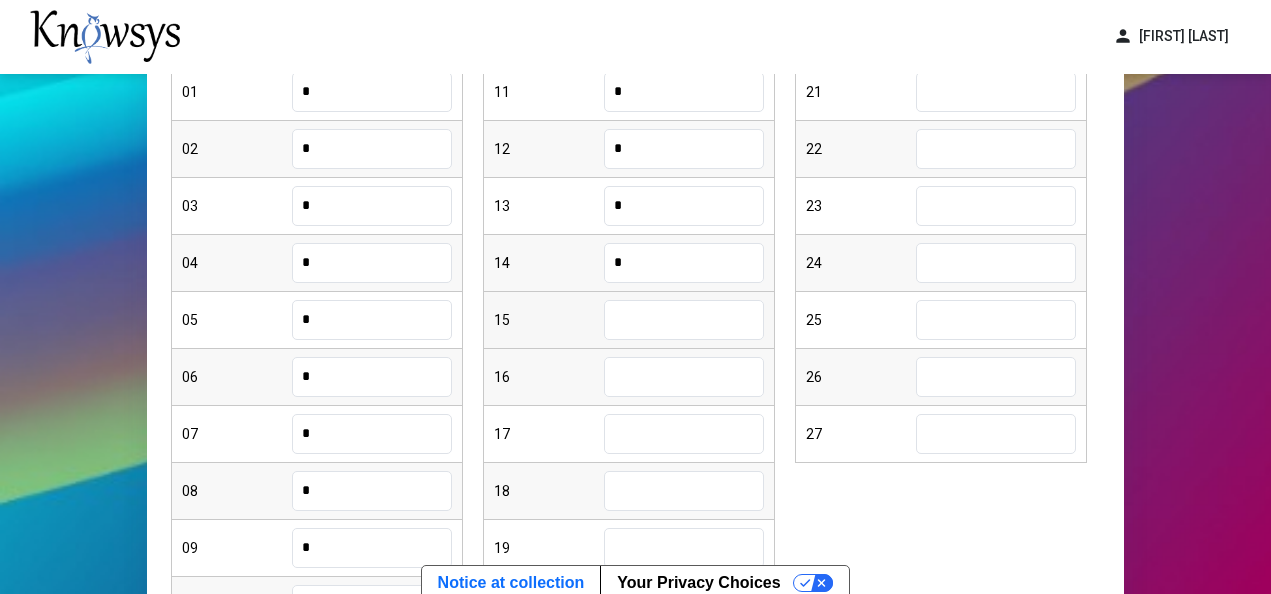 click at bounding box center [684, 320] 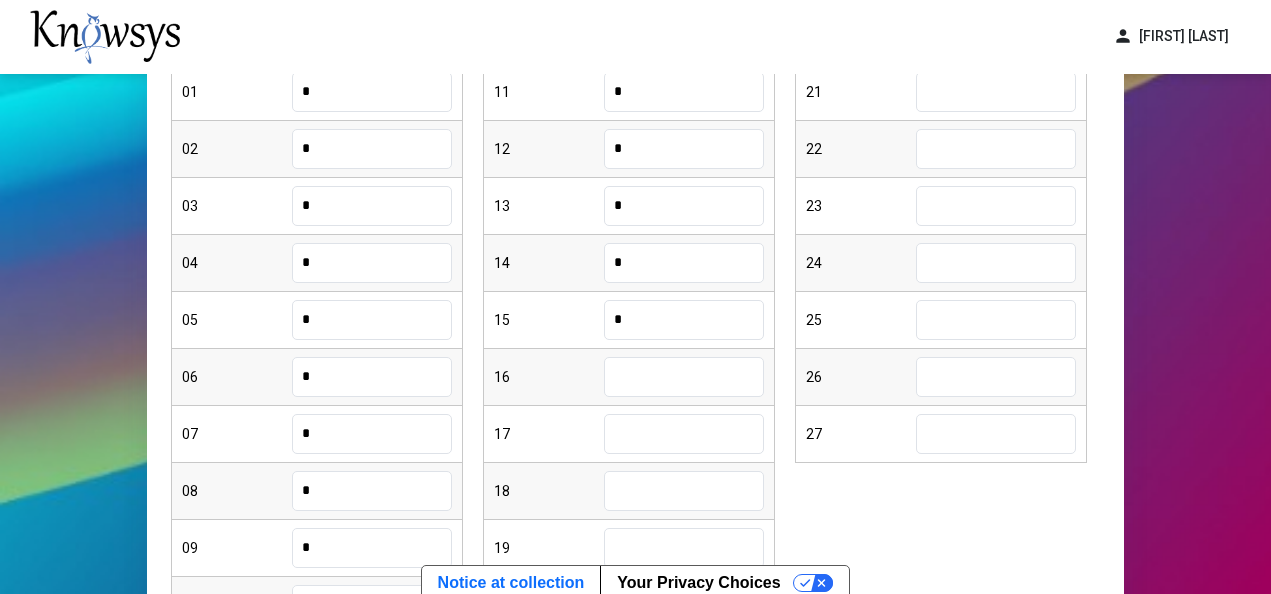 type on "*" 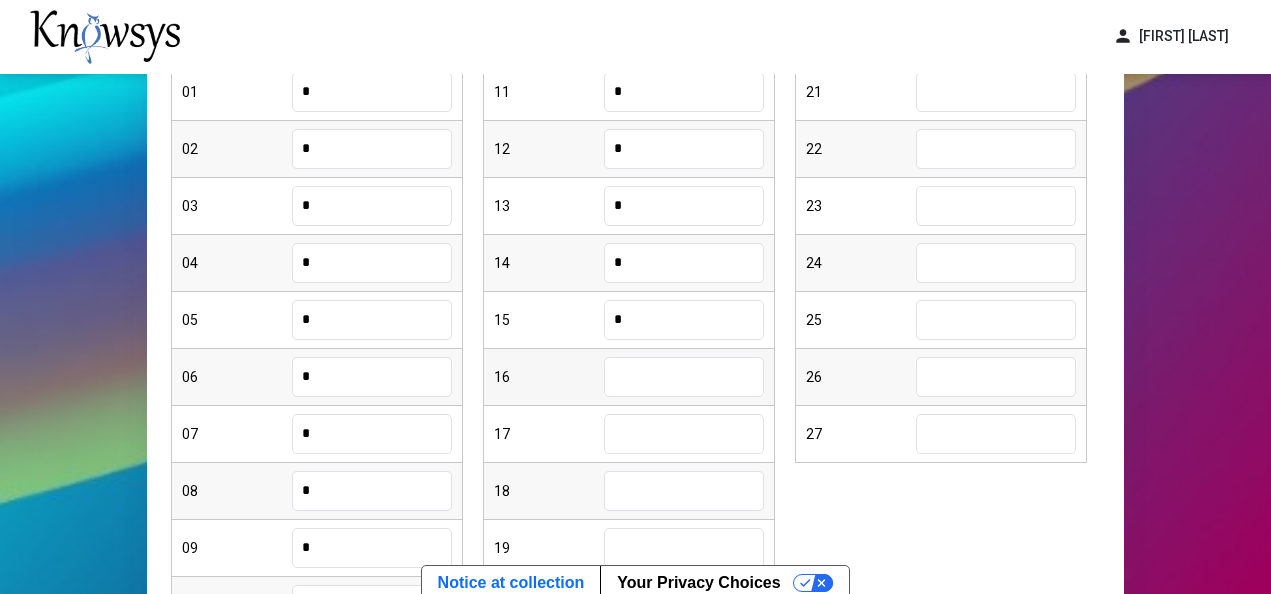 click at bounding box center (684, 377) 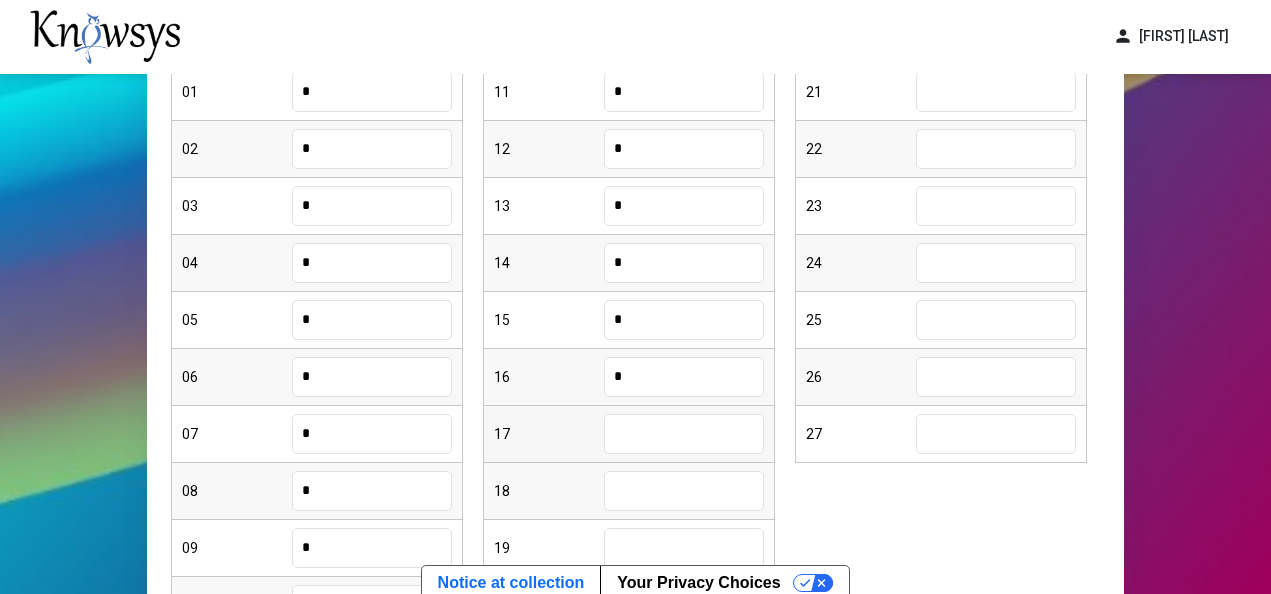 type on "*" 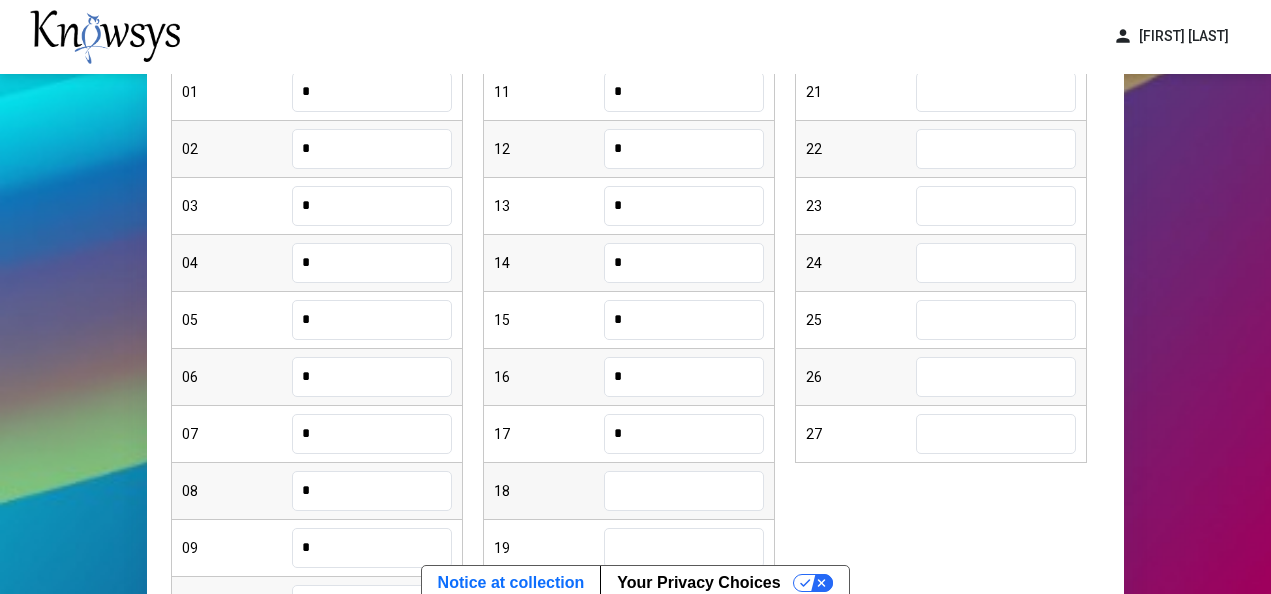 type on "*" 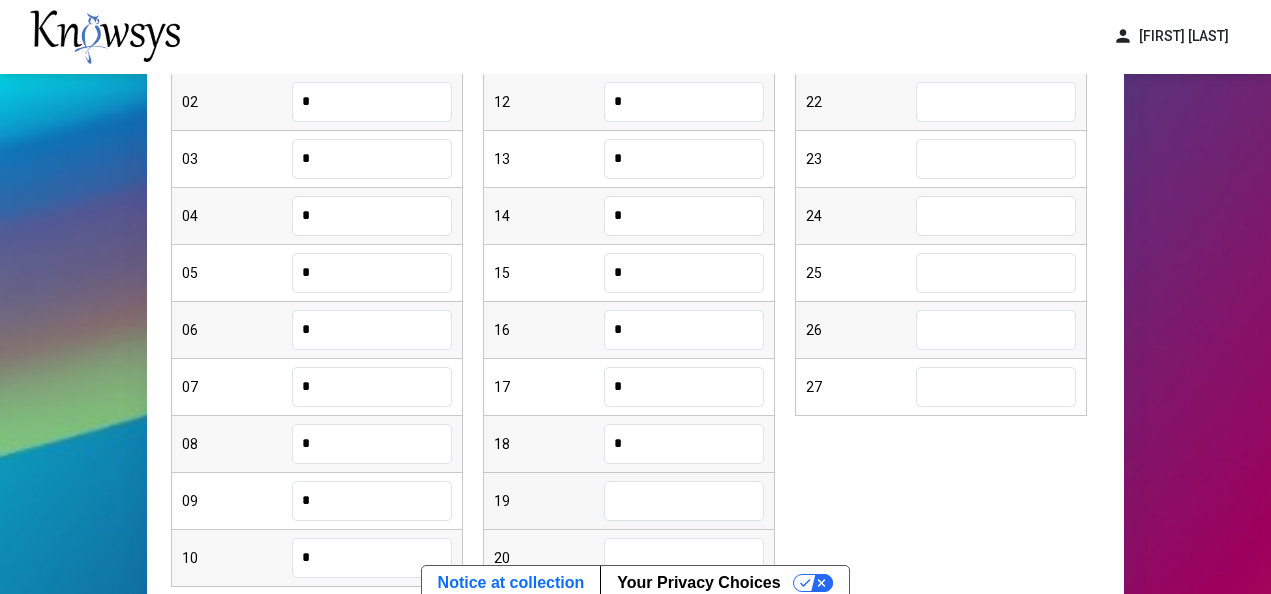 scroll, scrollTop: 500, scrollLeft: 0, axis: vertical 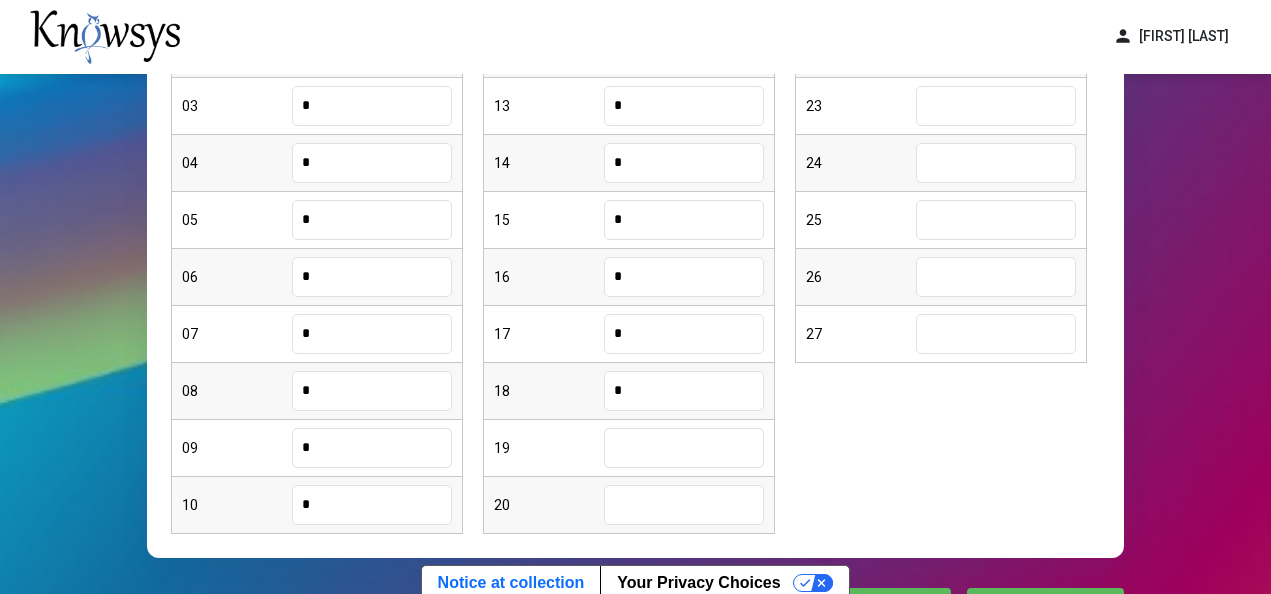 type on "*" 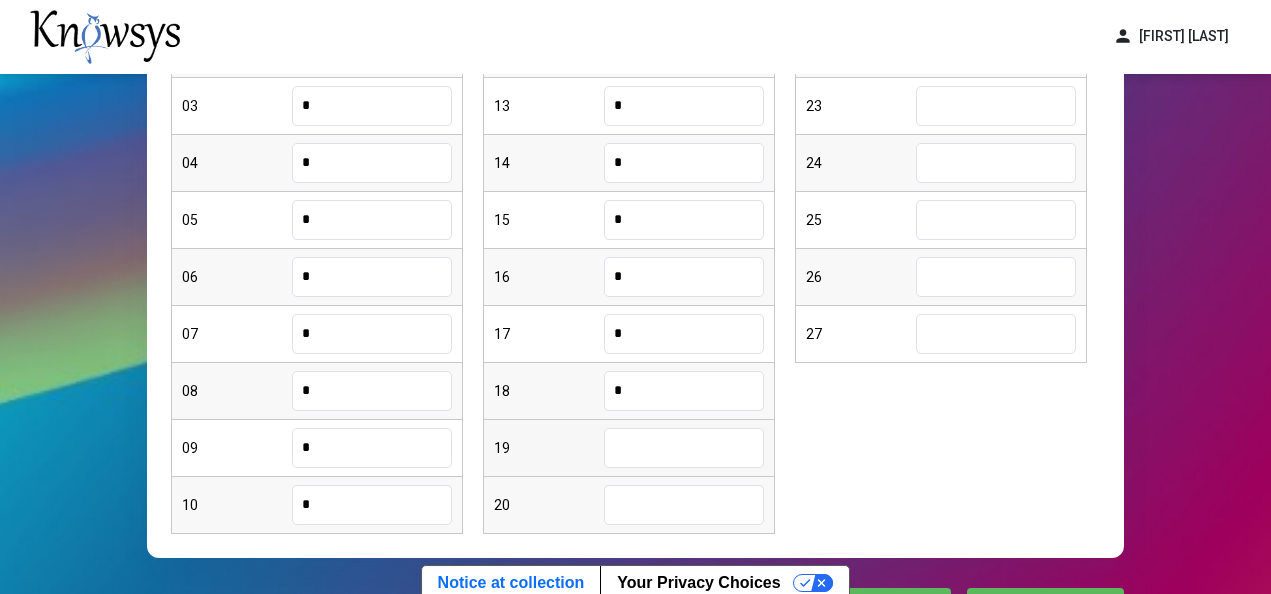 click at bounding box center [684, 448] 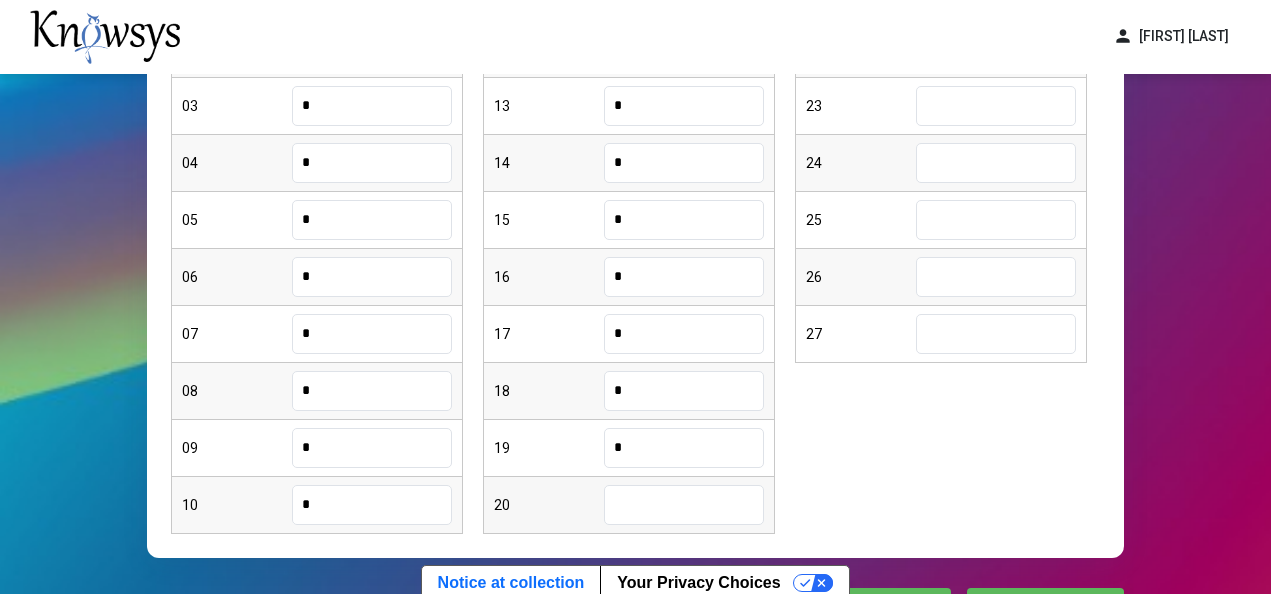 type on "*" 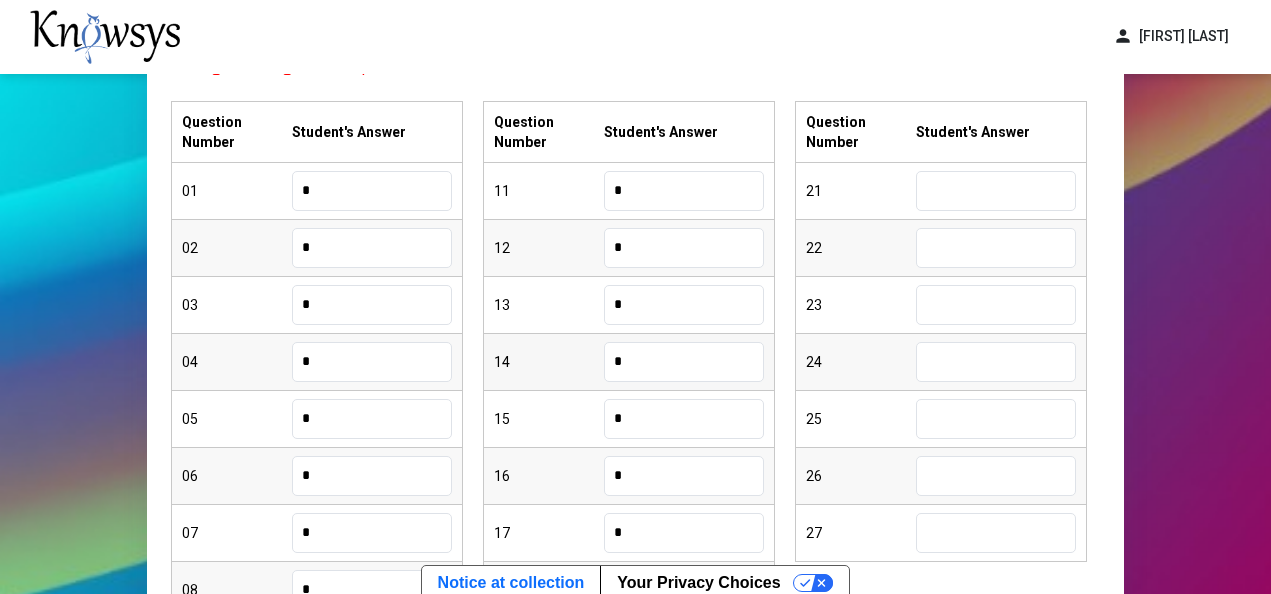 scroll, scrollTop: 300, scrollLeft: 0, axis: vertical 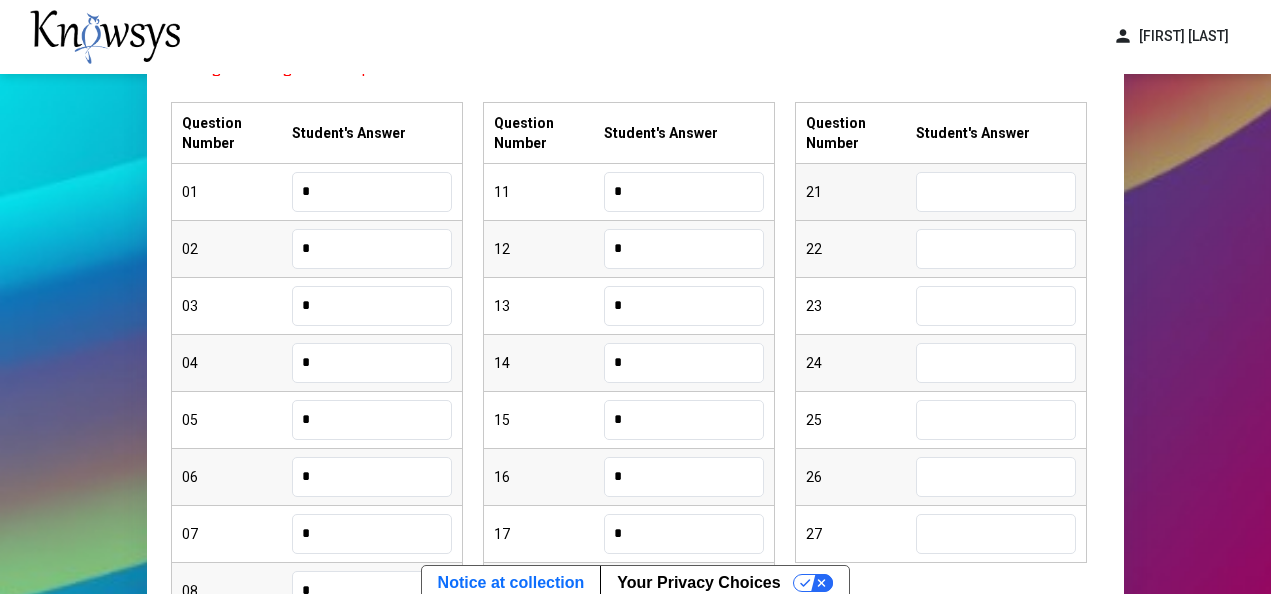 type on "*" 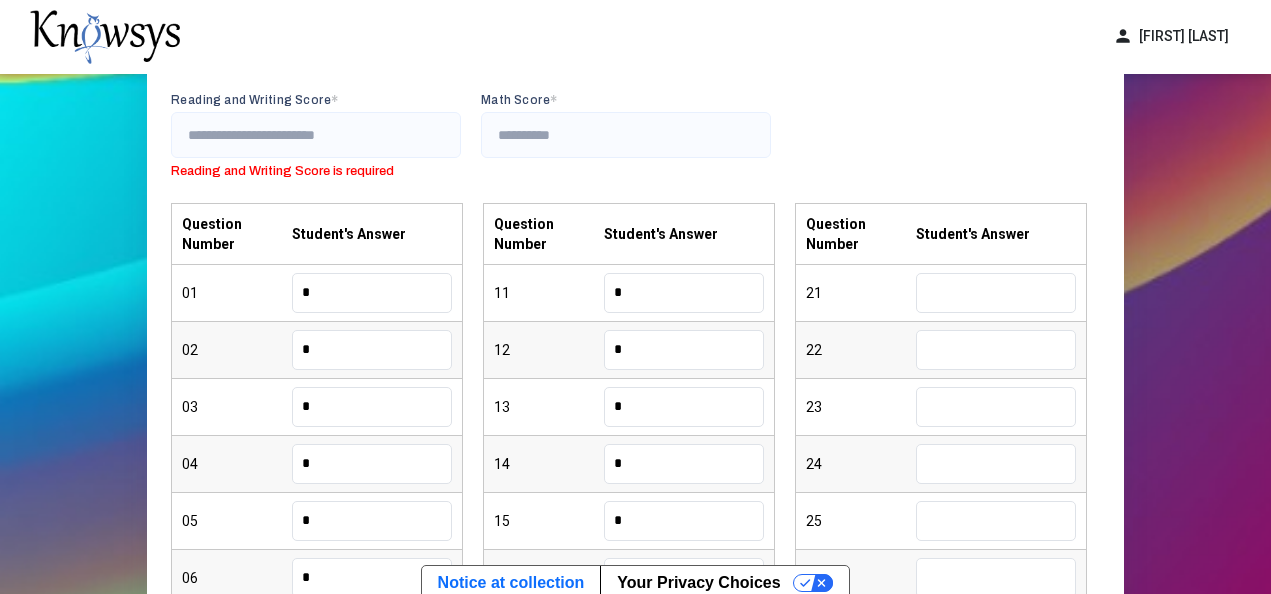 scroll, scrollTop: 200, scrollLeft: 0, axis: vertical 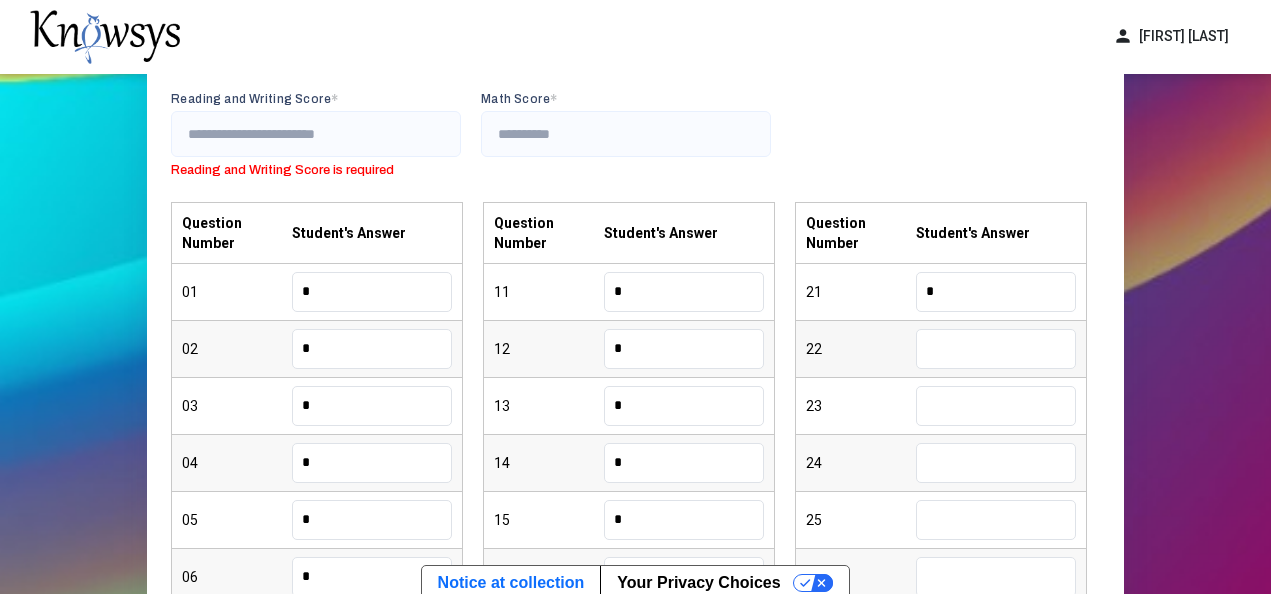 type on "*" 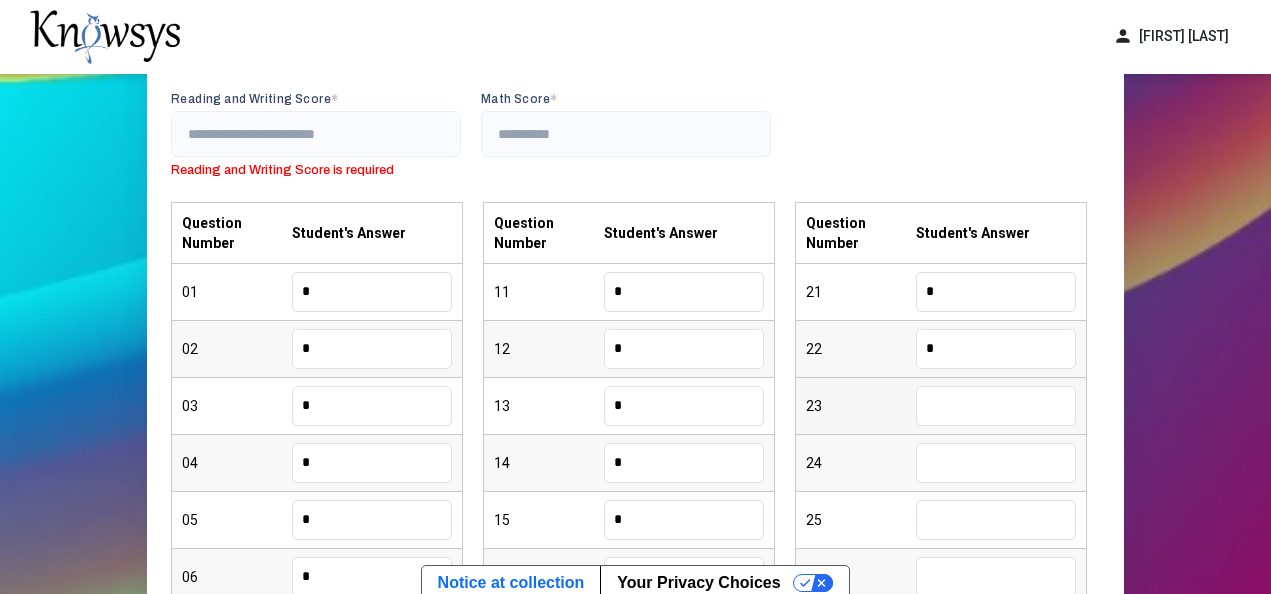 type on "*" 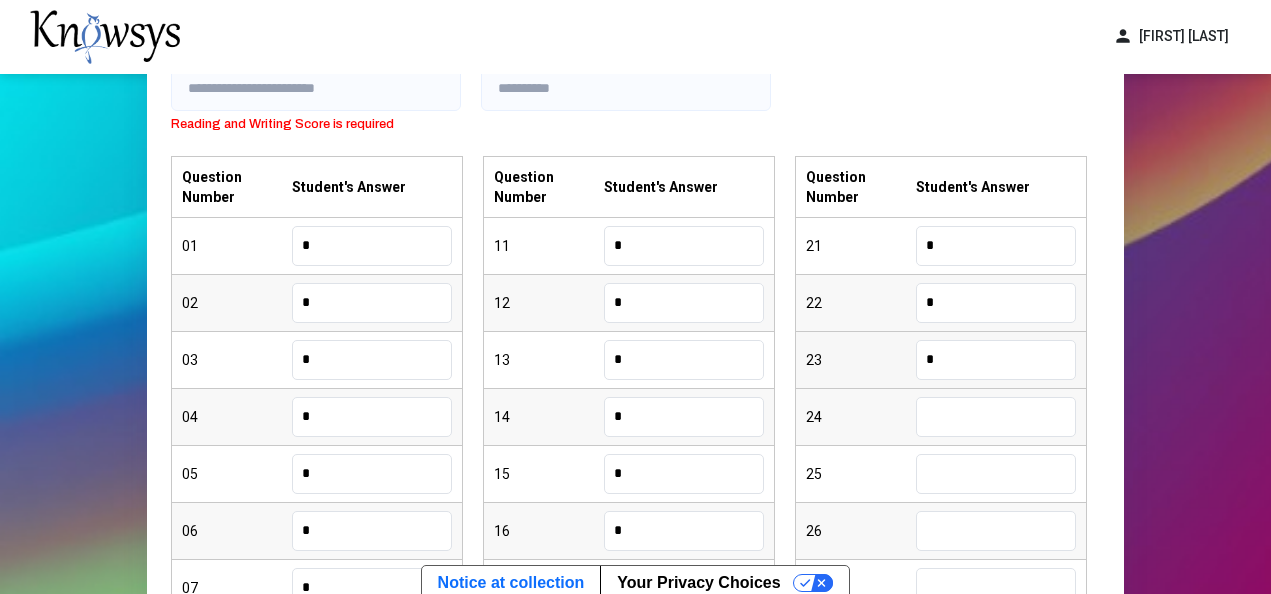 scroll, scrollTop: 300, scrollLeft: 0, axis: vertical 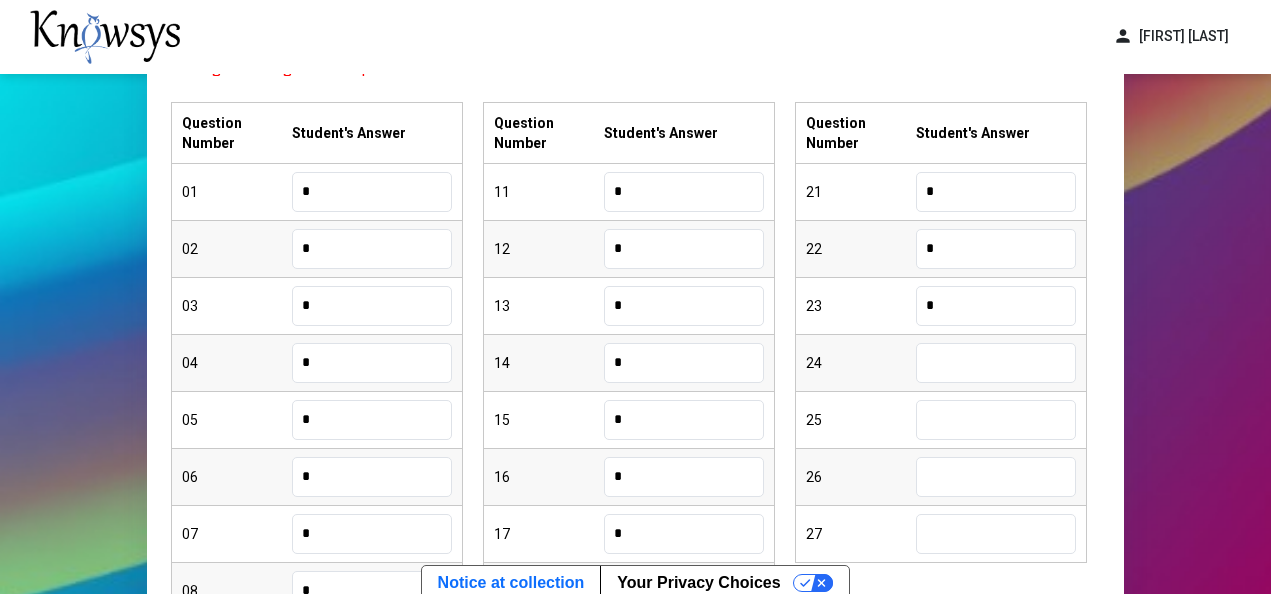 type on "*" 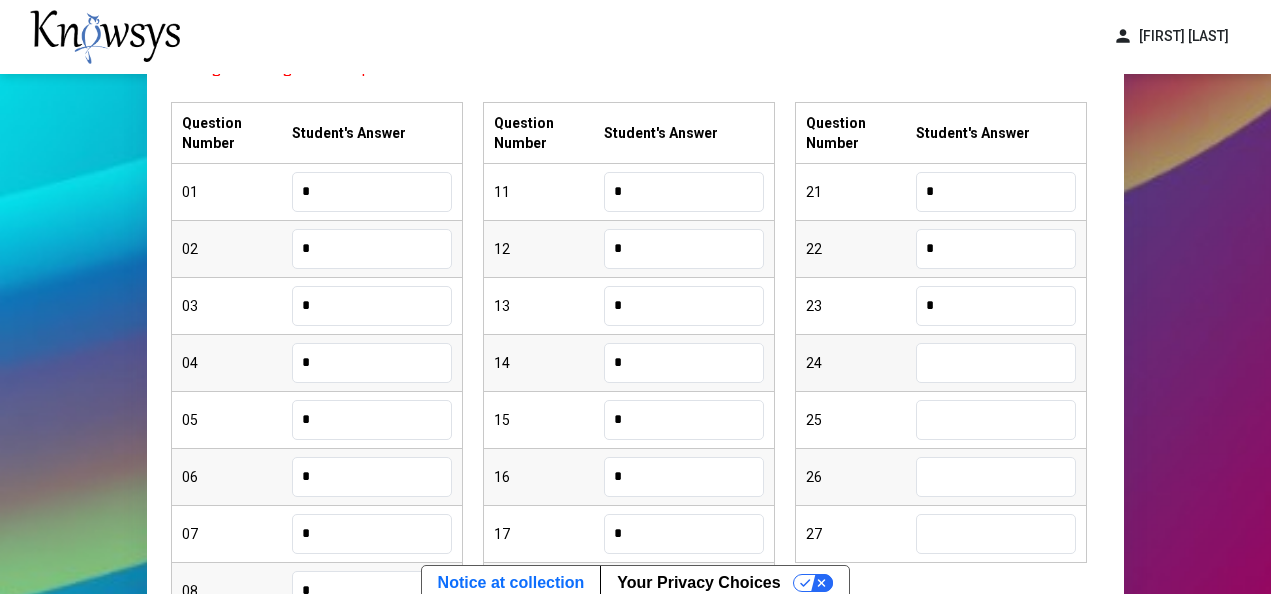 click at bounding box center (996, 363) 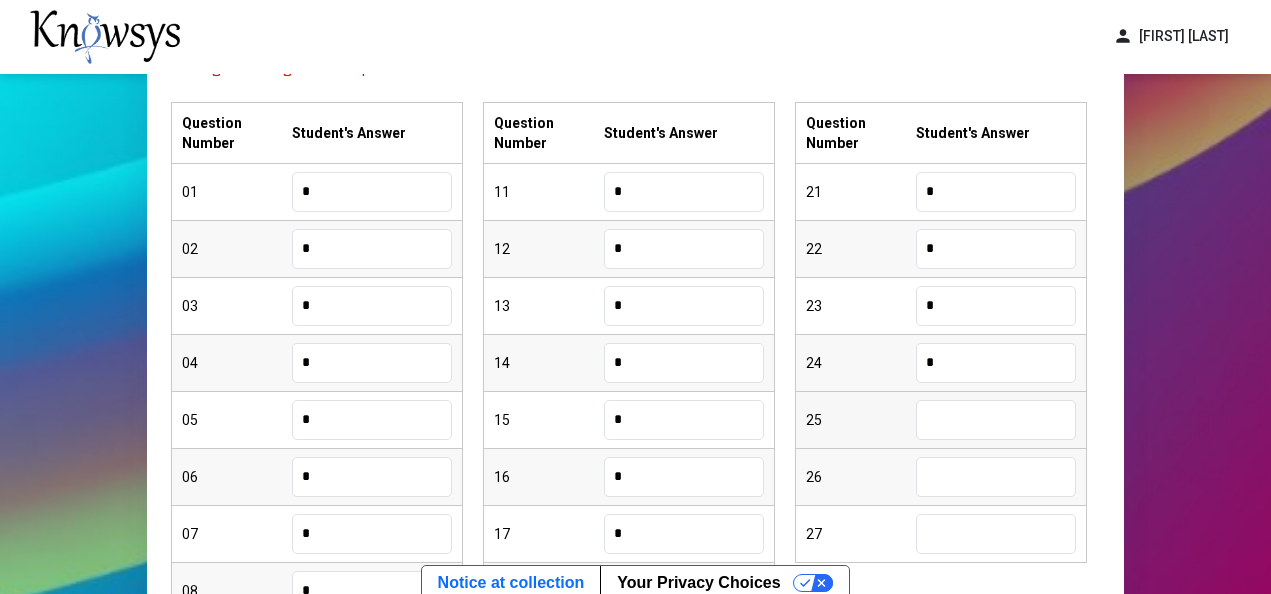 type on "*" 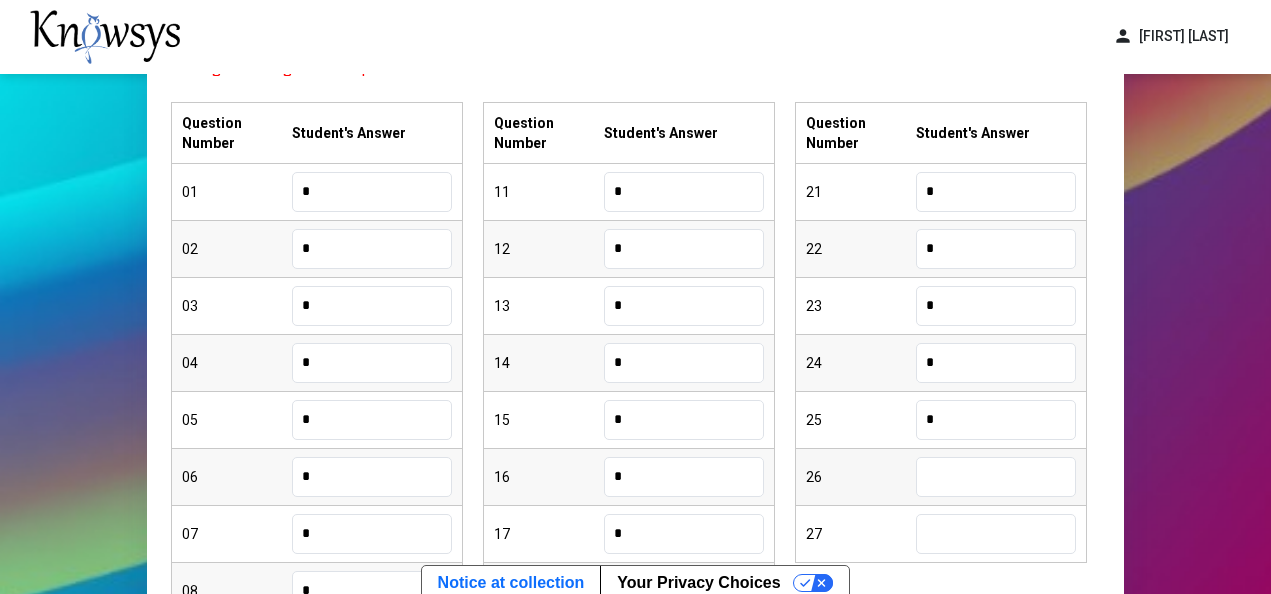 type on "*" 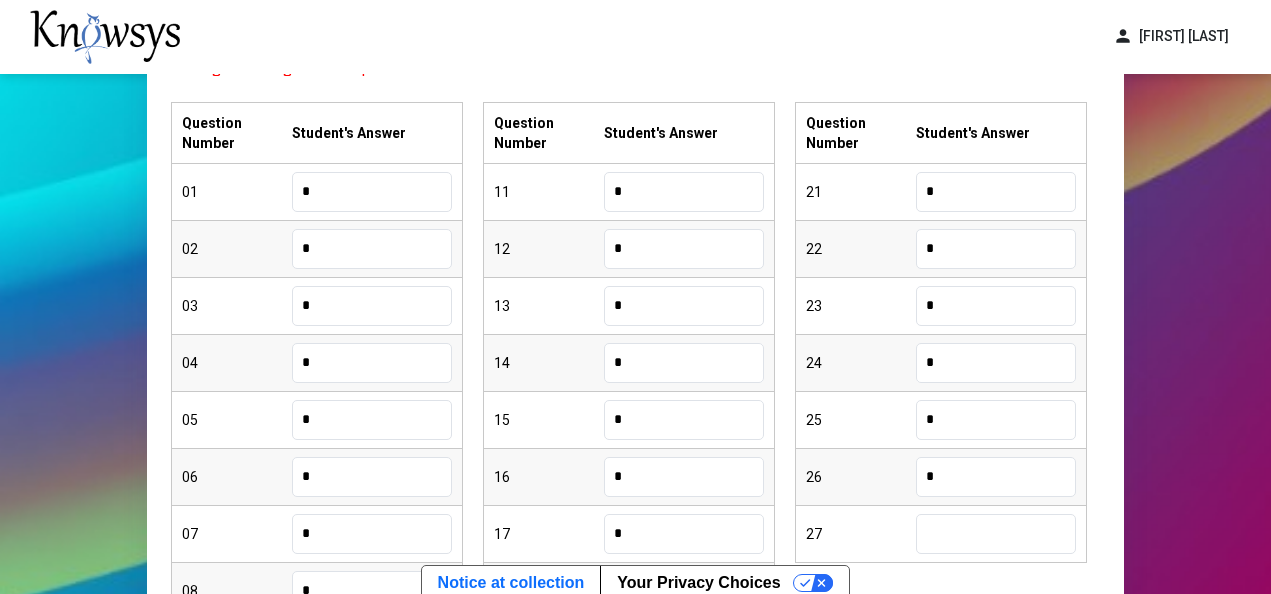type on "*" 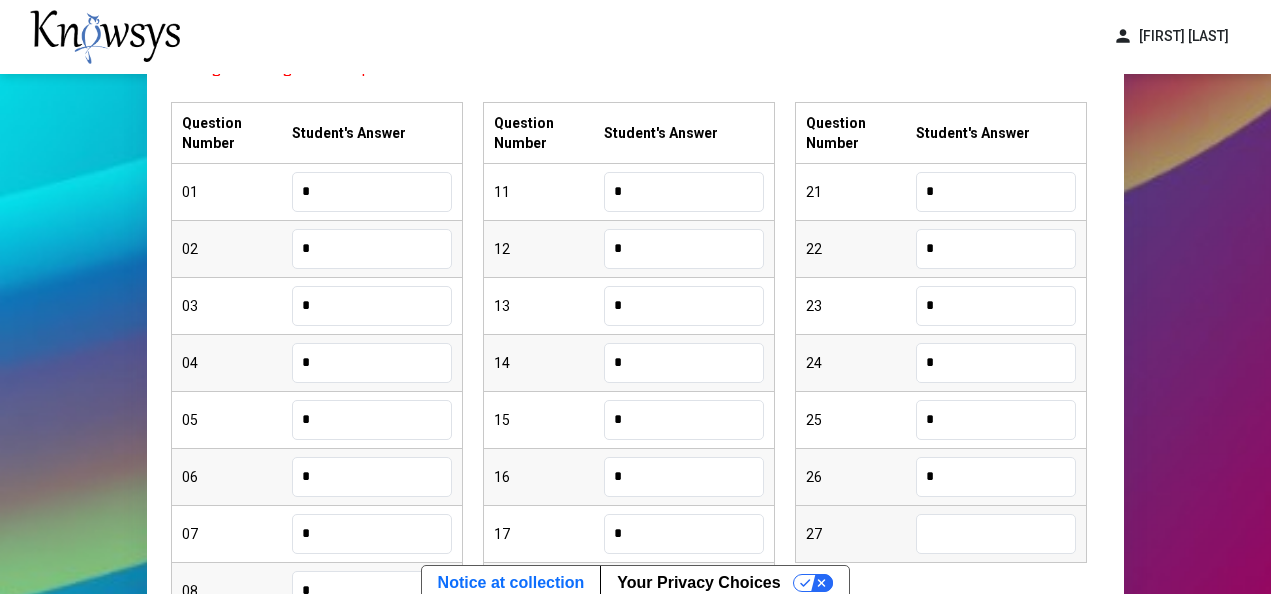click at bounding box center [996, 534] 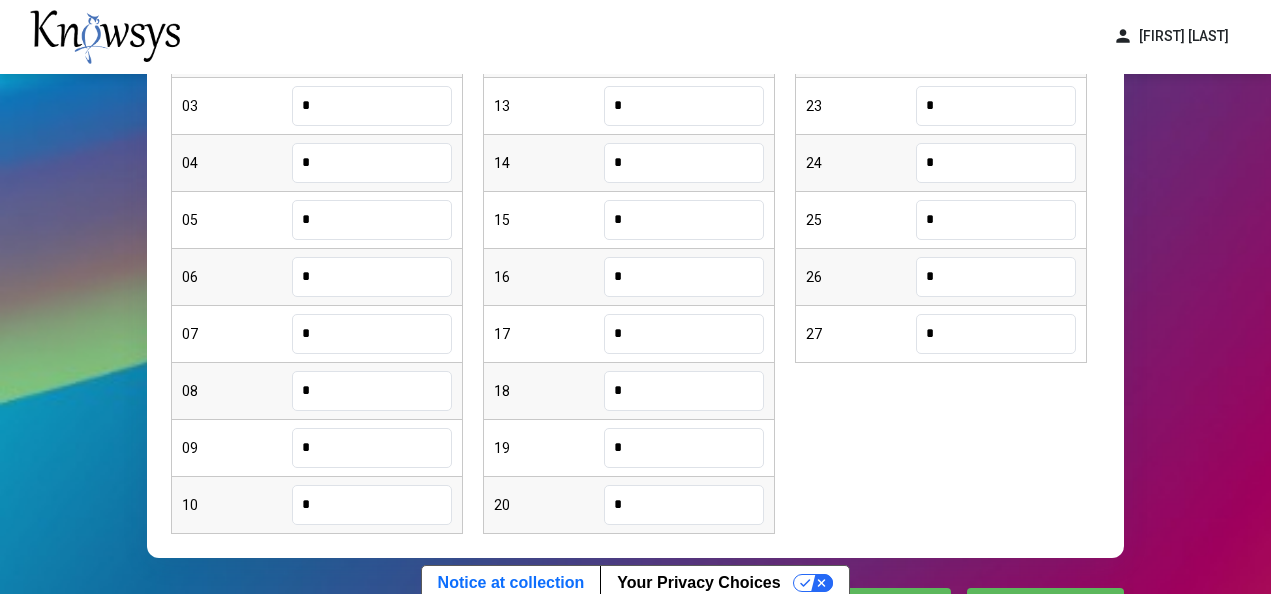 scroll, scrollTop: 600, scrollLeft: 0, axis: vertical 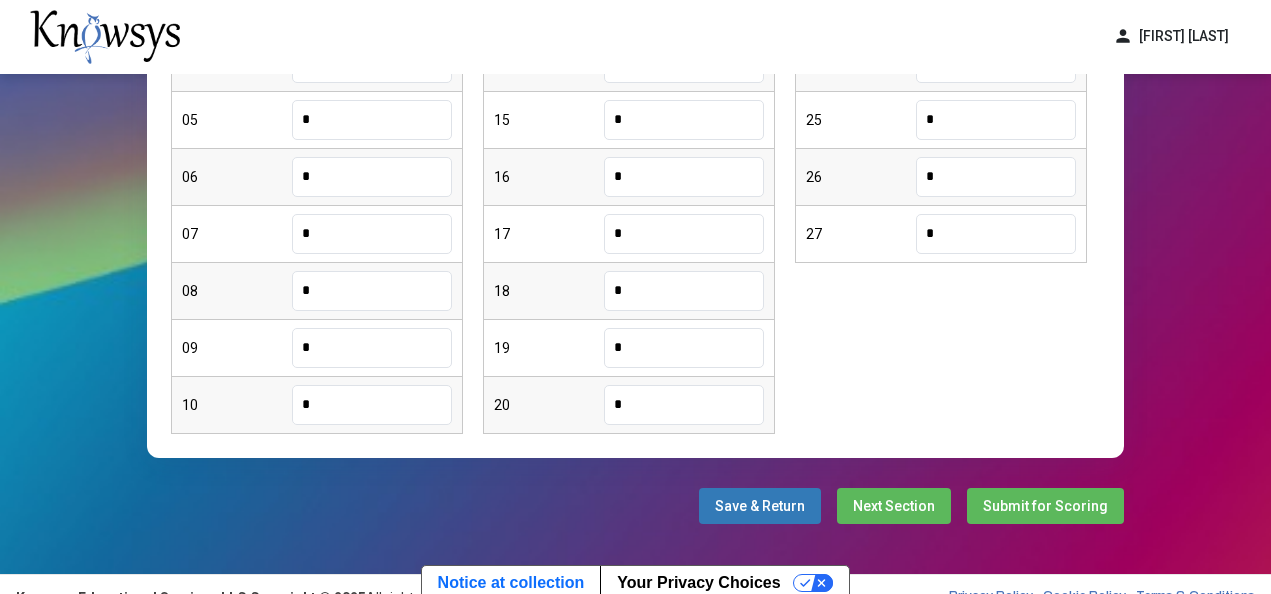 type on "*" 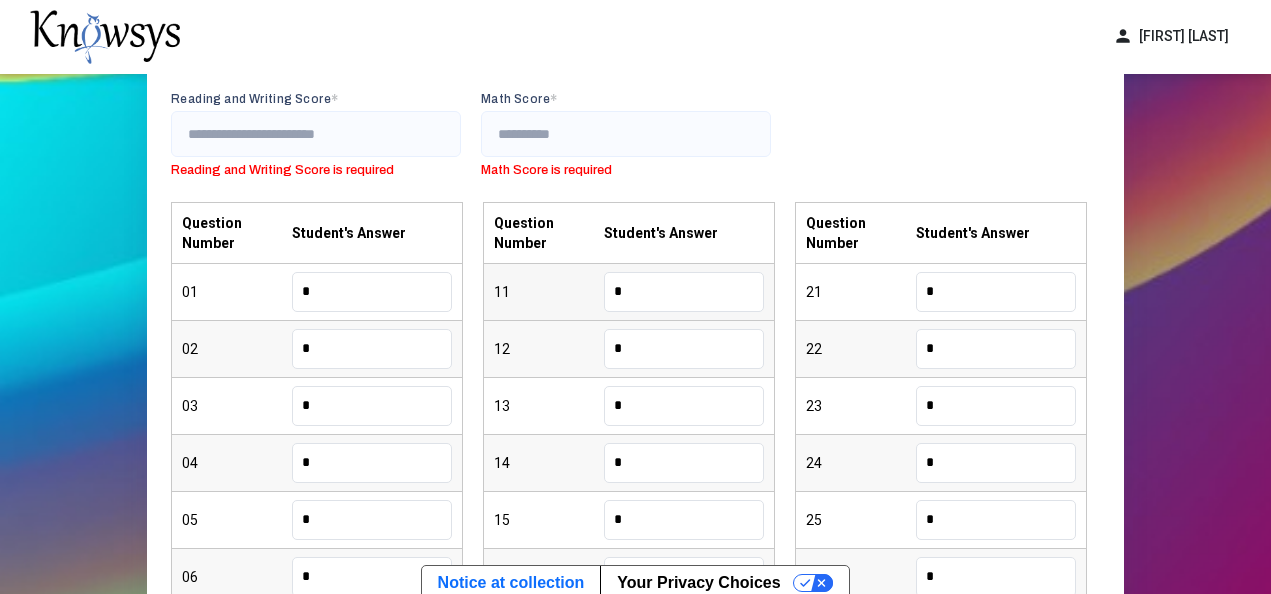 scroll, scrollTop: 100, scrollLeft: 0, axis: vertical 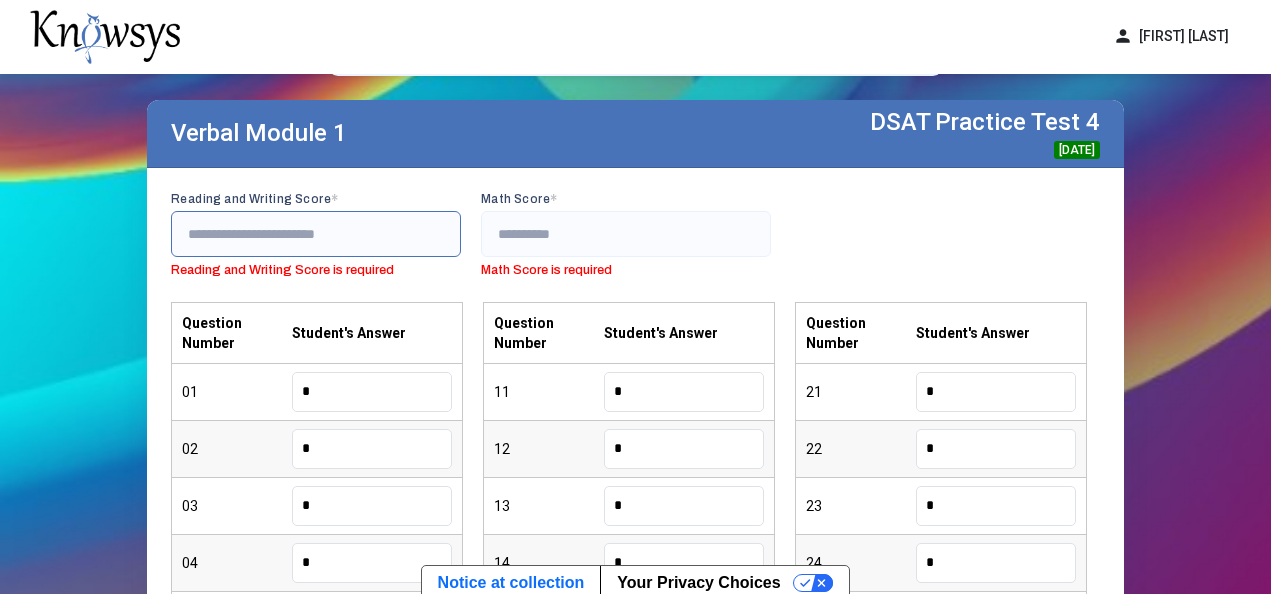 click at bounding box center [316, 234] 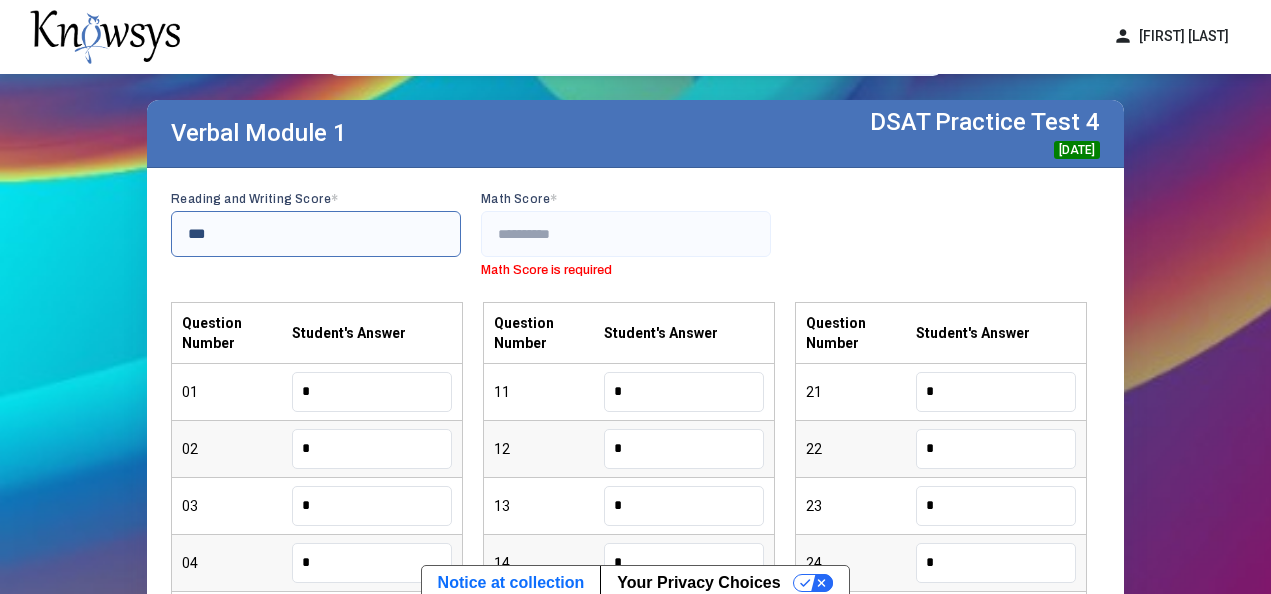 type on "***" 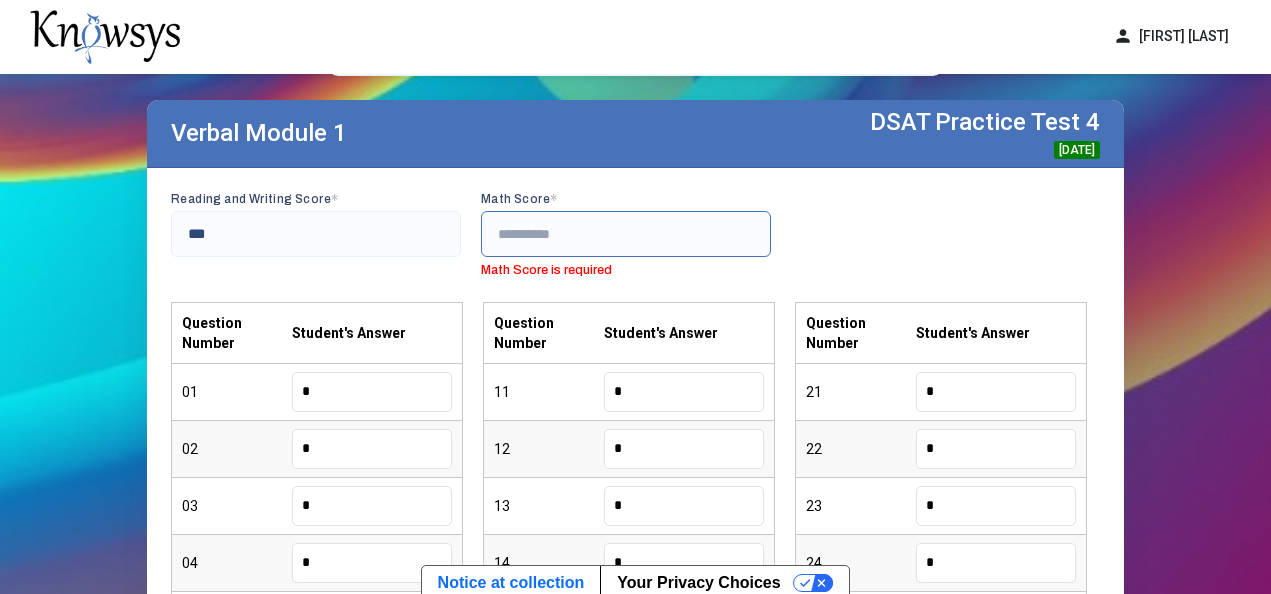 click at bounding box center (626, 234) 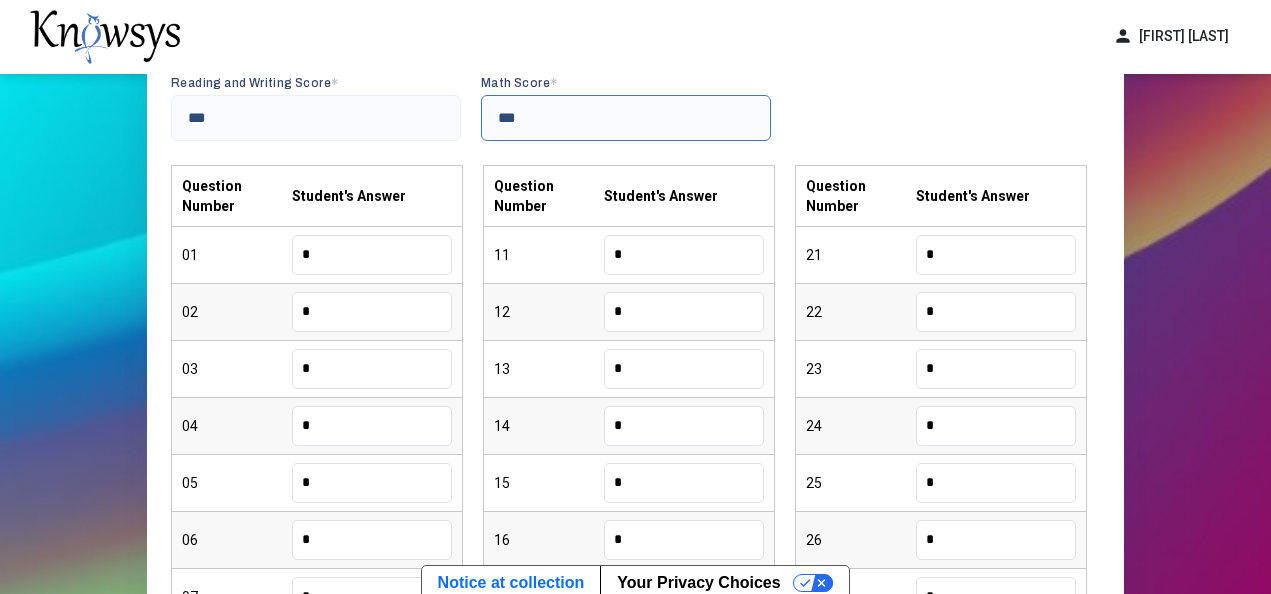 scroll, scrollTop: 605, scrollLeft: 0, axis: vertical 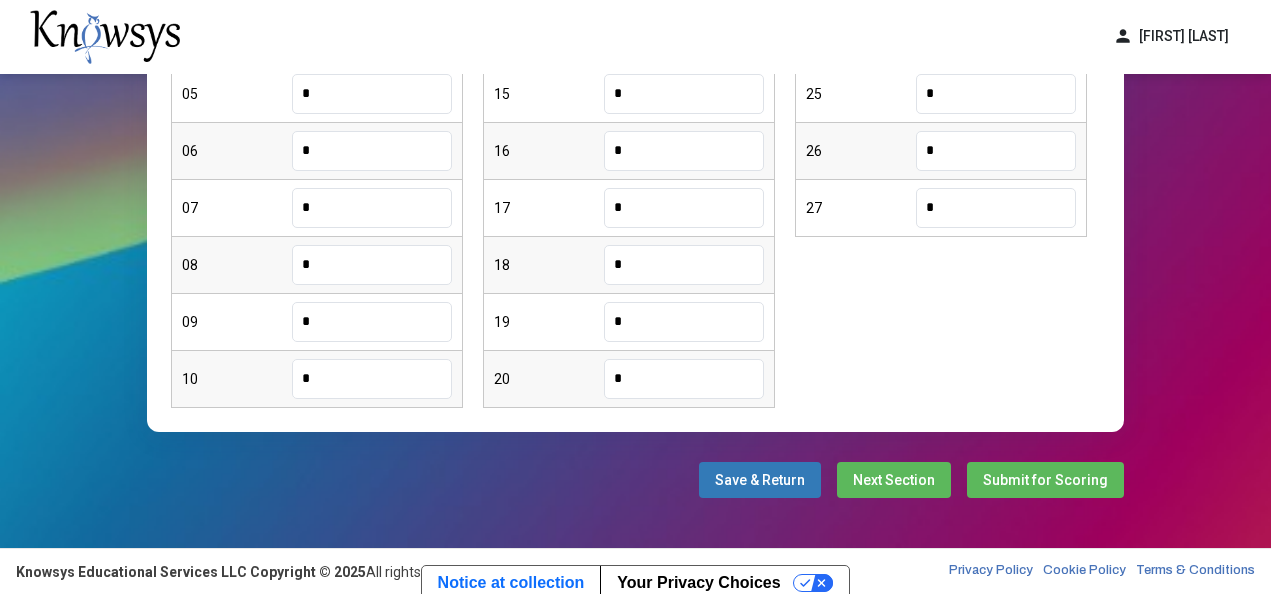 type on "***" 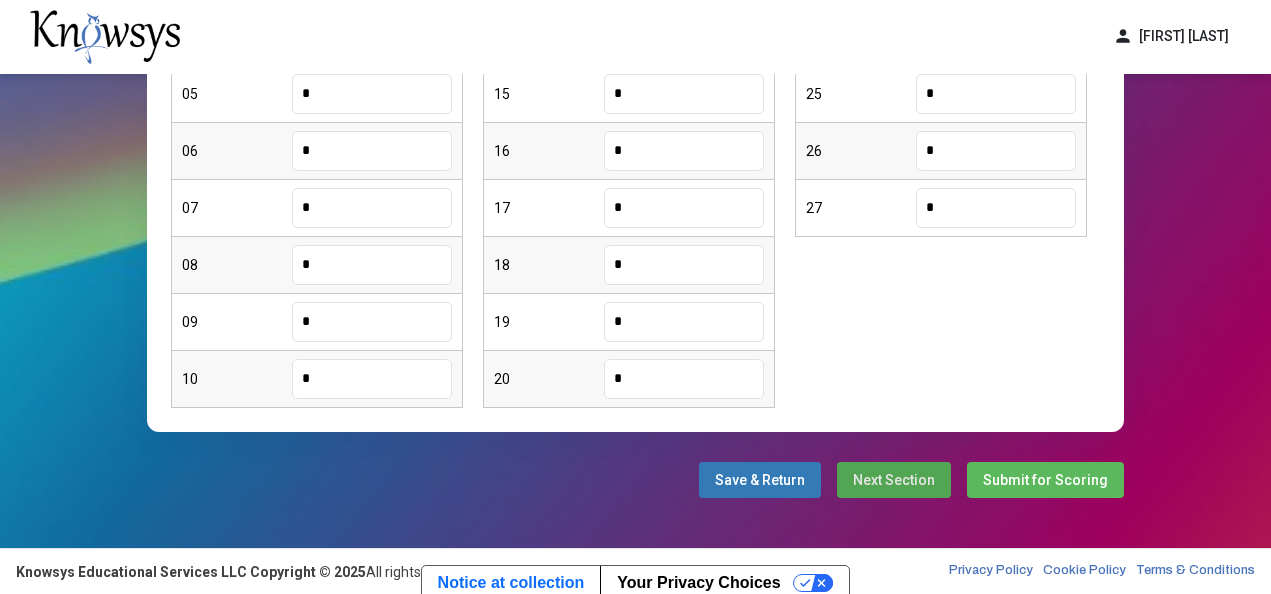 click on "Next Section" at bounding box center [894, 480] 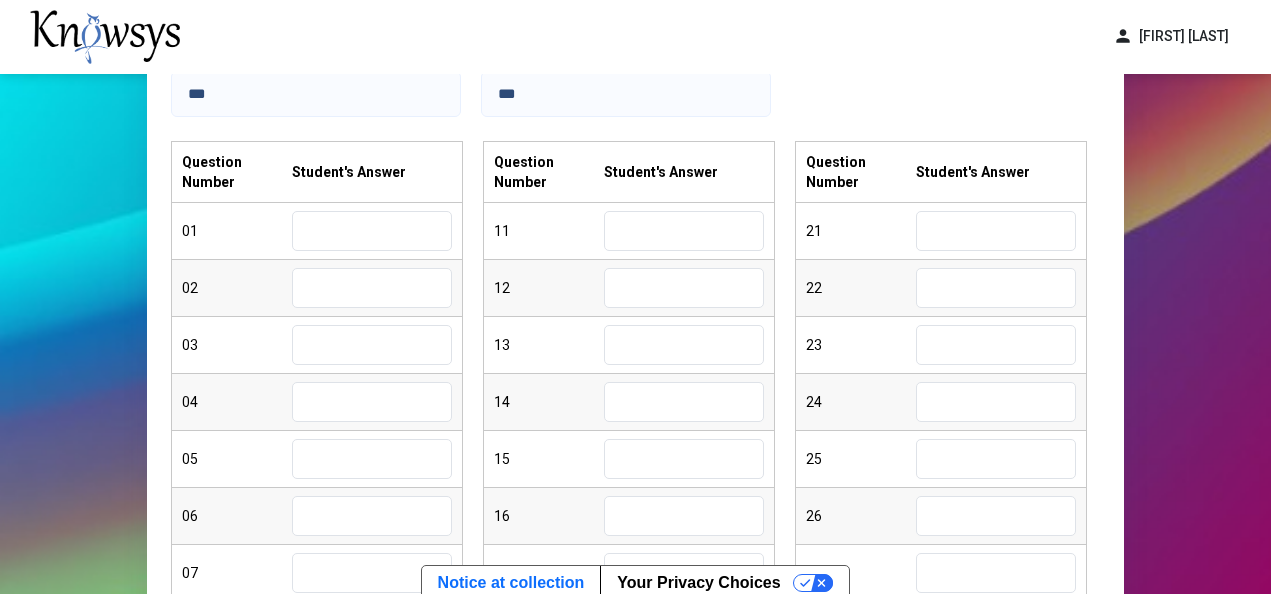 scroll, scrollTop: 205, scrollLeft: 0, axis: vertical 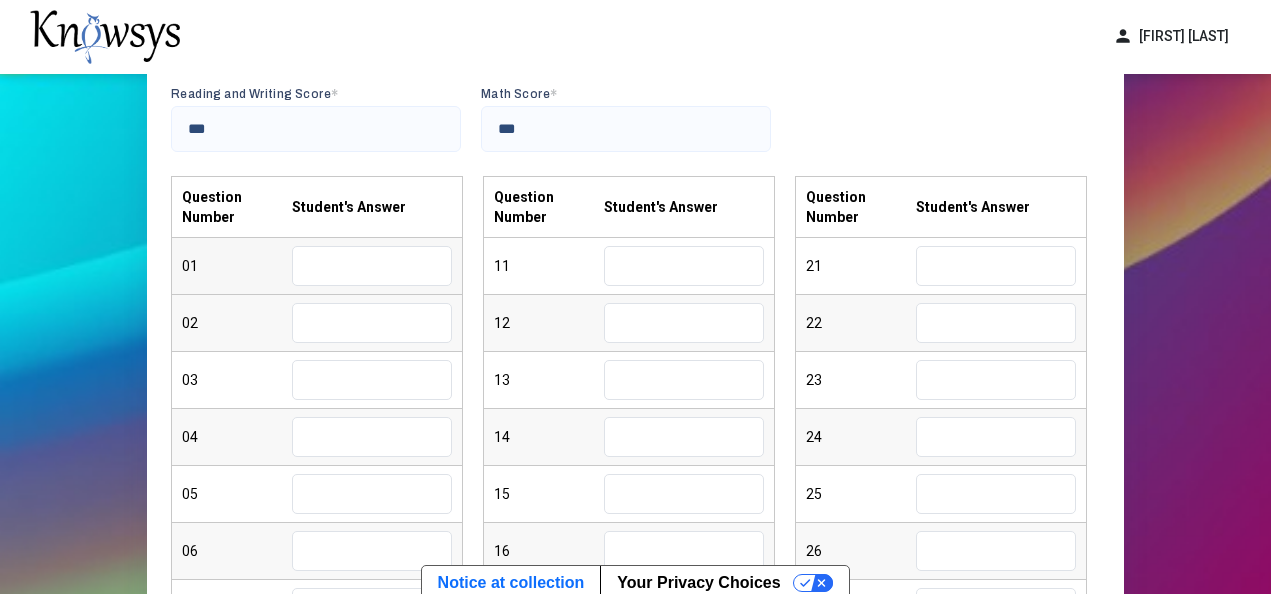 click at bounding box center (372, 266) 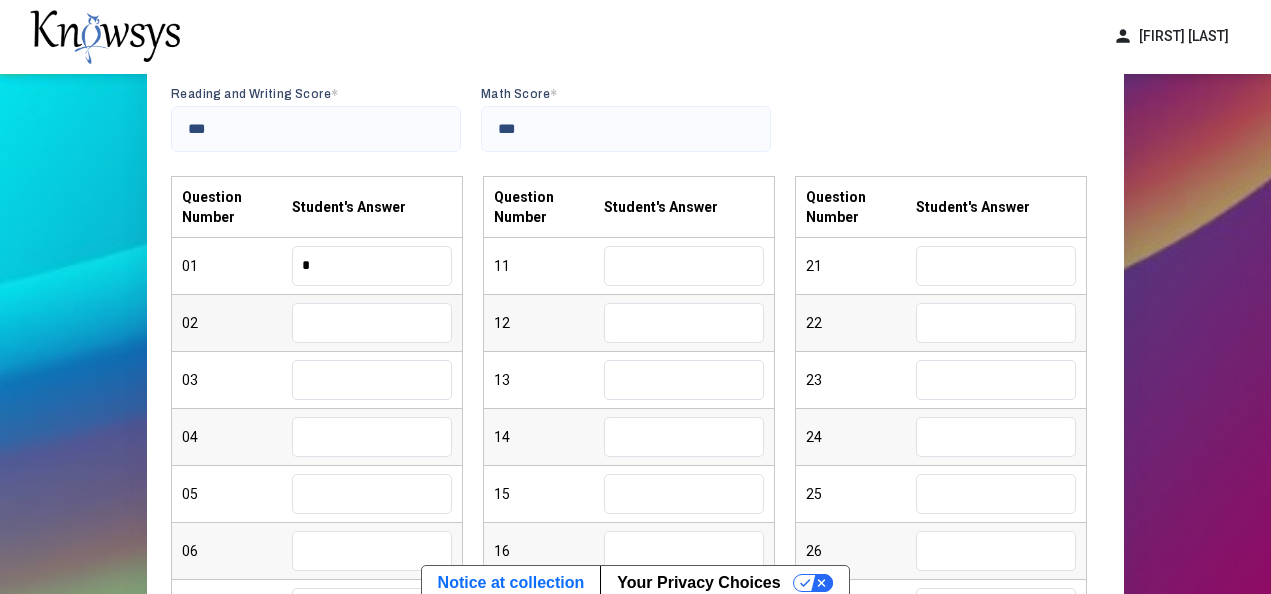 type on "*" 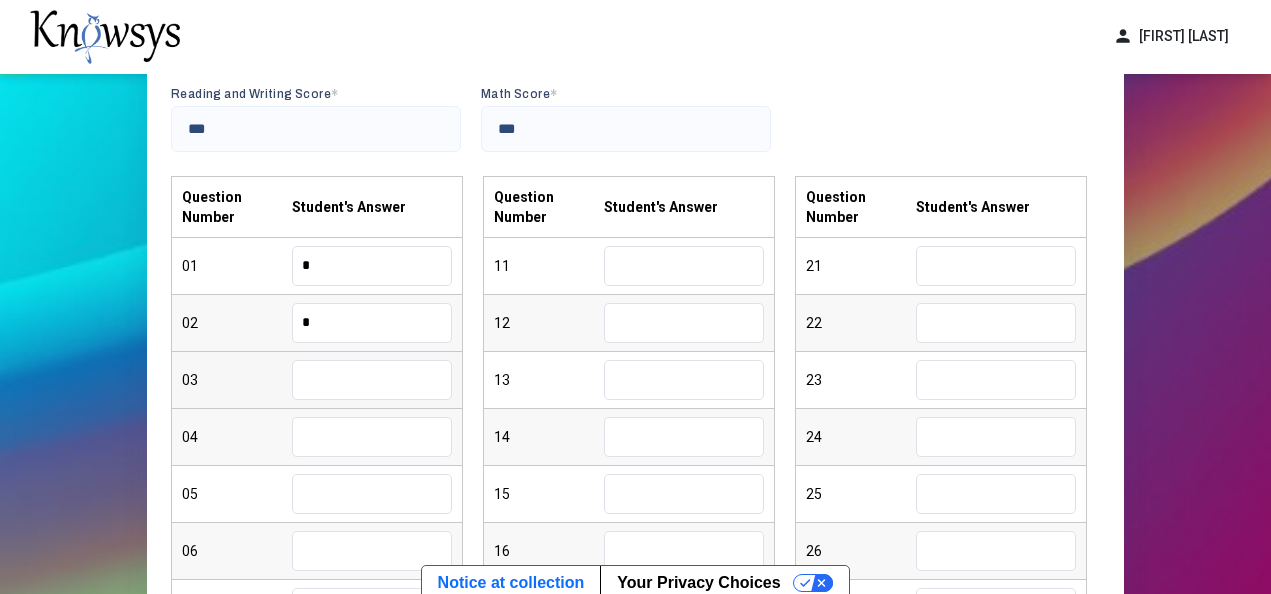 type on "*" 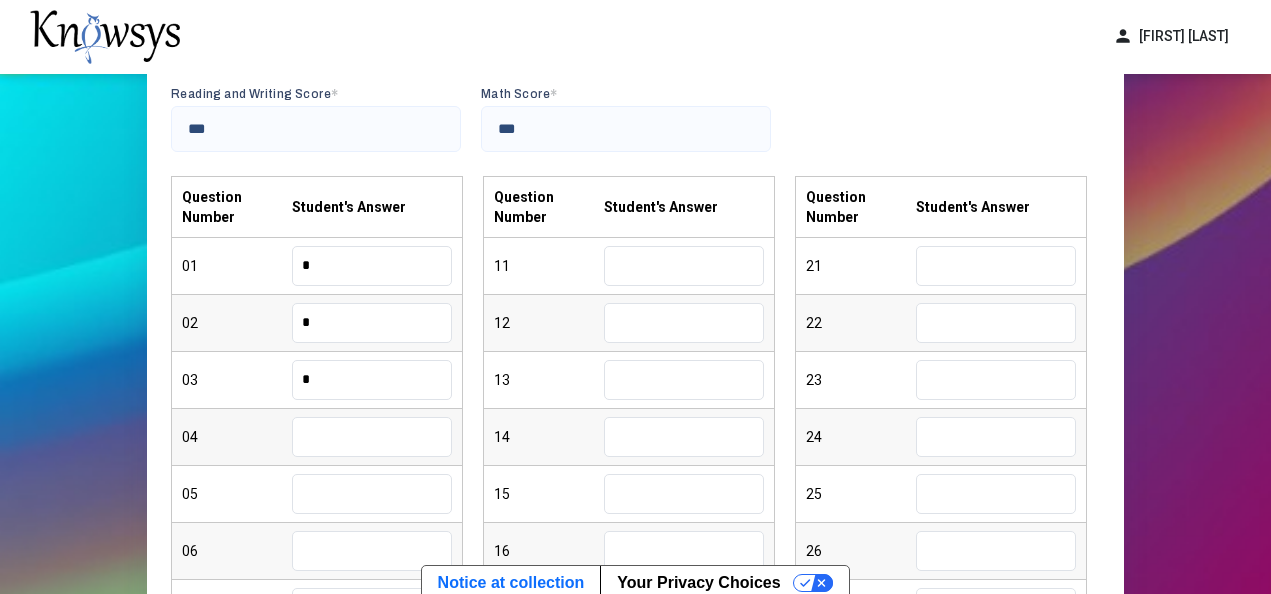 type on "*" 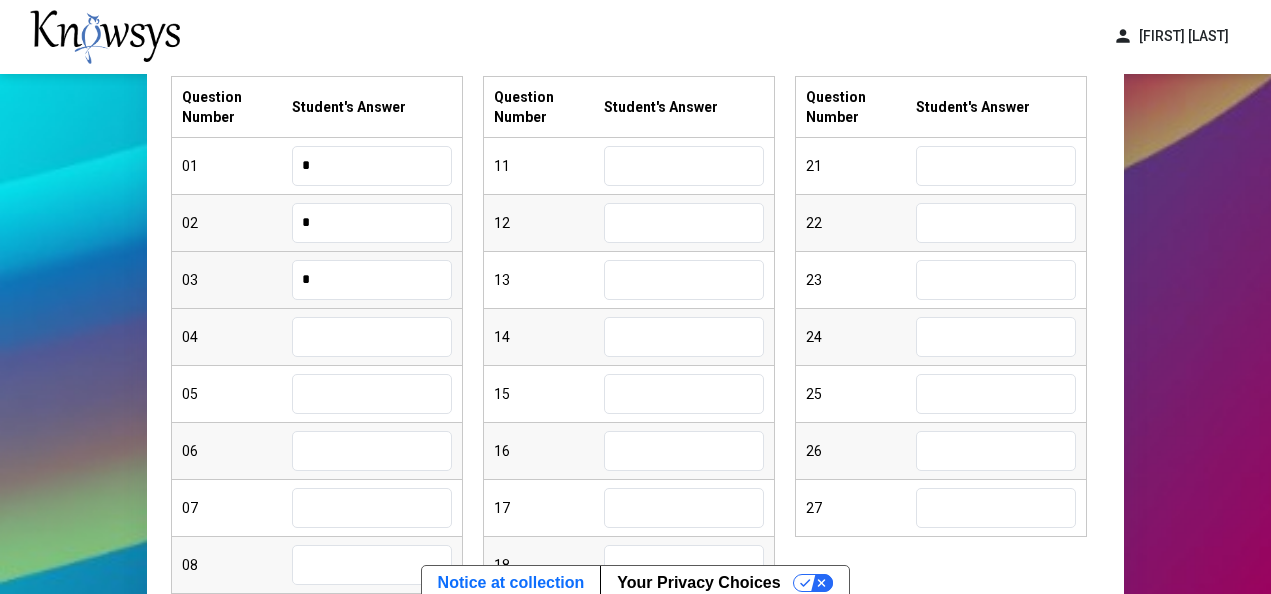 scroll, scrollTop: 405, scrollLeft: 0, axis: vertical 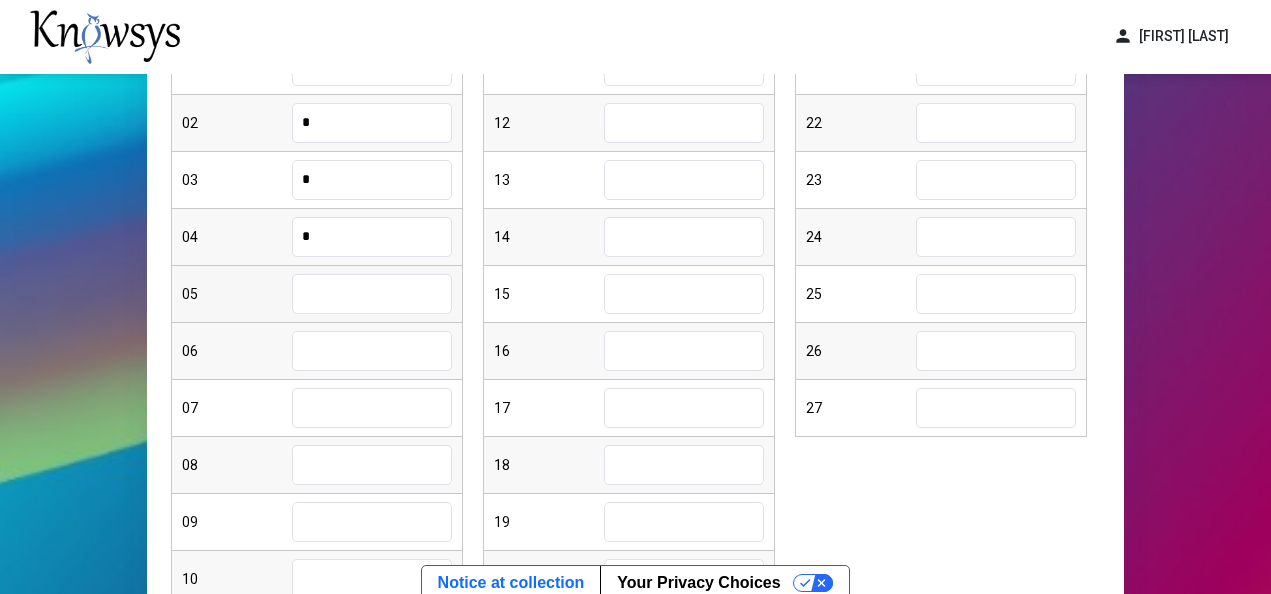 type on "*" 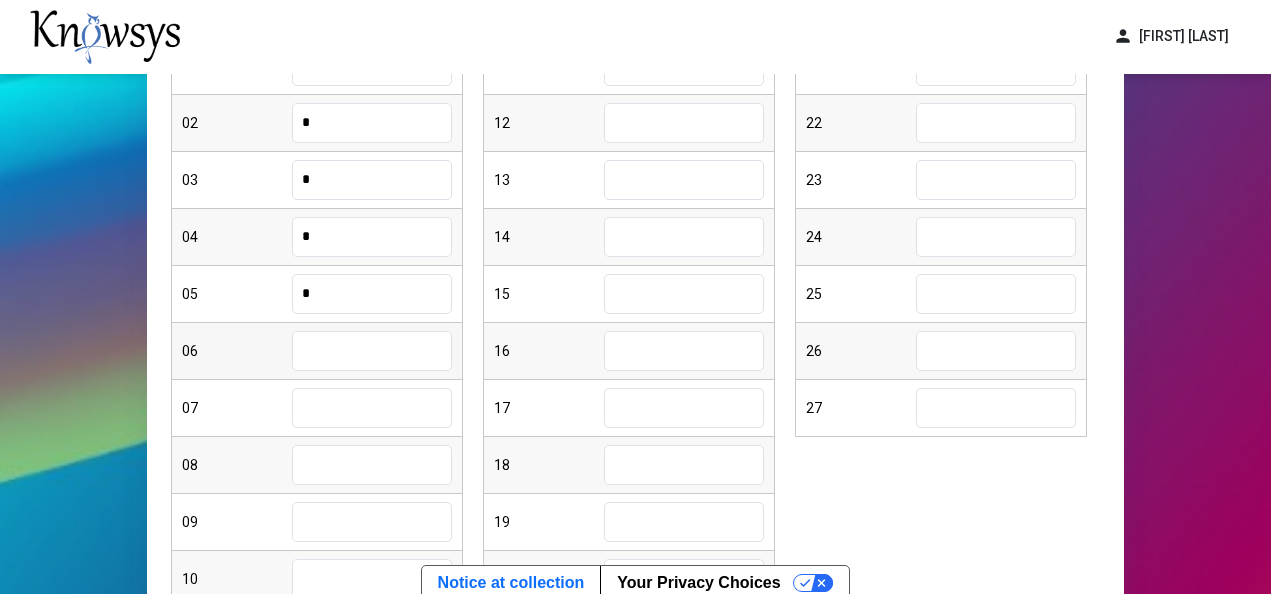 type on "*" 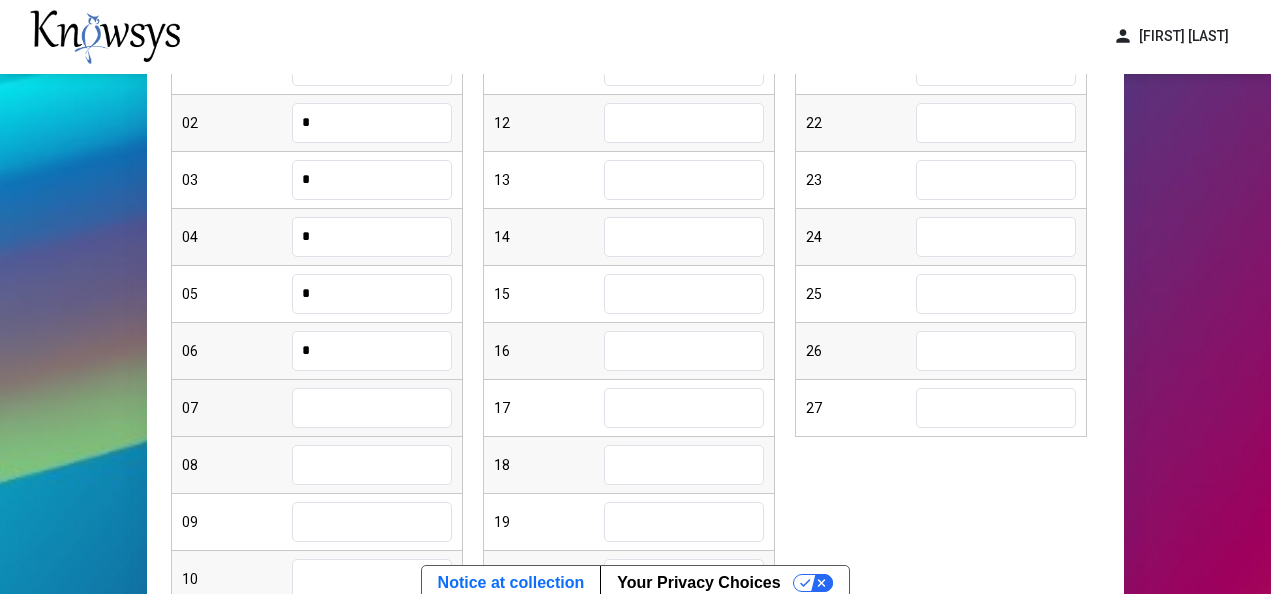 type on "*" 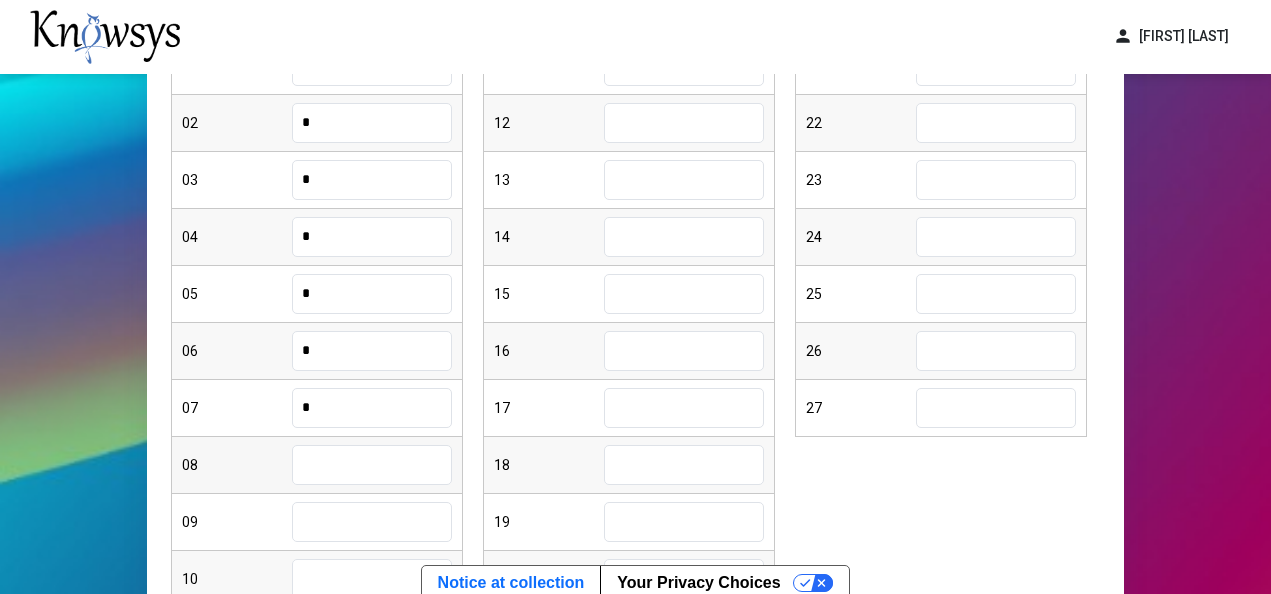 type on "*" 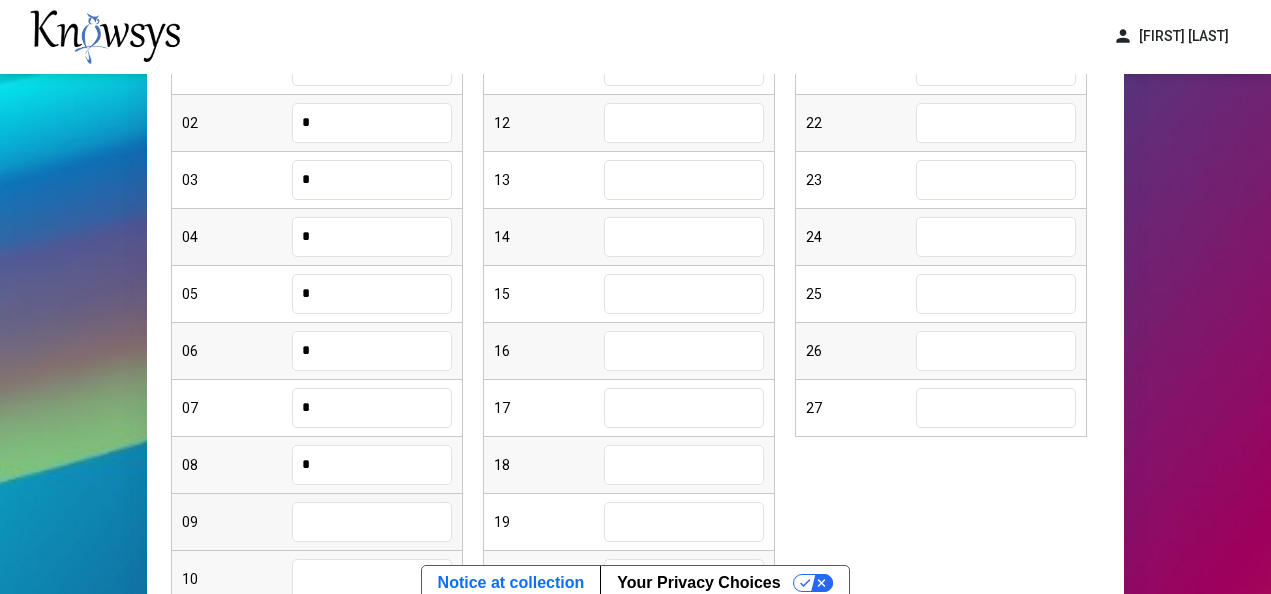 type on "*" 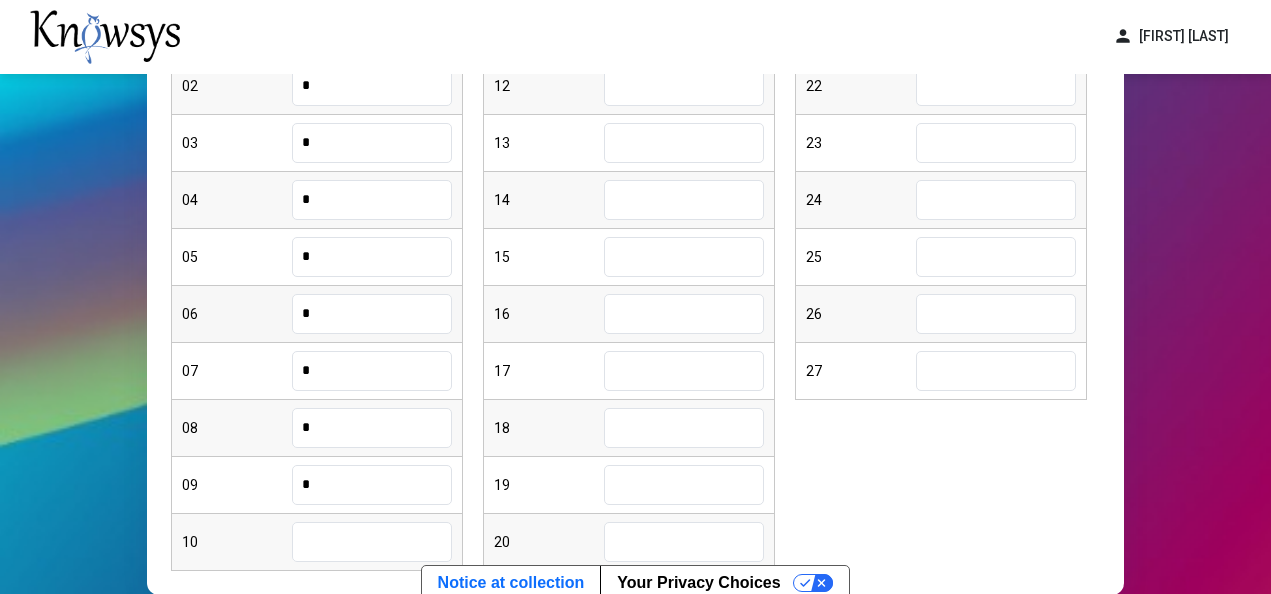scroll, scrollTop: 505, scrollLeft: 0, axis: vertical 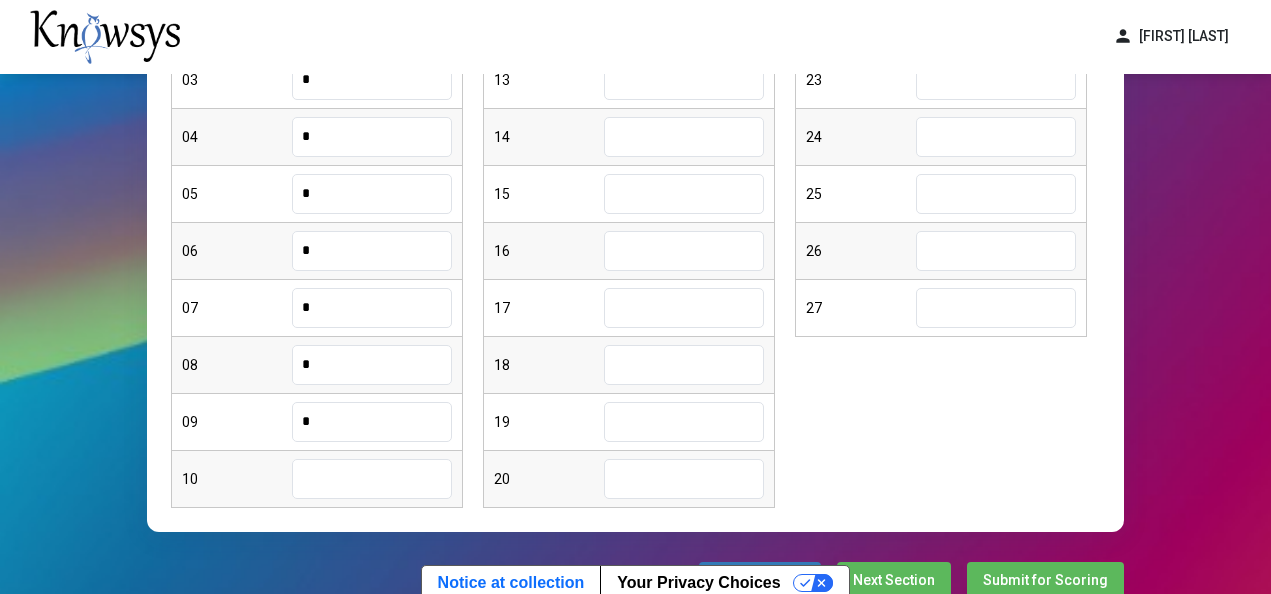 type on "*" 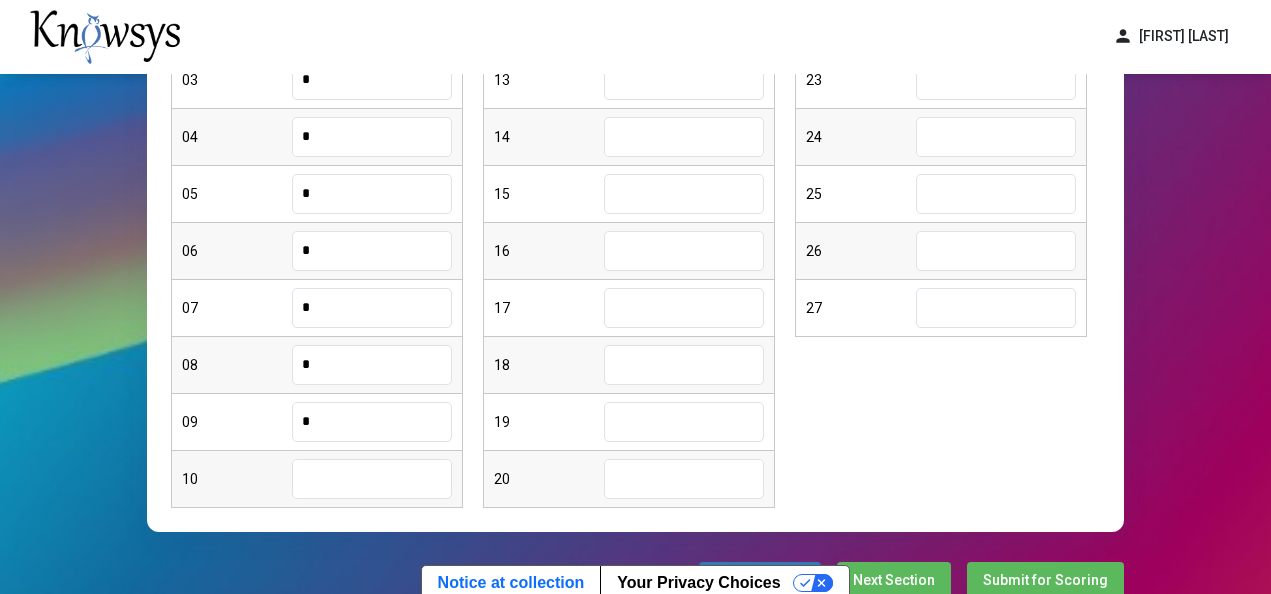 click at bounding box center (372, 479) 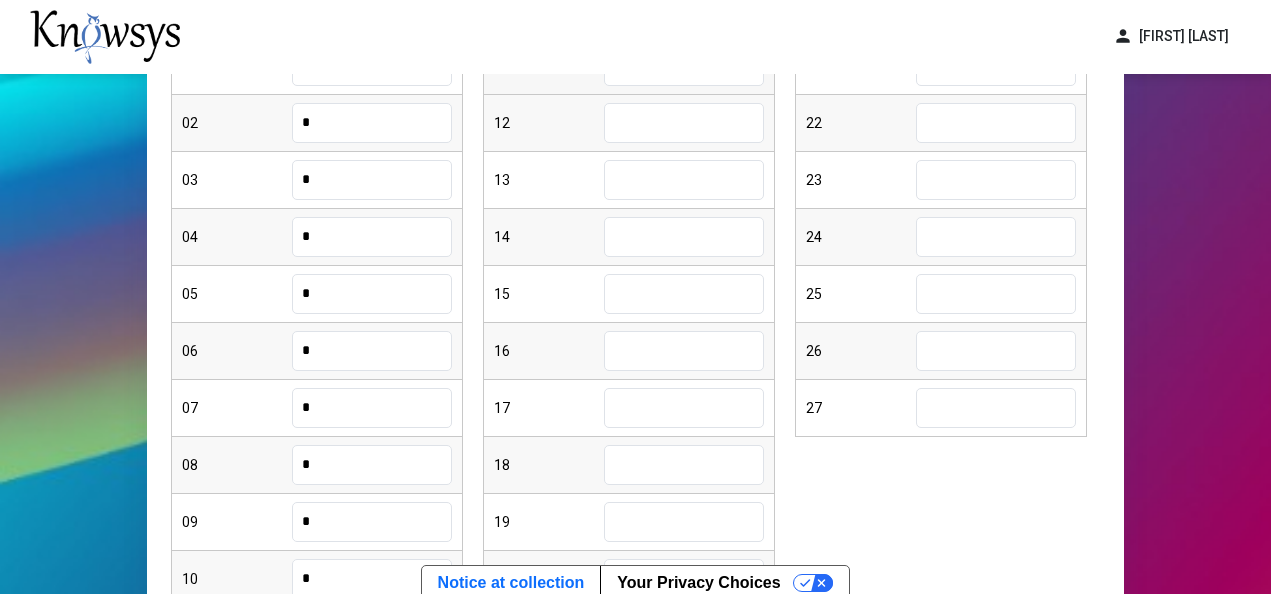 scroll, scrollTop: 305, scrollLeft: 0, axis: vertical 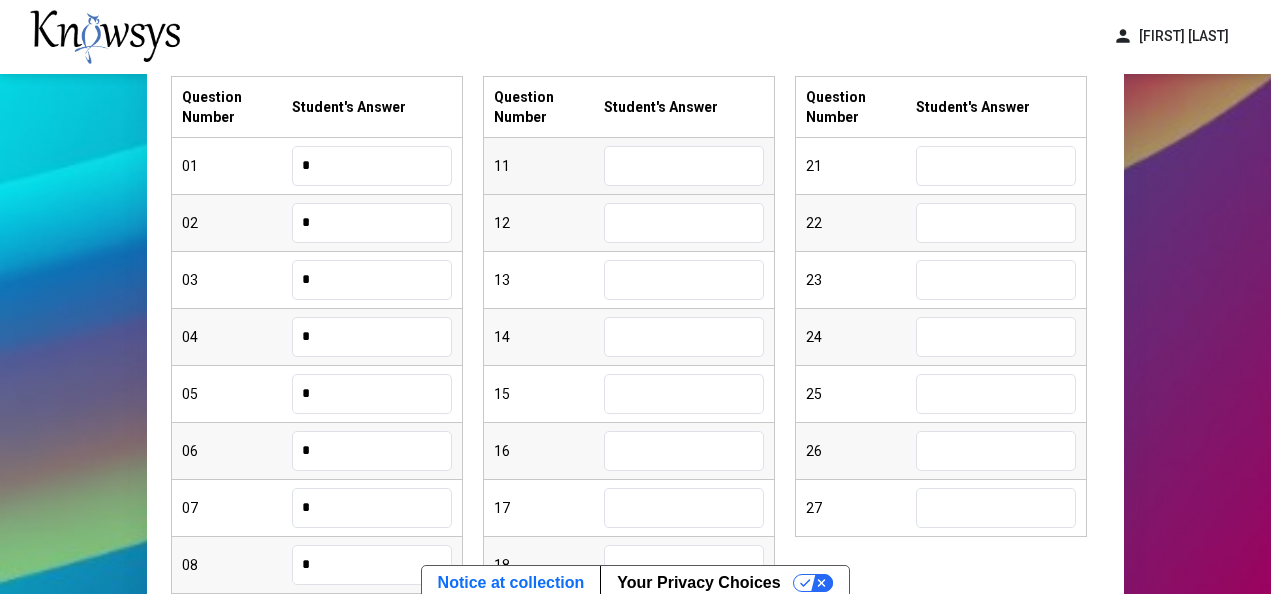 type on "*" 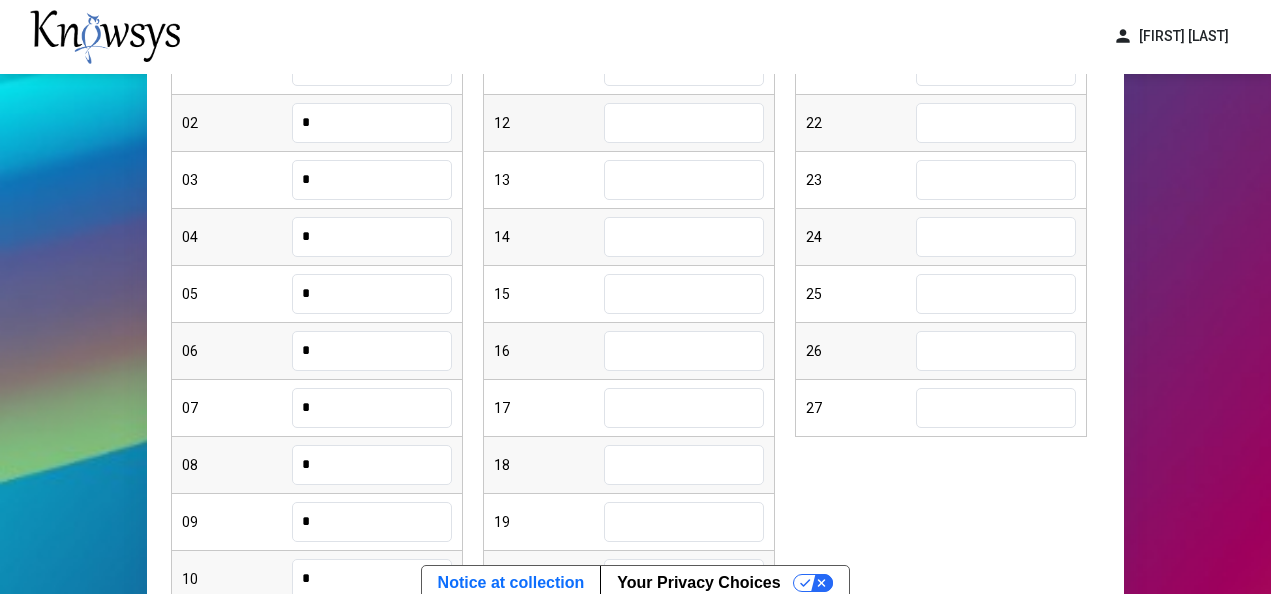 scroll, scrollTop: 505, scrollLeft: 0, axis: vertical 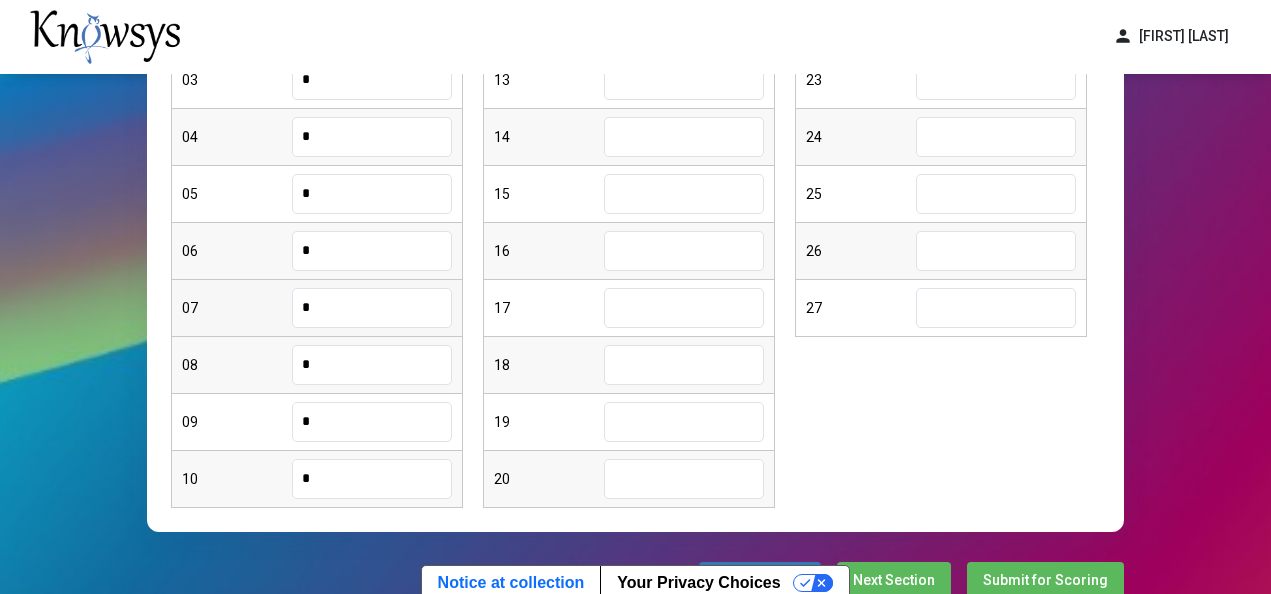 click on "*" at bounding box center [372, 308] 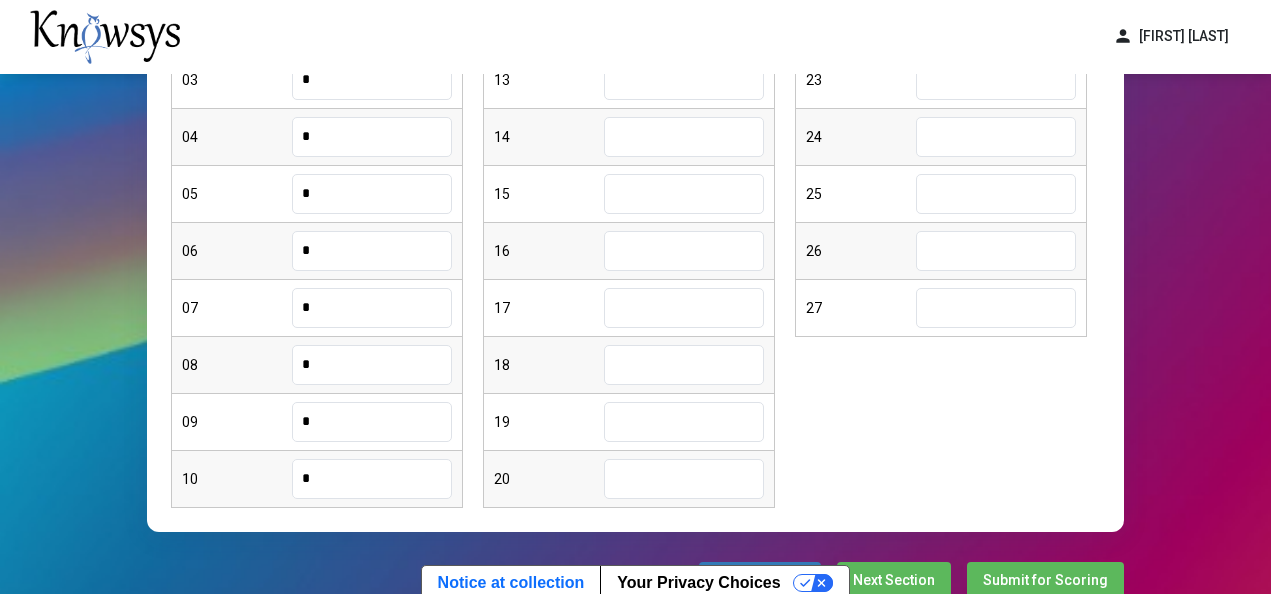 type on "*" 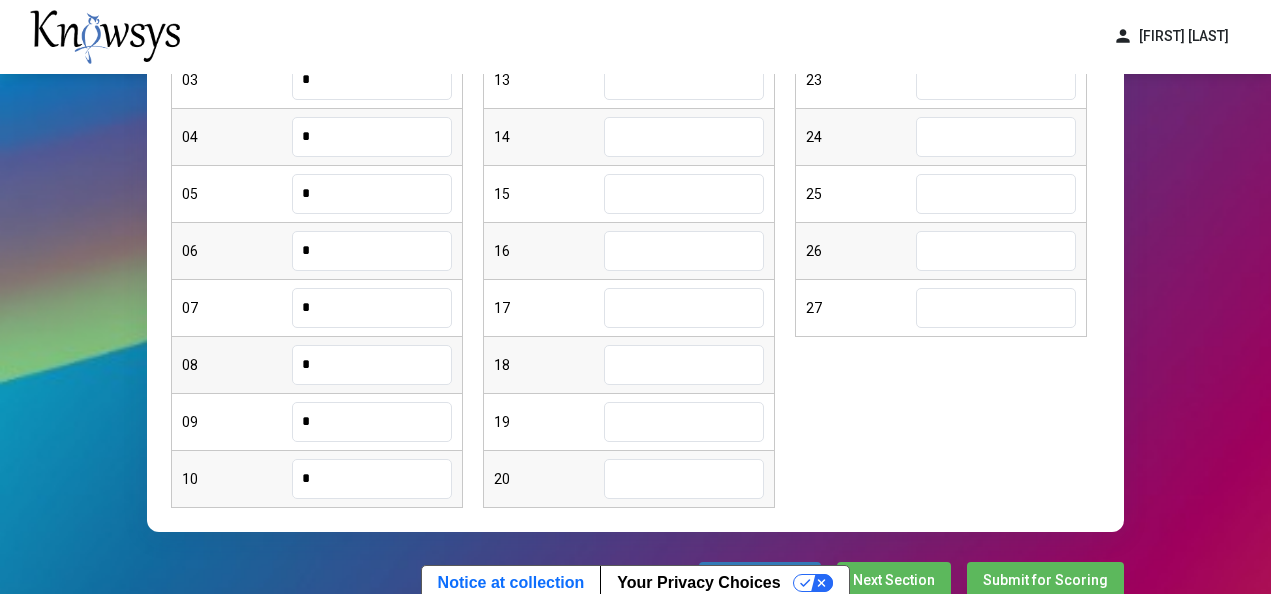 click on "*" at bounding box center (372, 365) 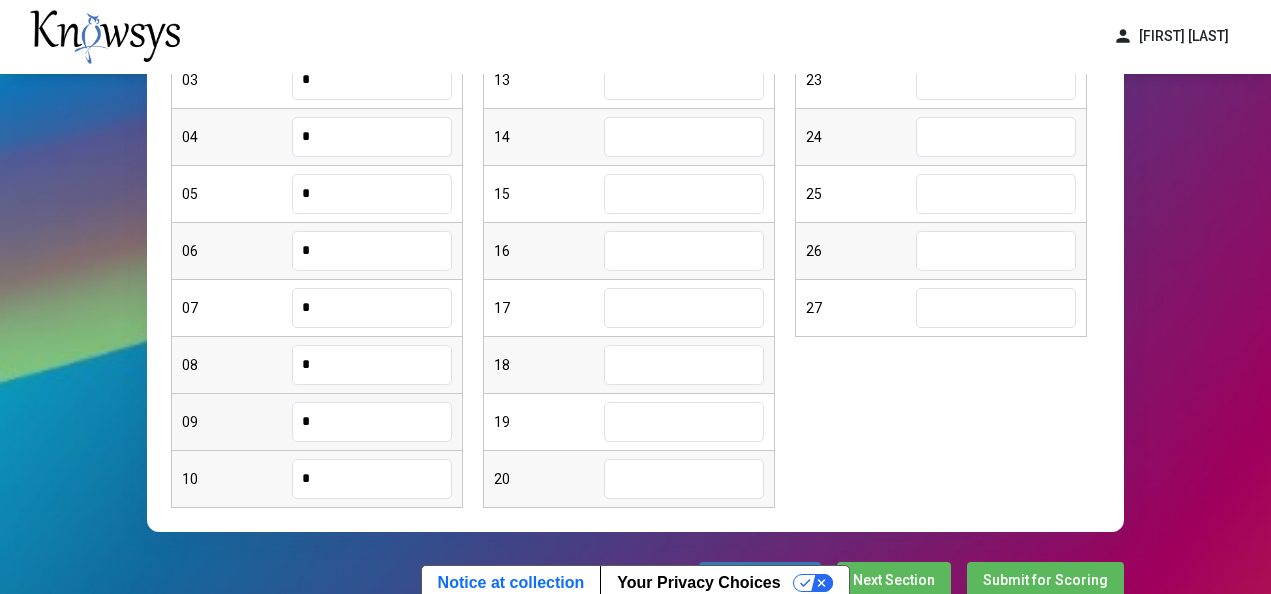 type on "*" 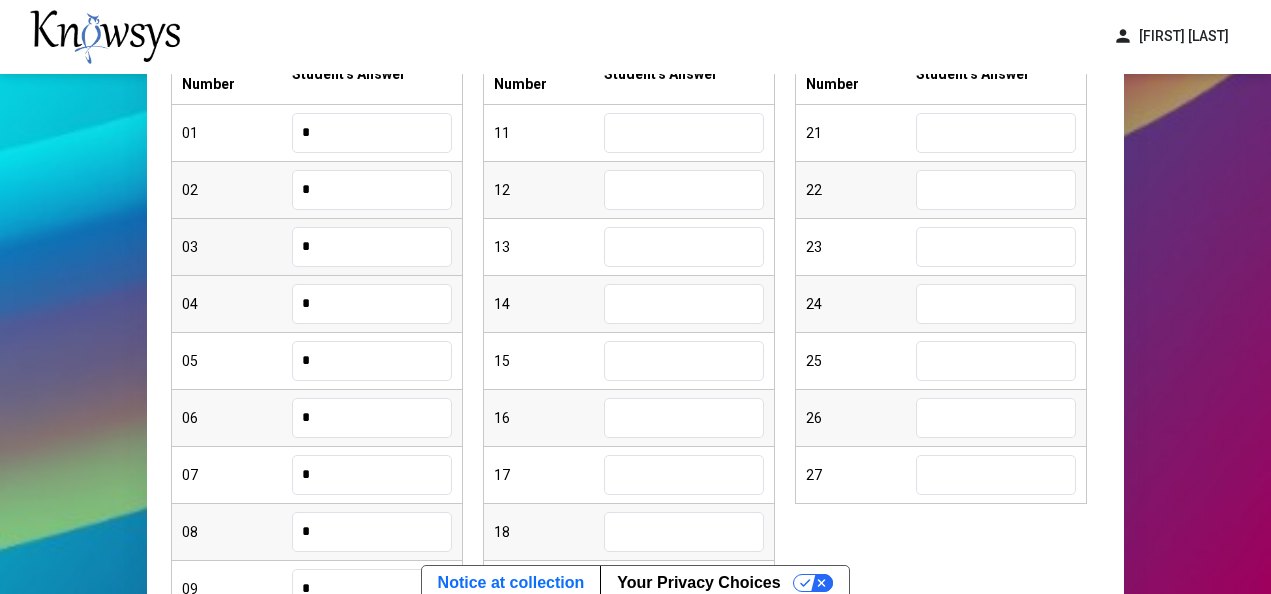 scroll, scrollTop: 305, scrollLeft: 0, axis: vertical 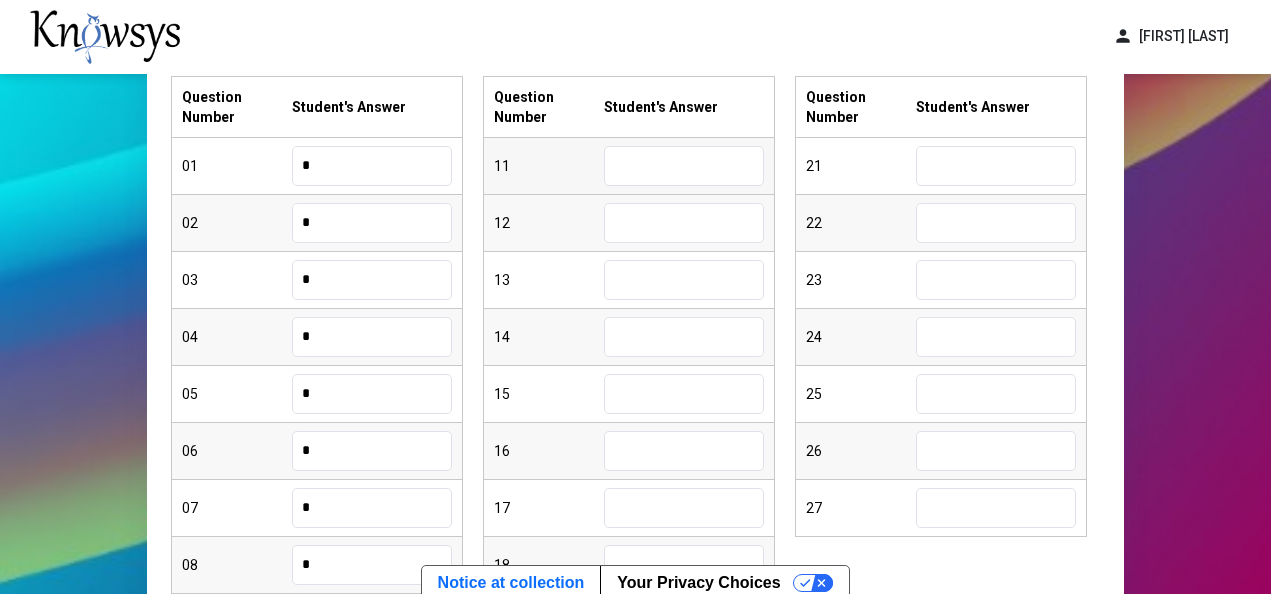 type on "*" 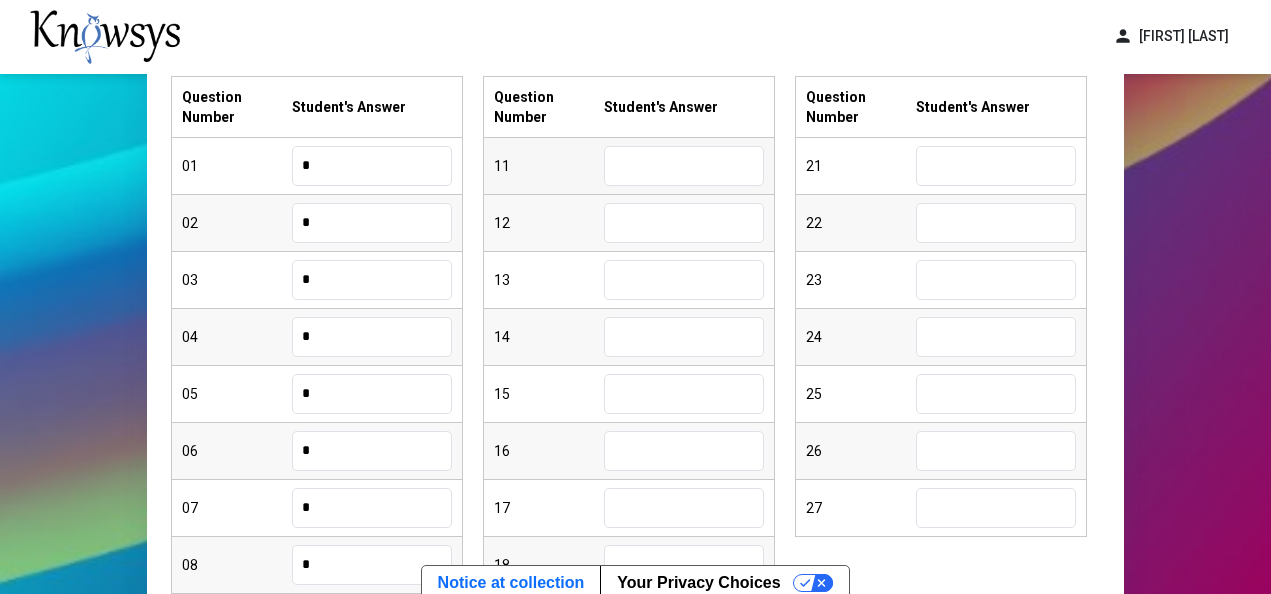 click at bounding box center (684, 166) 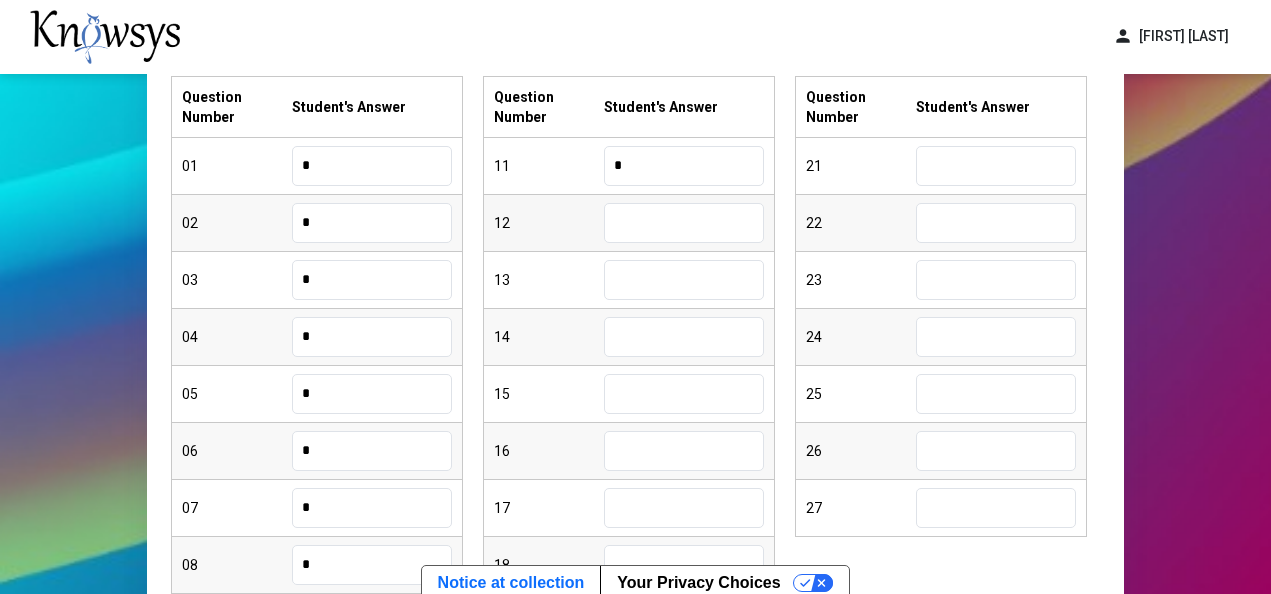 type on "*" 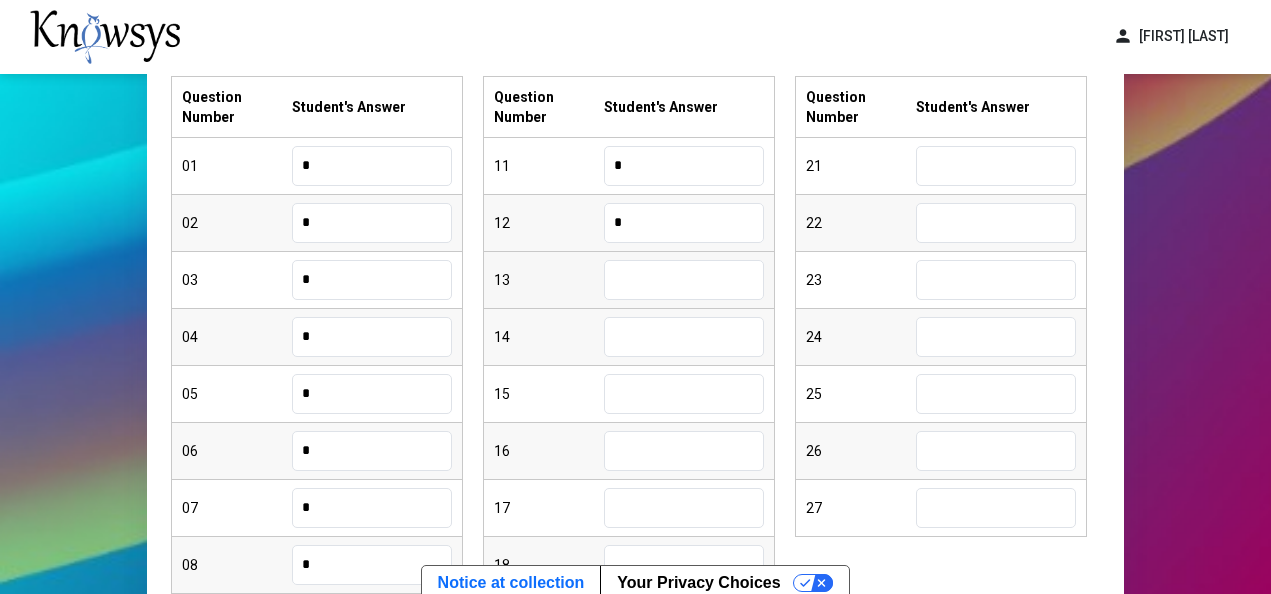 type on "*" 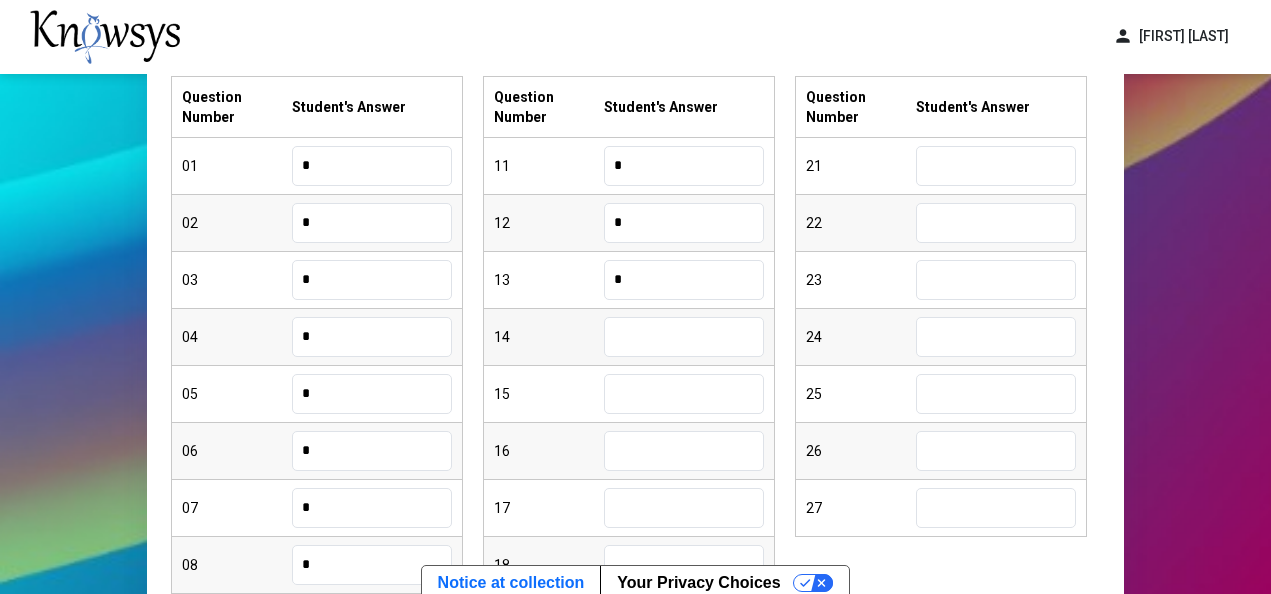 type on "*" 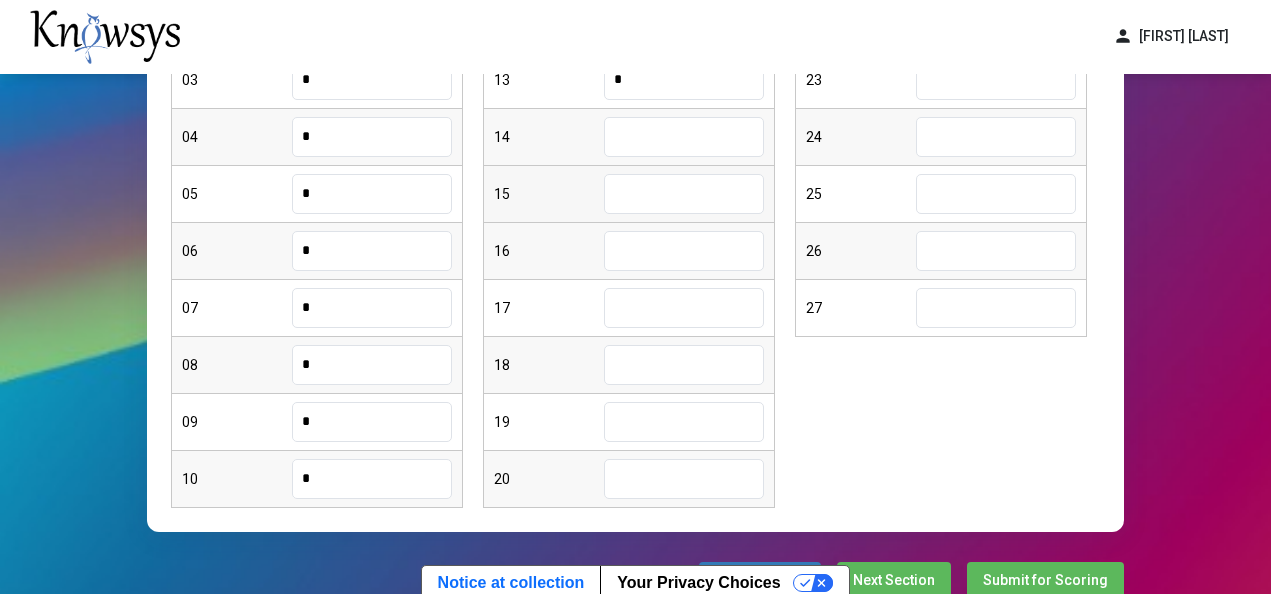 scroll, scrollTop: 505, scrollLeft: 0, axis: vertical 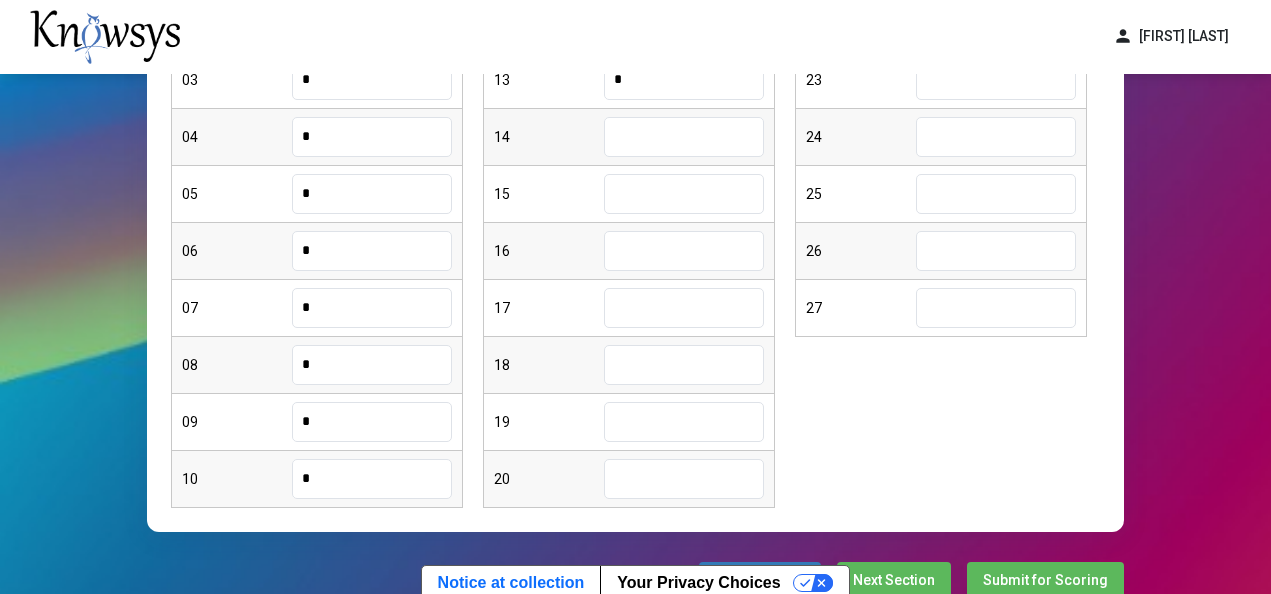click at bounding box center [684, 137] 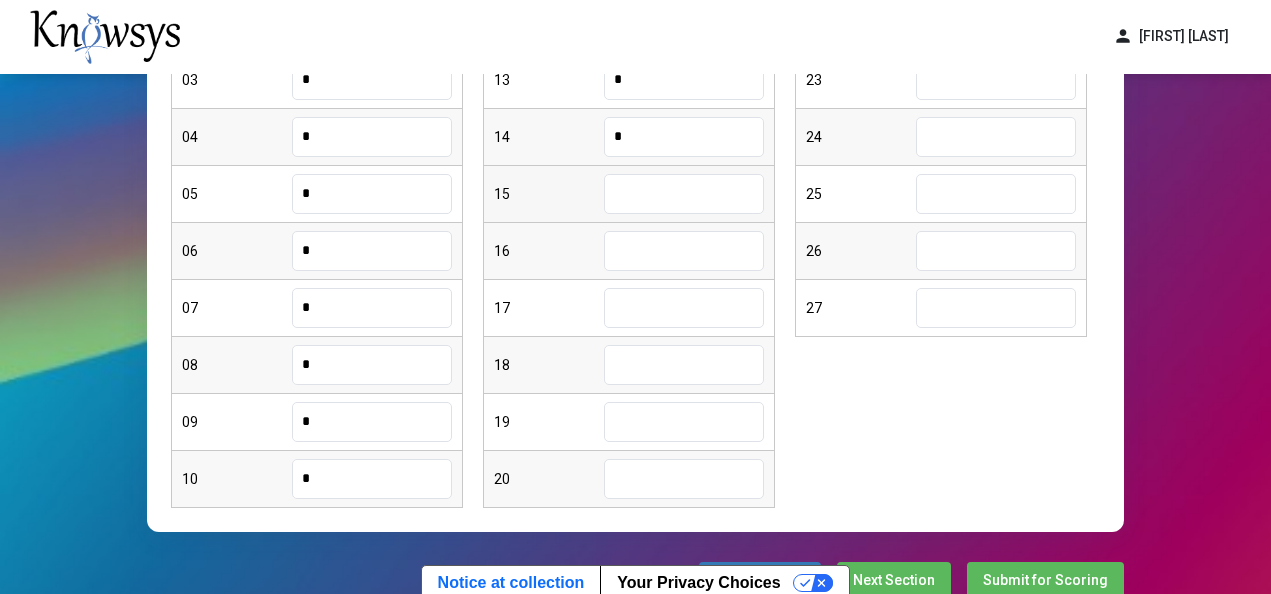 type on "*" 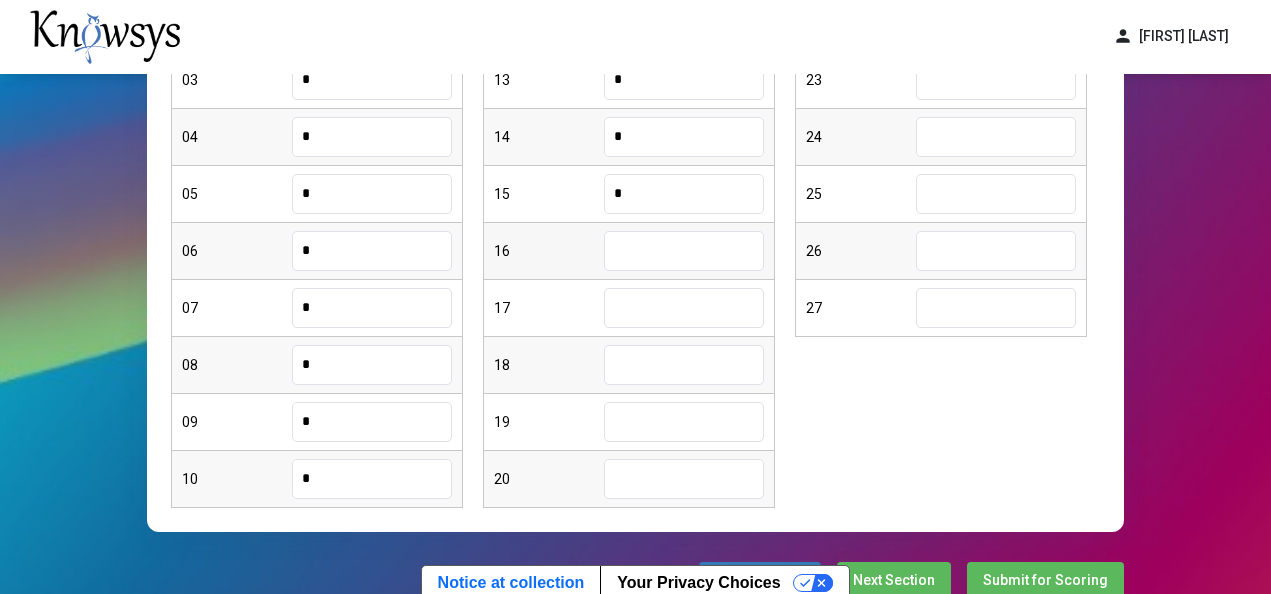 type on "*" 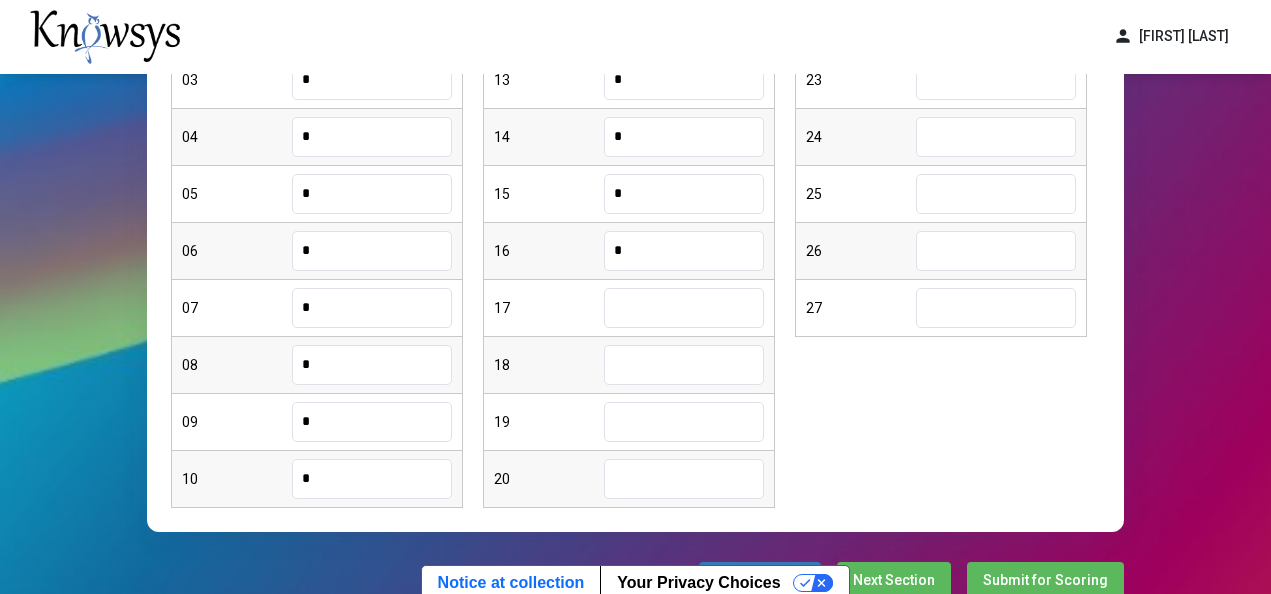 type on "*" 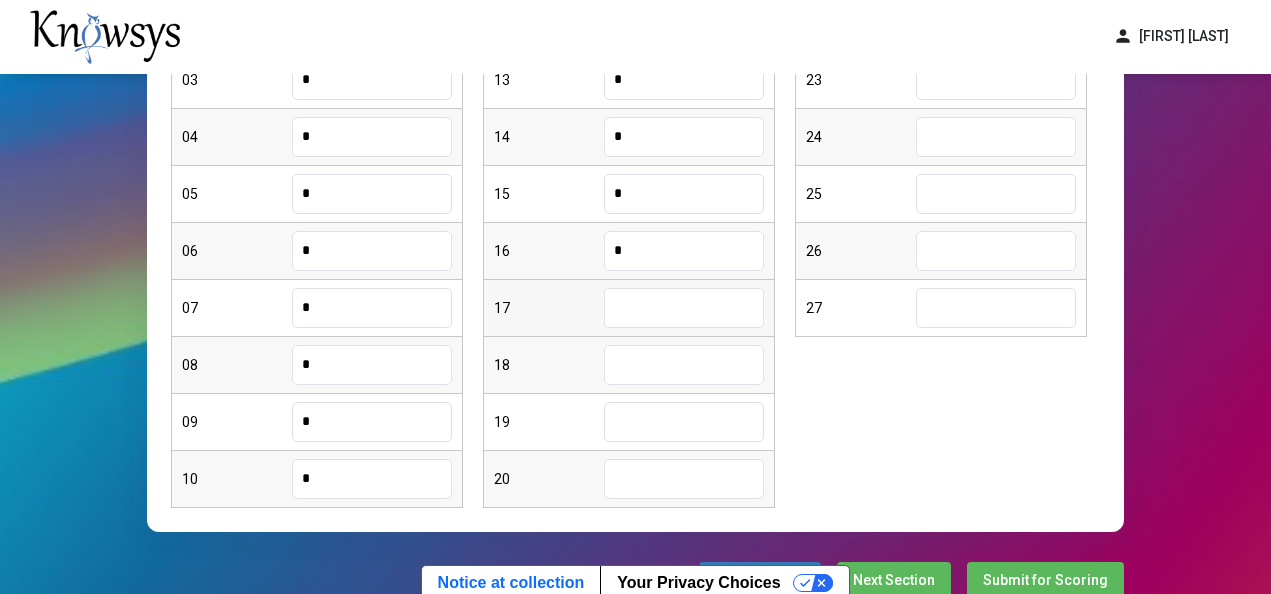 click at bounding box center [684, 308] 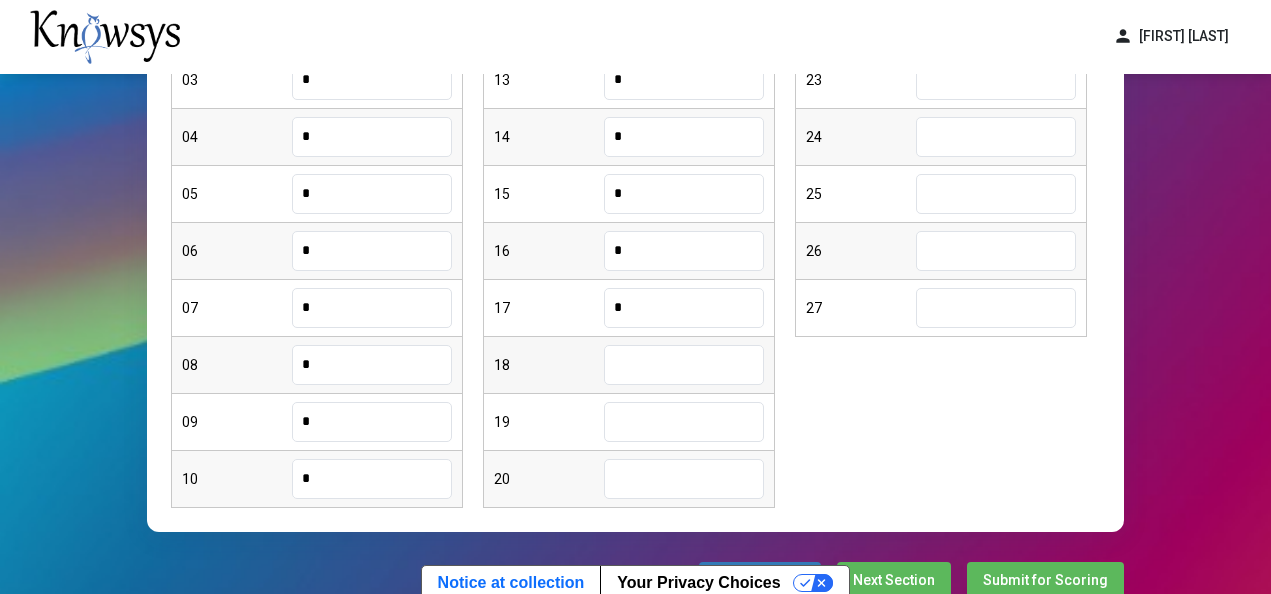 type on "*" 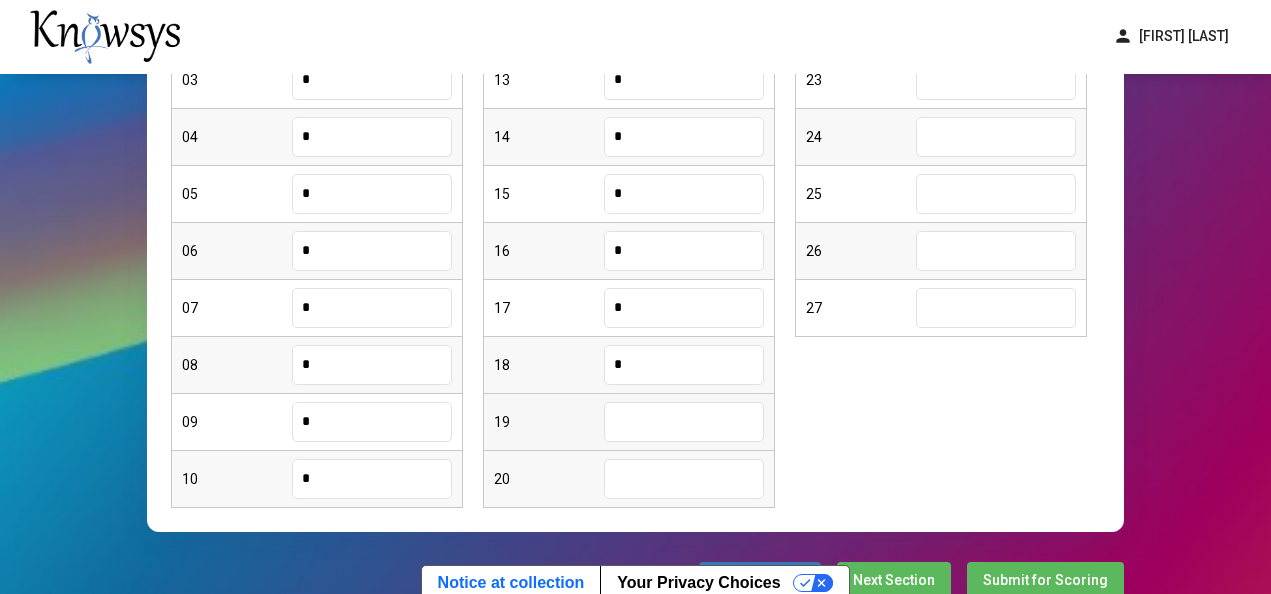 type on "*" 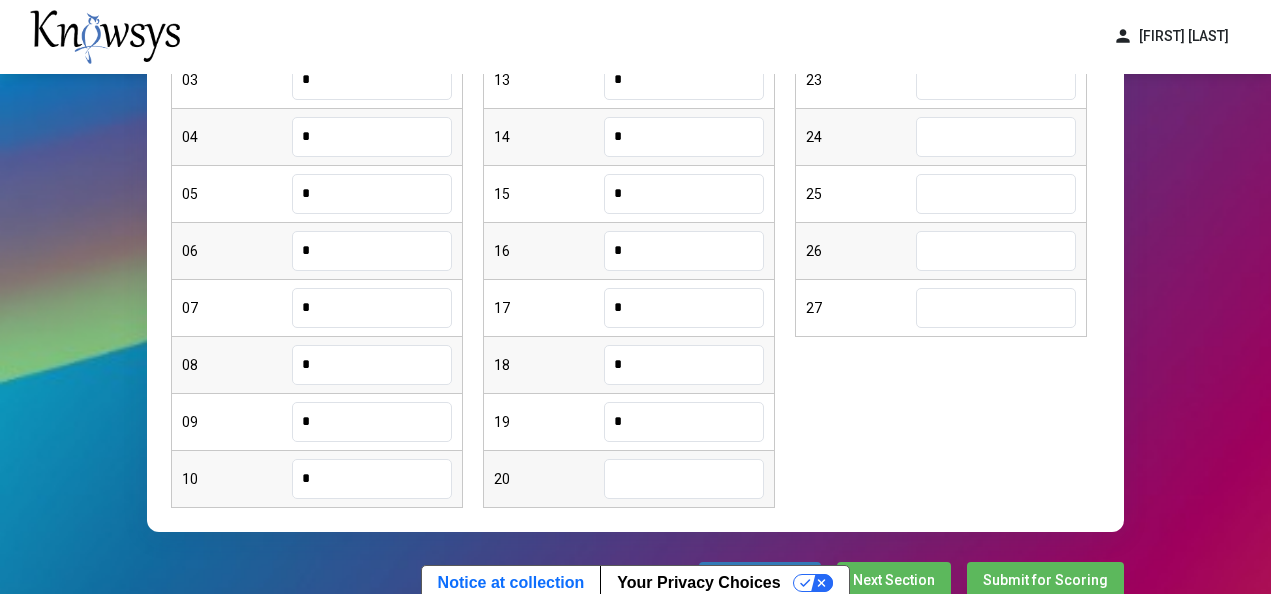 type on "*" 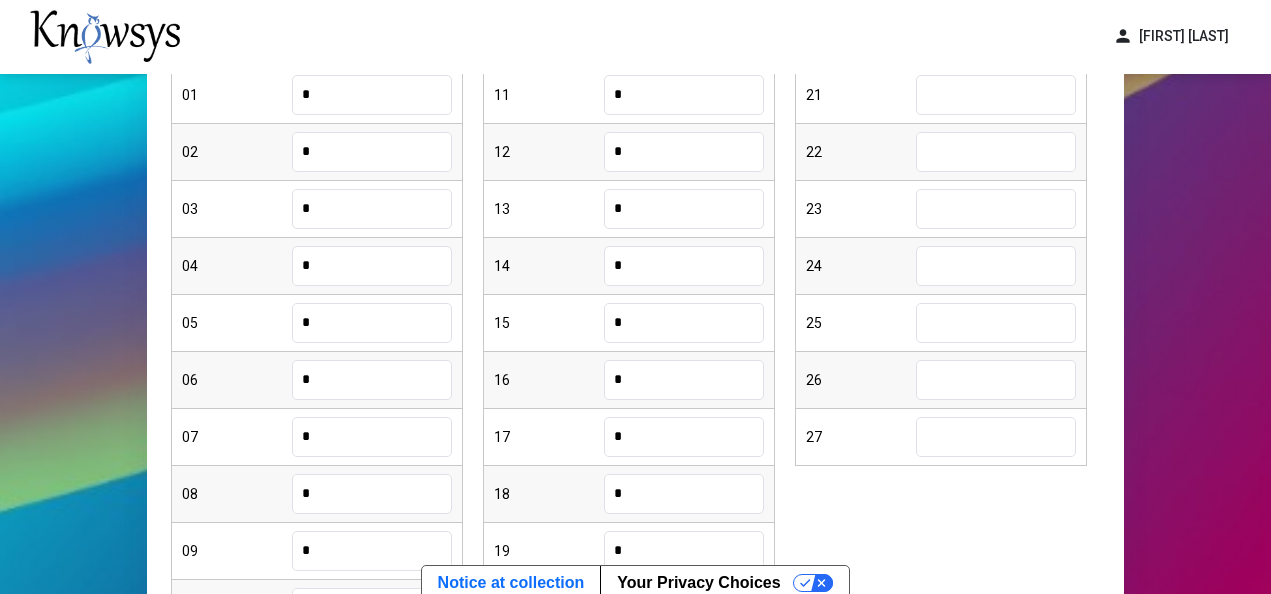 scroll, scrollTop: 205, scrollLeft: 0, axis: vertical 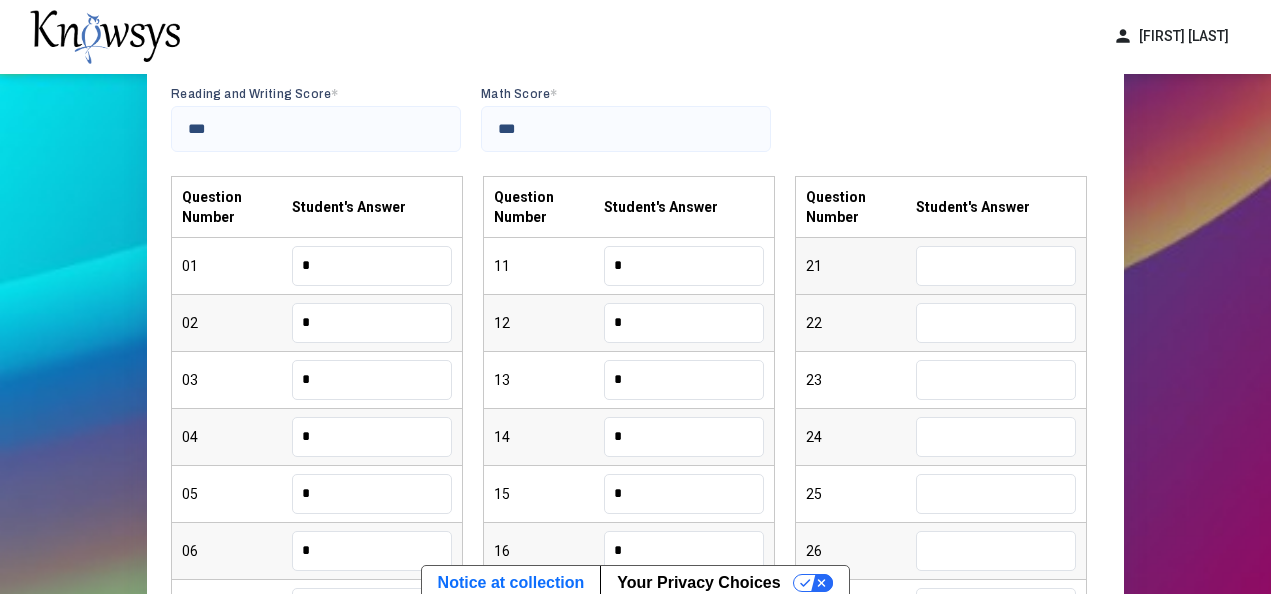 click at bounding box center (996, 266) 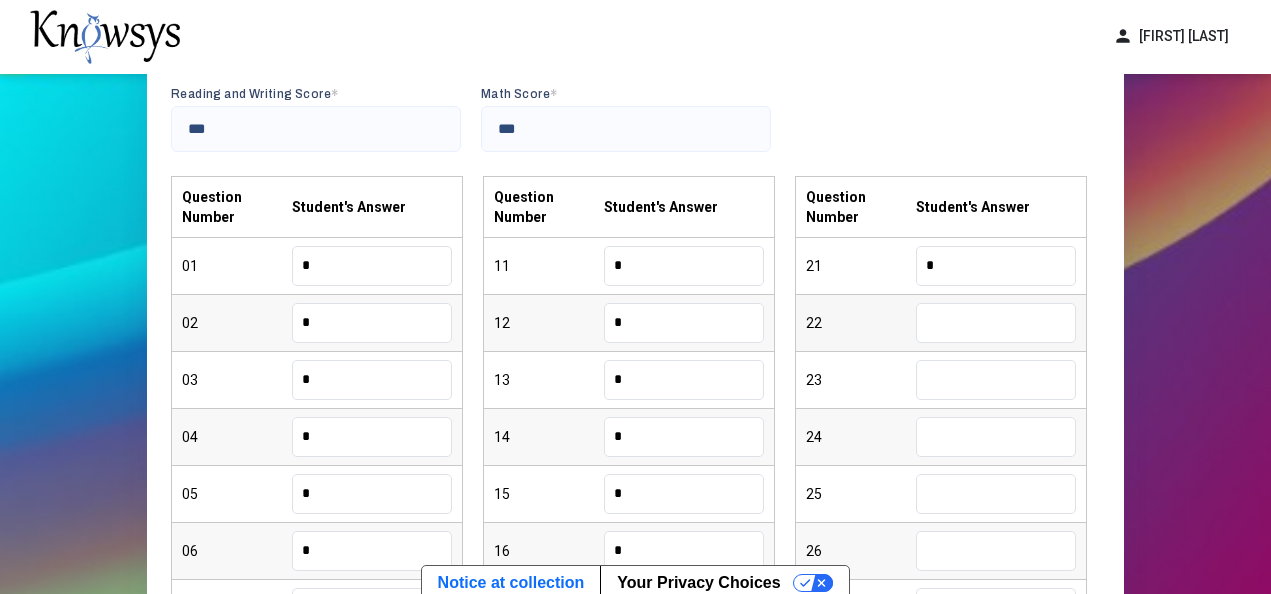 type on "*" 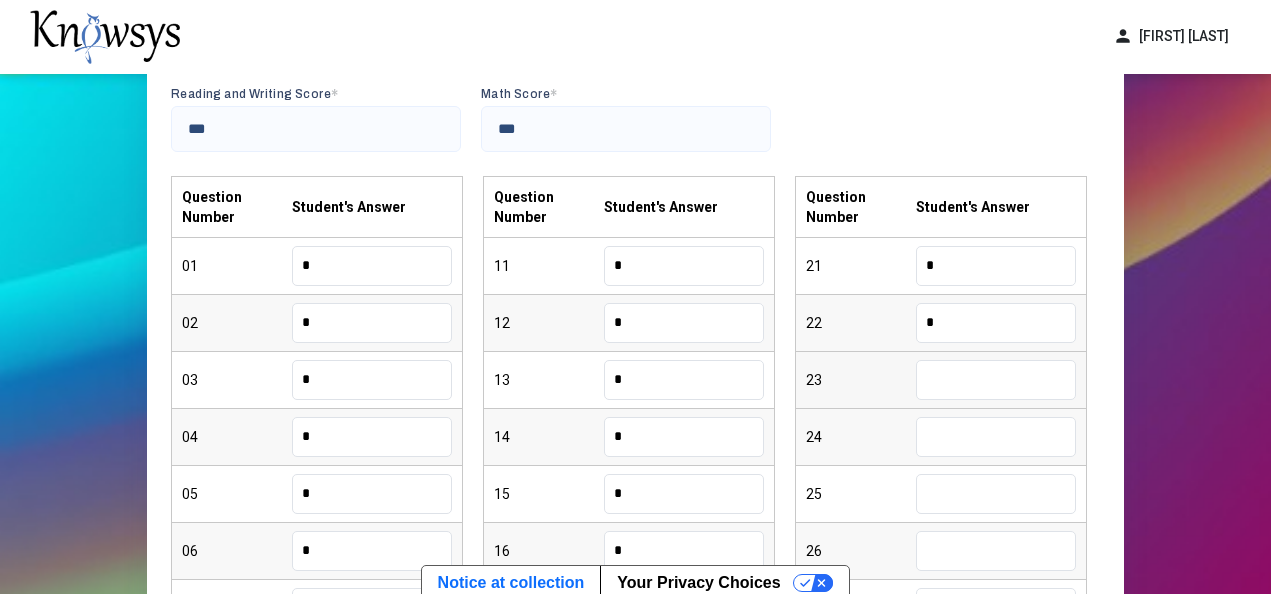 type on "*" 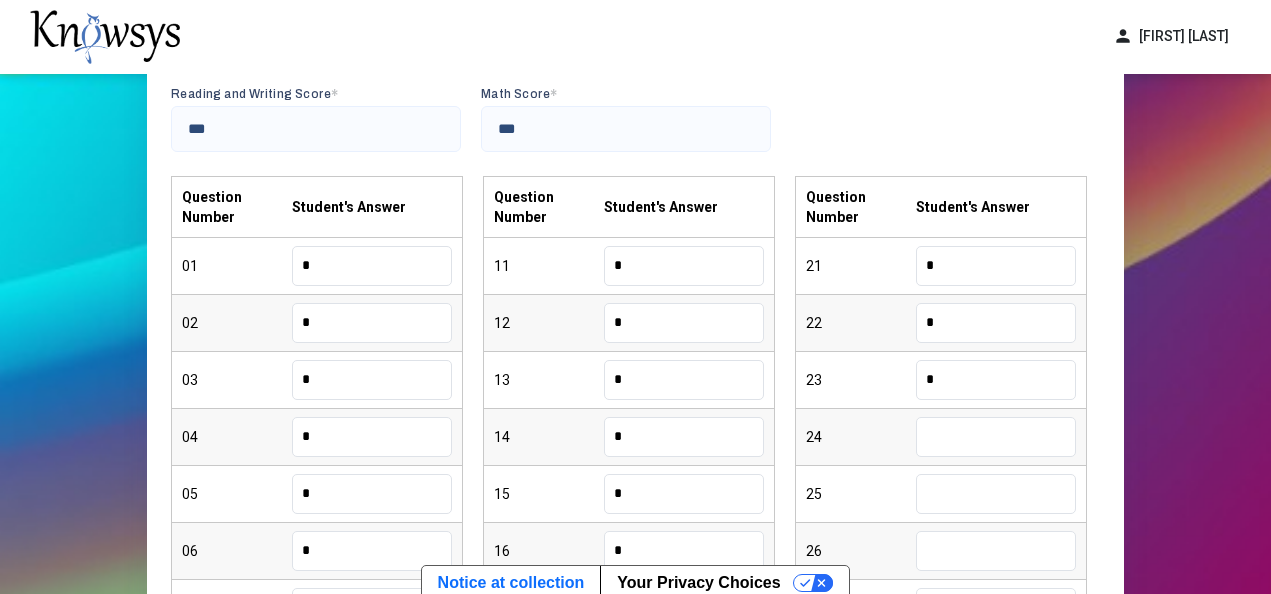 type on "*" 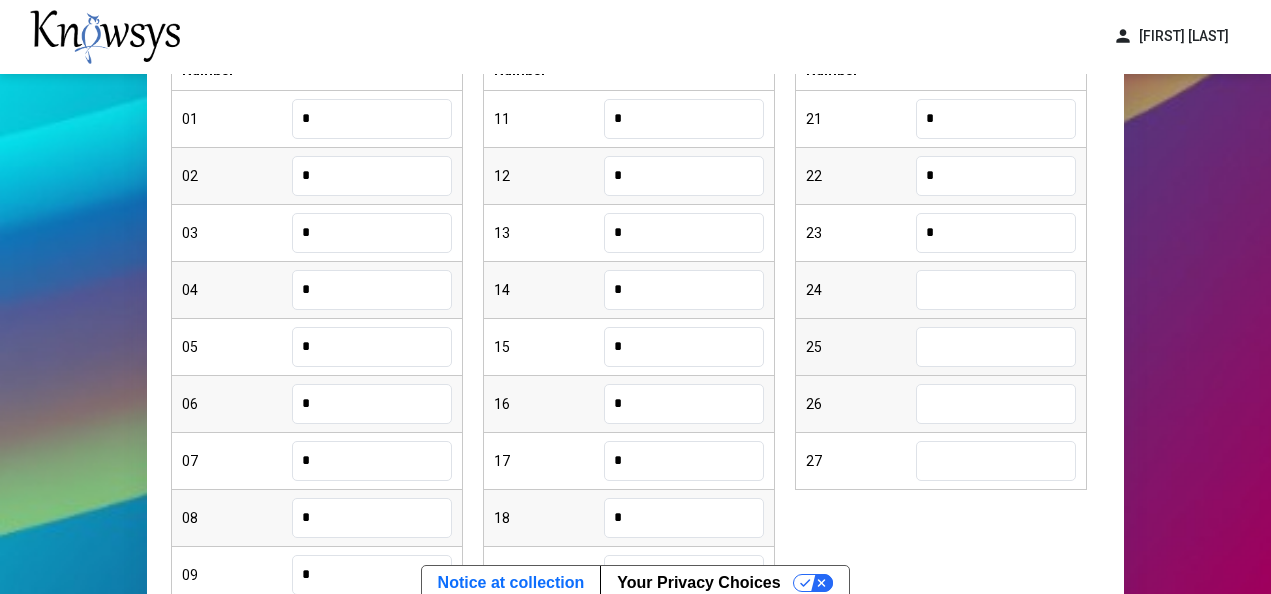 scroll, scrollTop: 505, scrollLeft: 0, axis: vertical 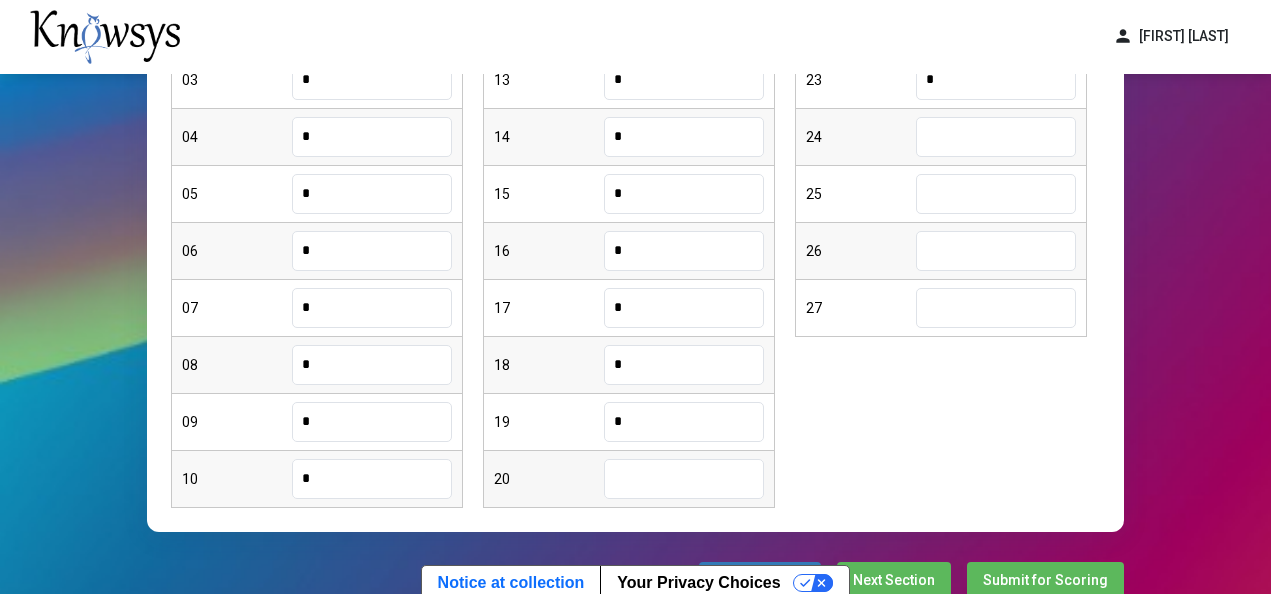 click on "20" at bounding box center [629, 479] 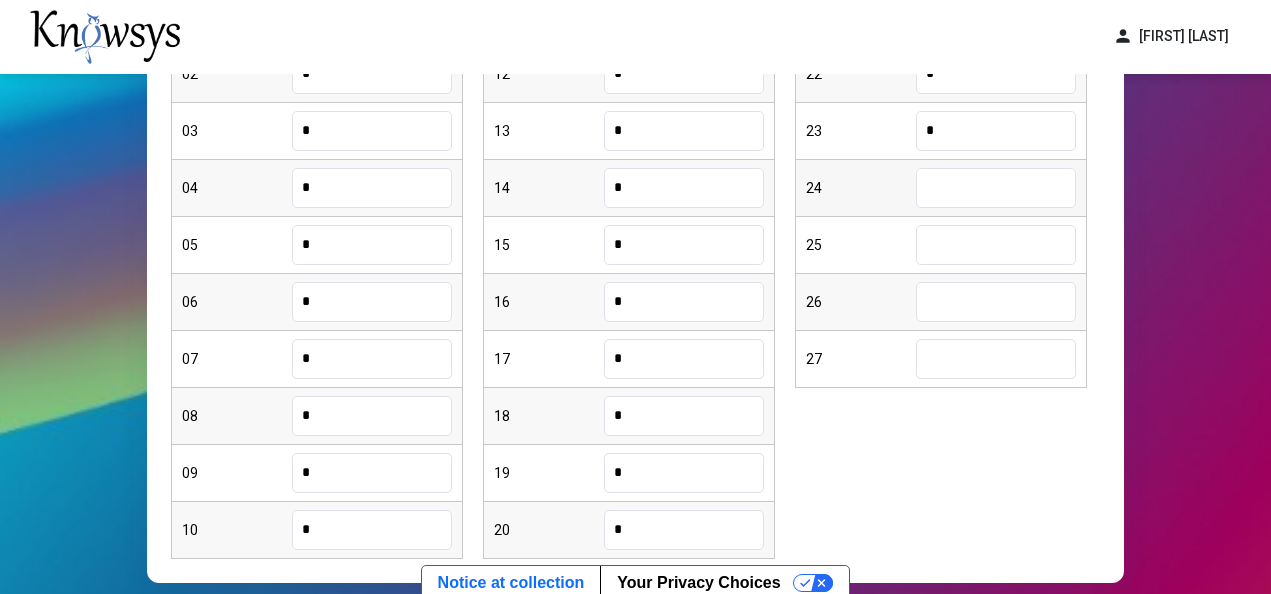 scroll, scrollTop: 305, scrollLeft: 0, axis: vertical 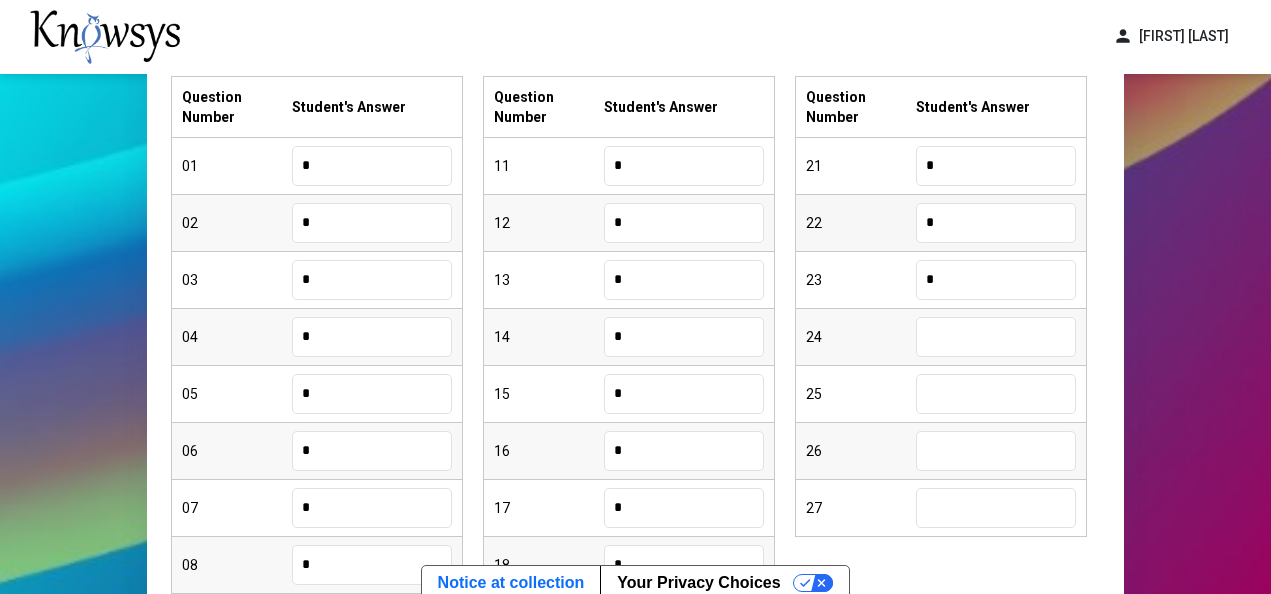 type on "*" 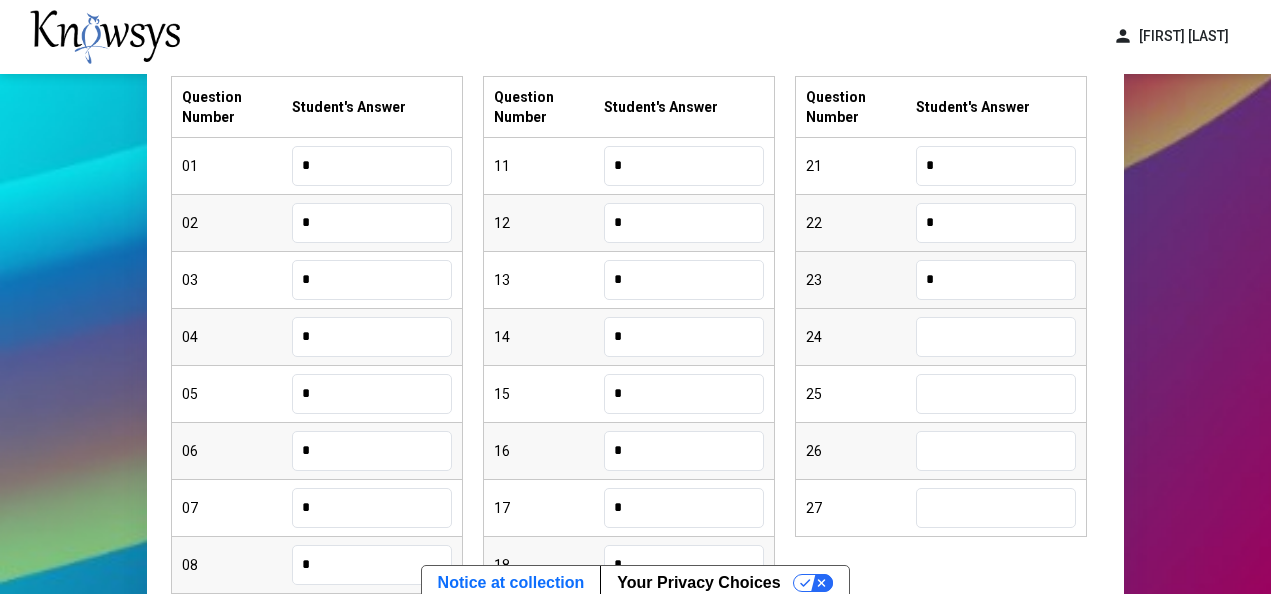 click on "*" at bounding box center [996, 280] 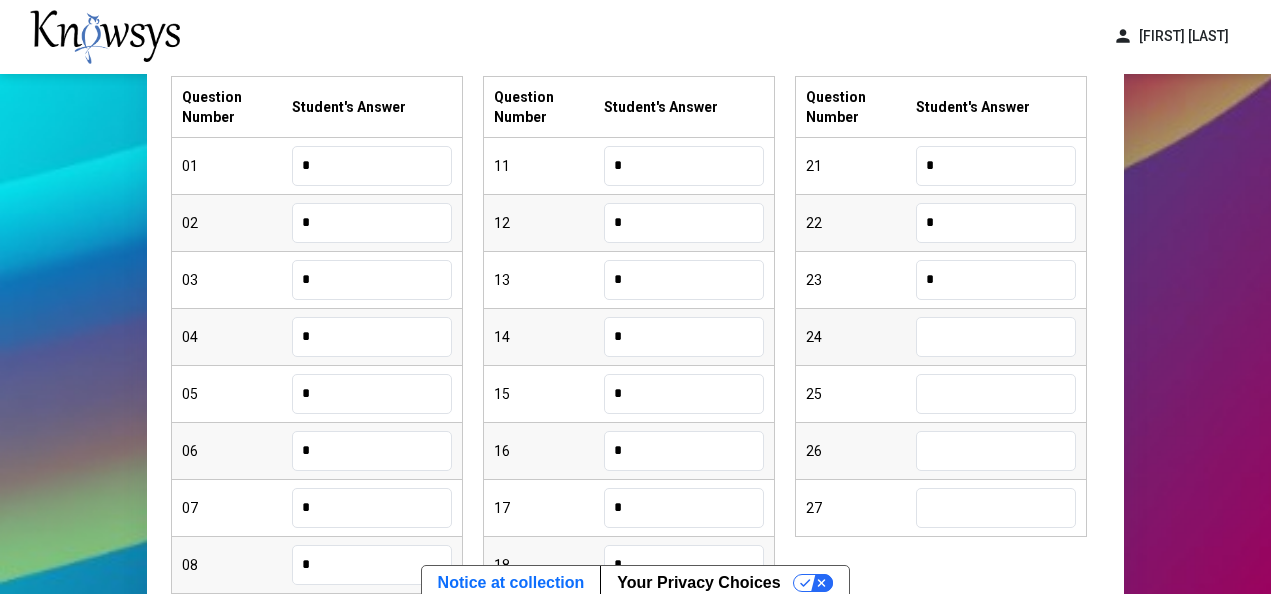 type on "*" 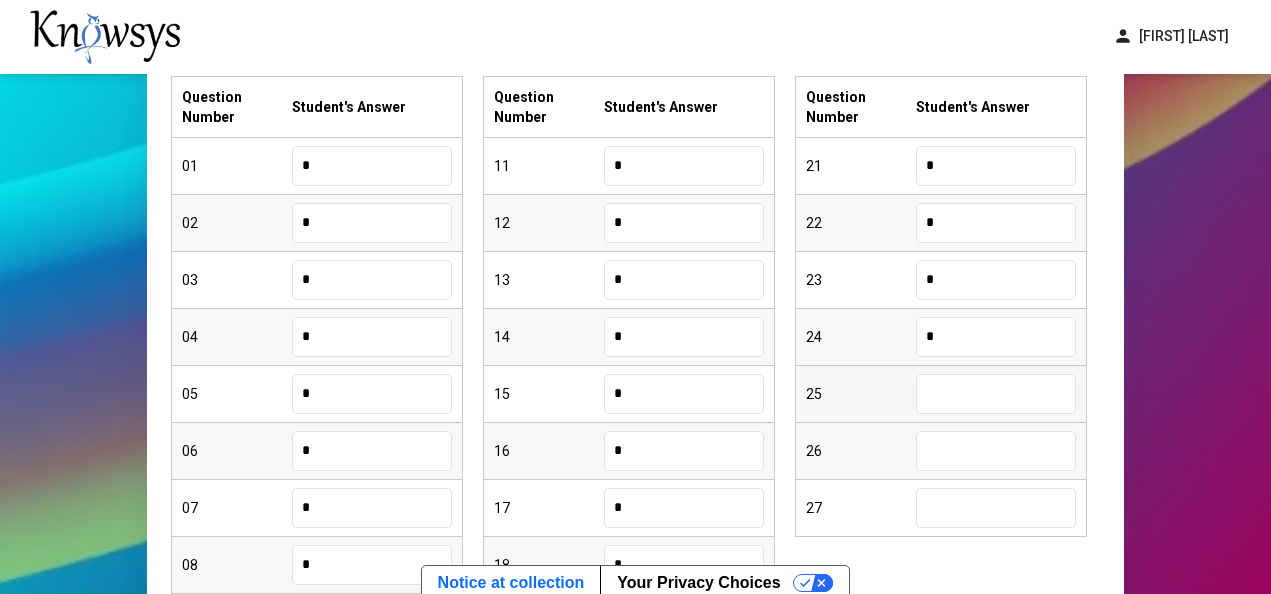 type on "*" 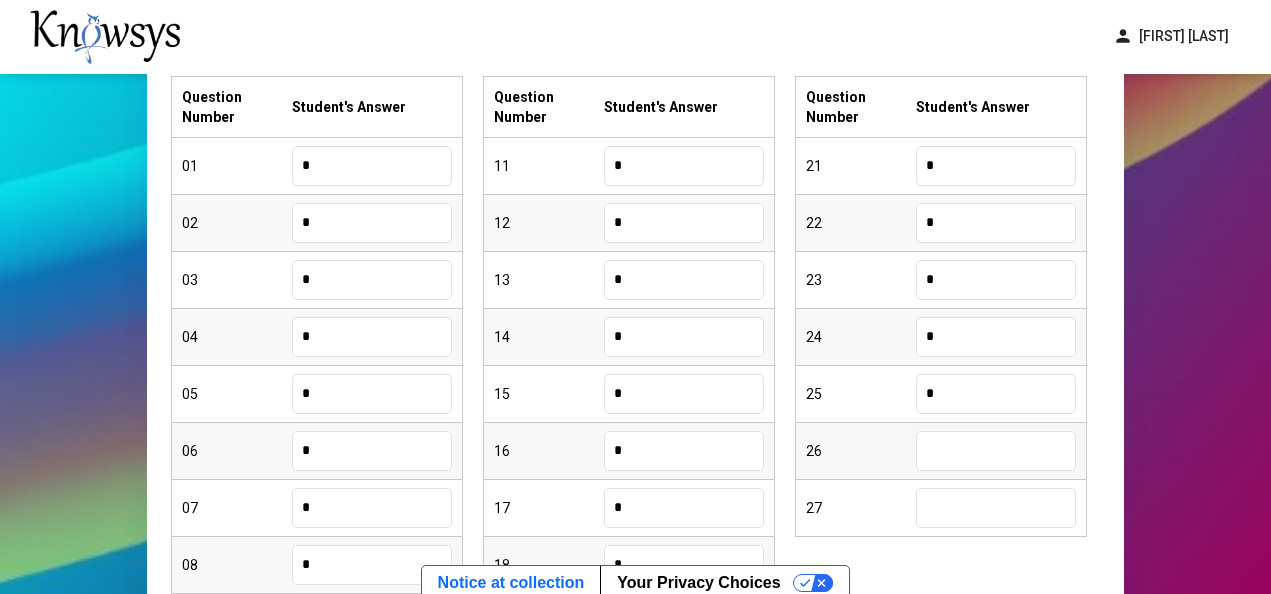 type on "*" 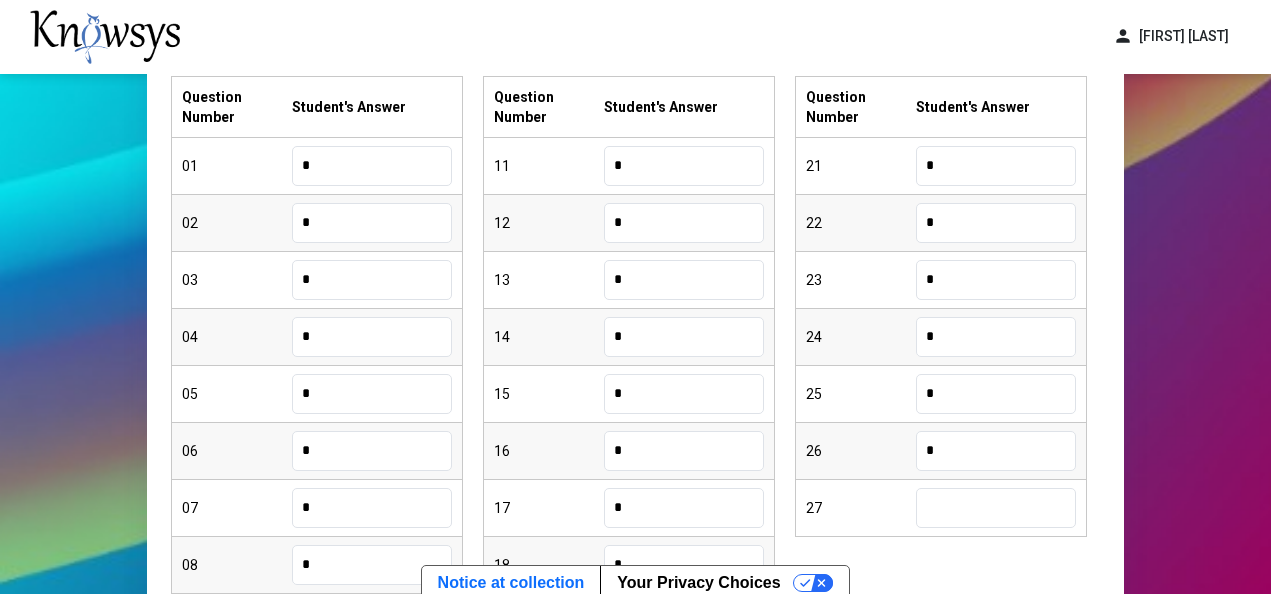 type on "*" 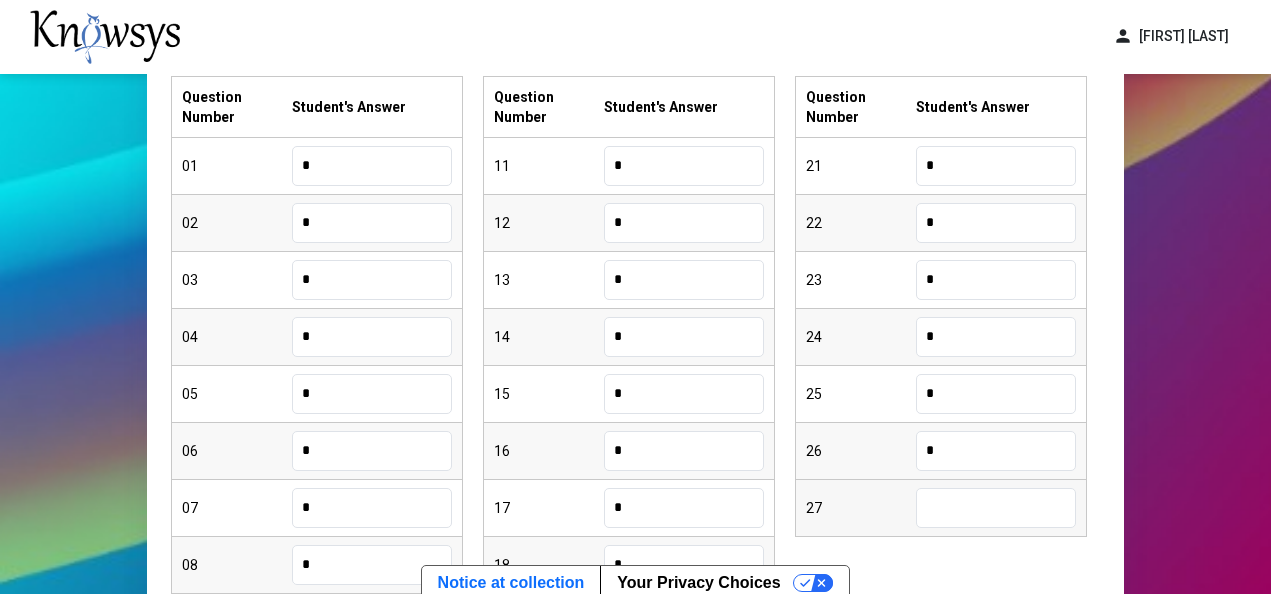 click at bounding box center [996, 508] 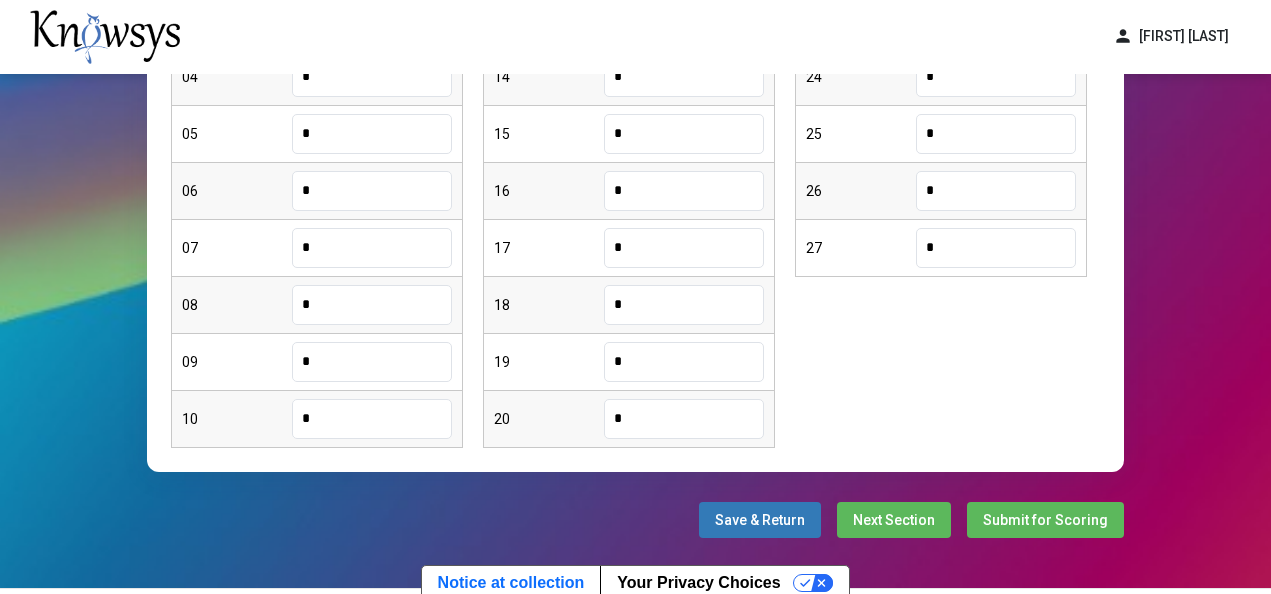 scroll, scrollTop: 605, scrollLeft: 0, axis: vertical 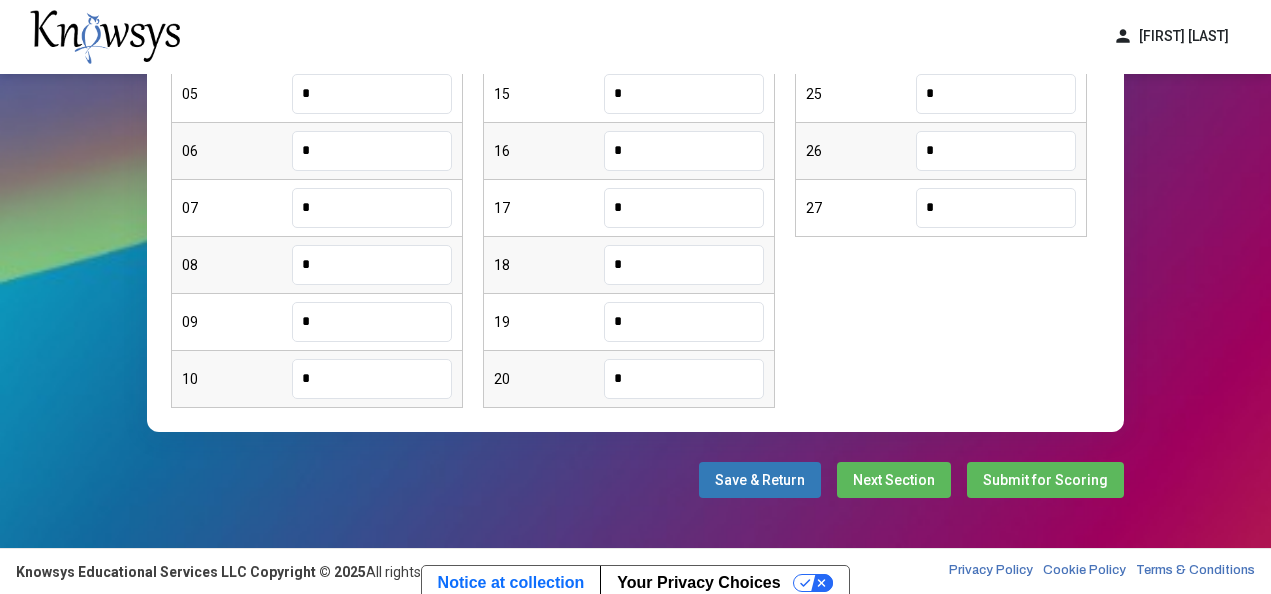 type on "*" 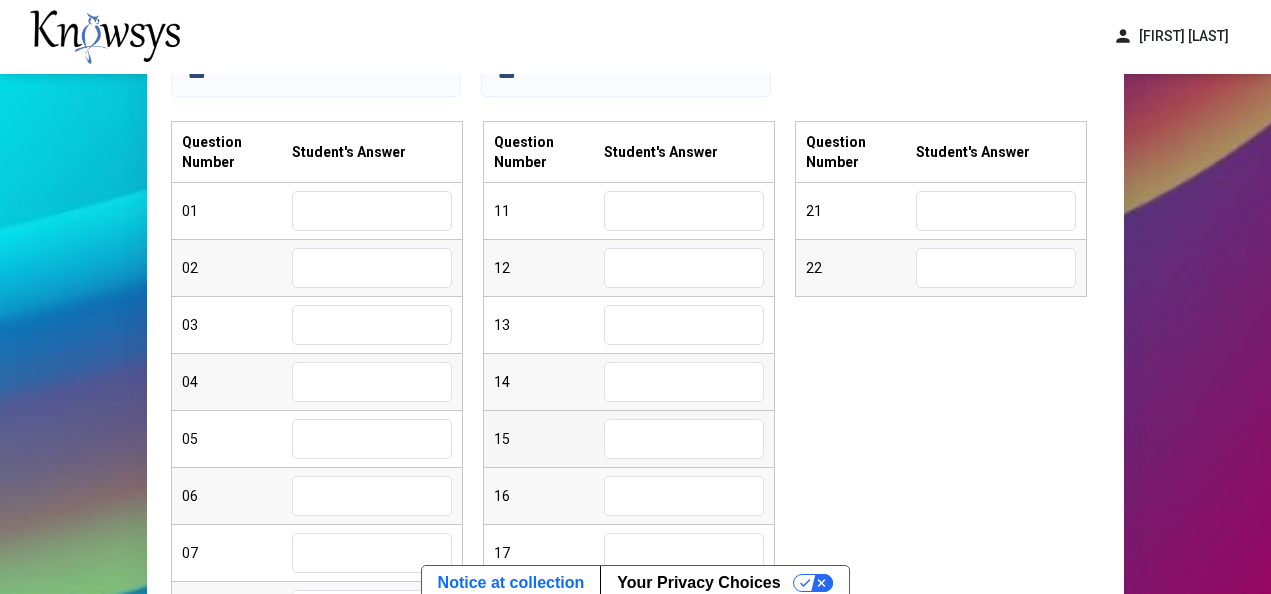 scroll, scrollTop: 205, scrollLeft: 0, axis: vertical 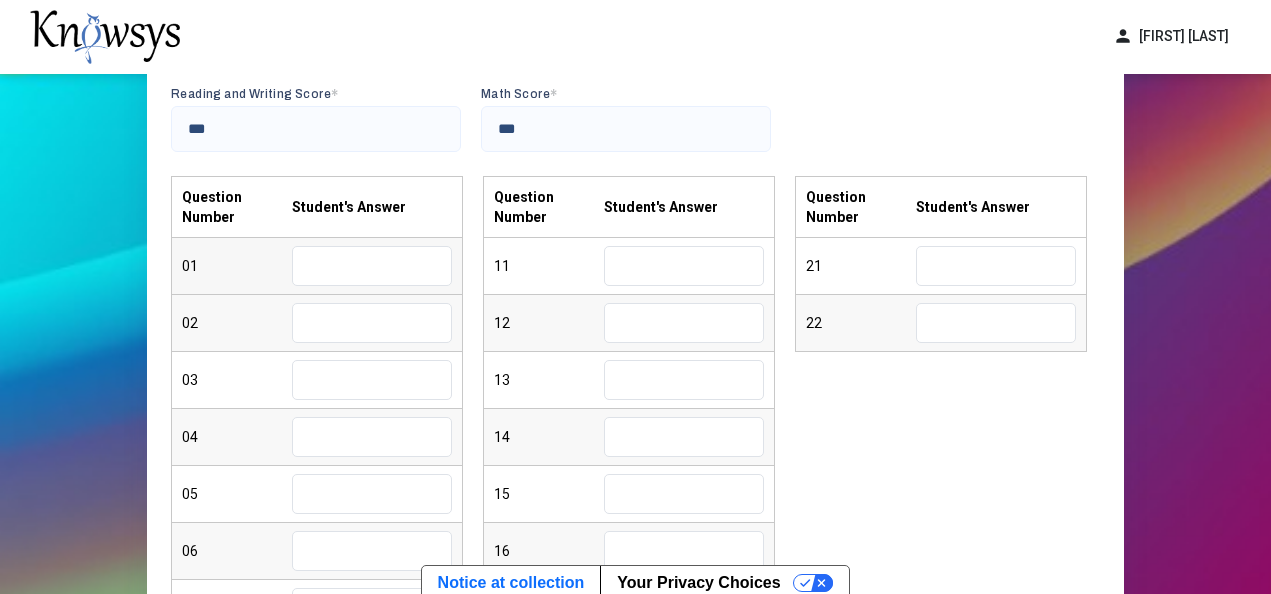 click at bounding box center [372, 266] 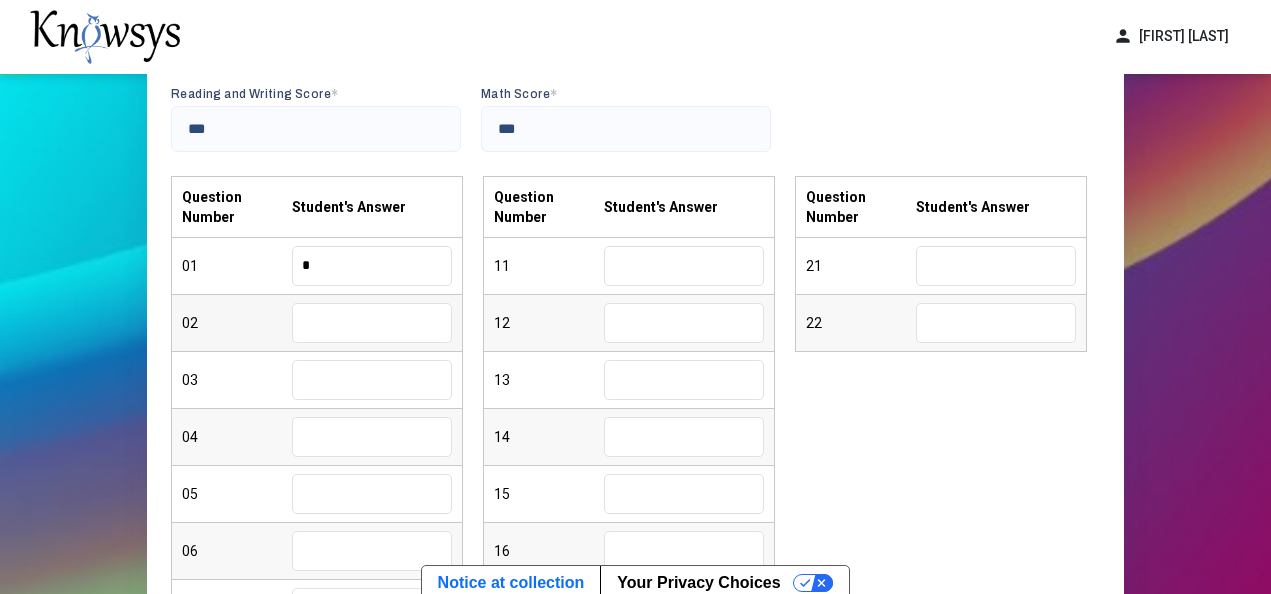 type on "*" 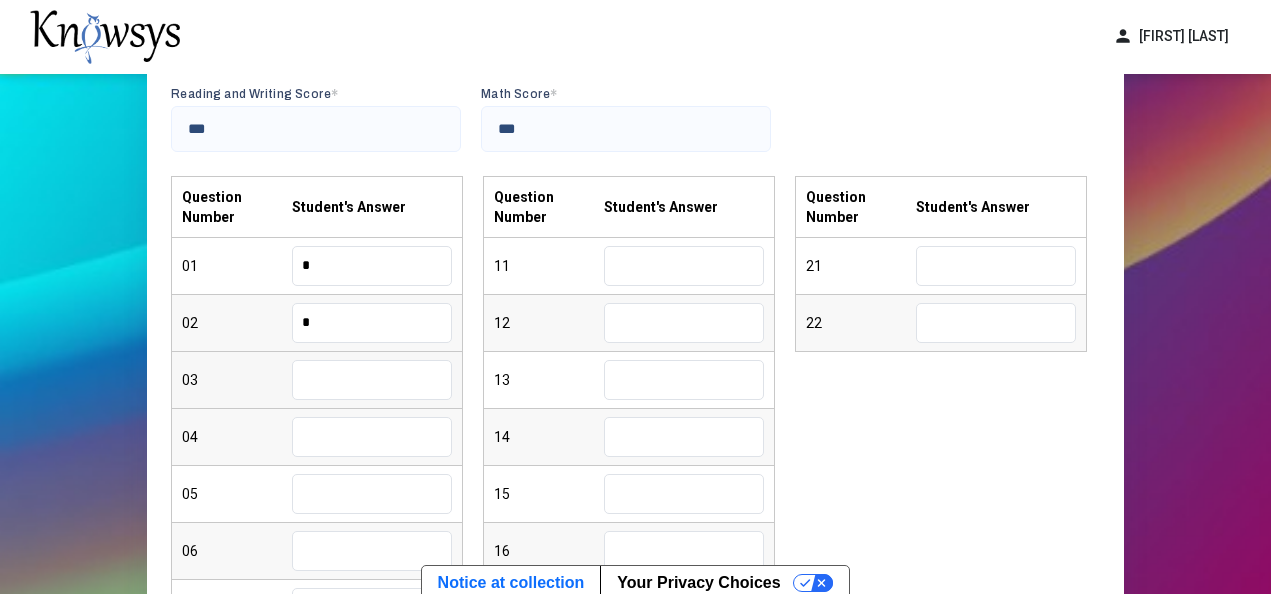 type on "*" 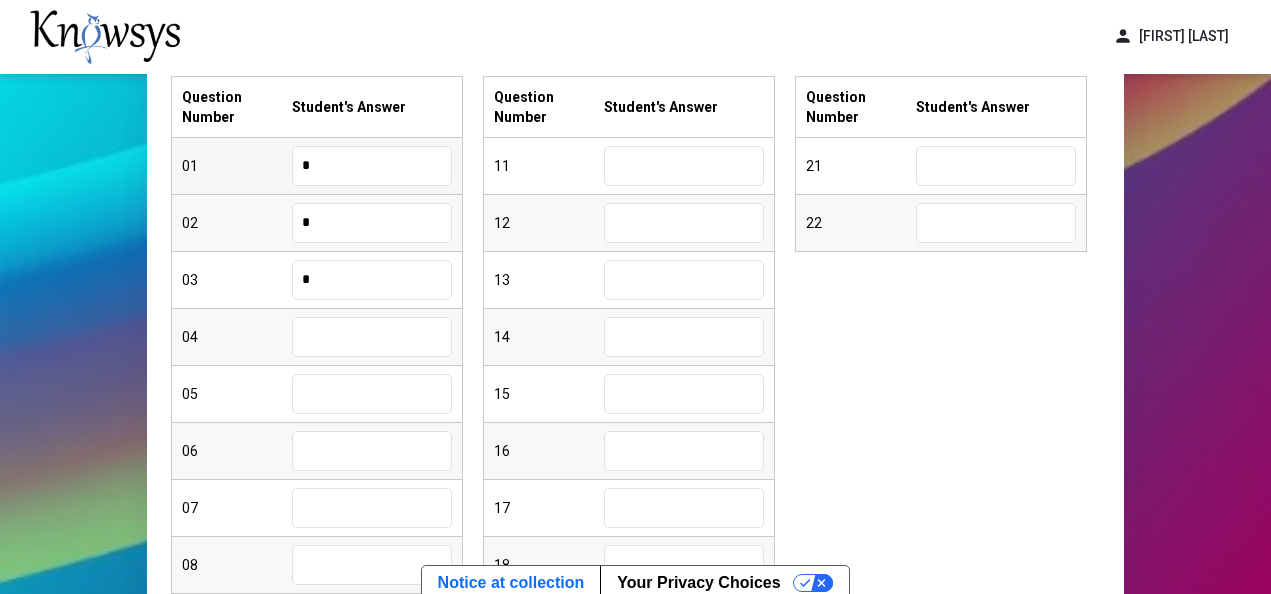 scroll, scrollTop: 405, scrollLeft: 0, axis: vertical 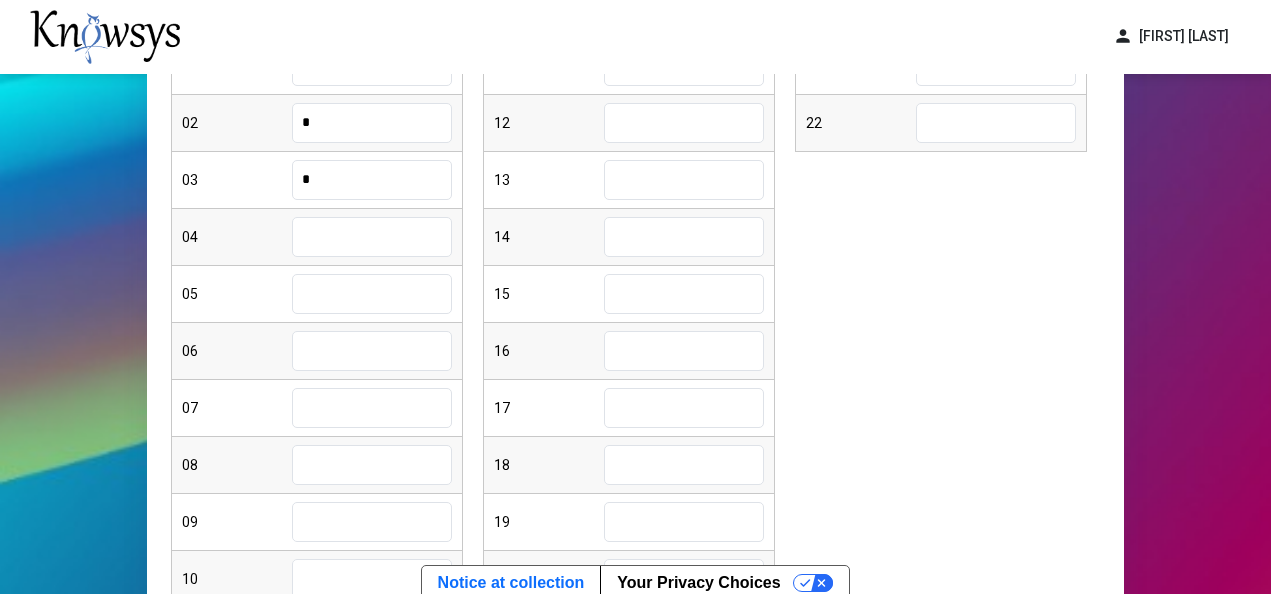 type on "*" 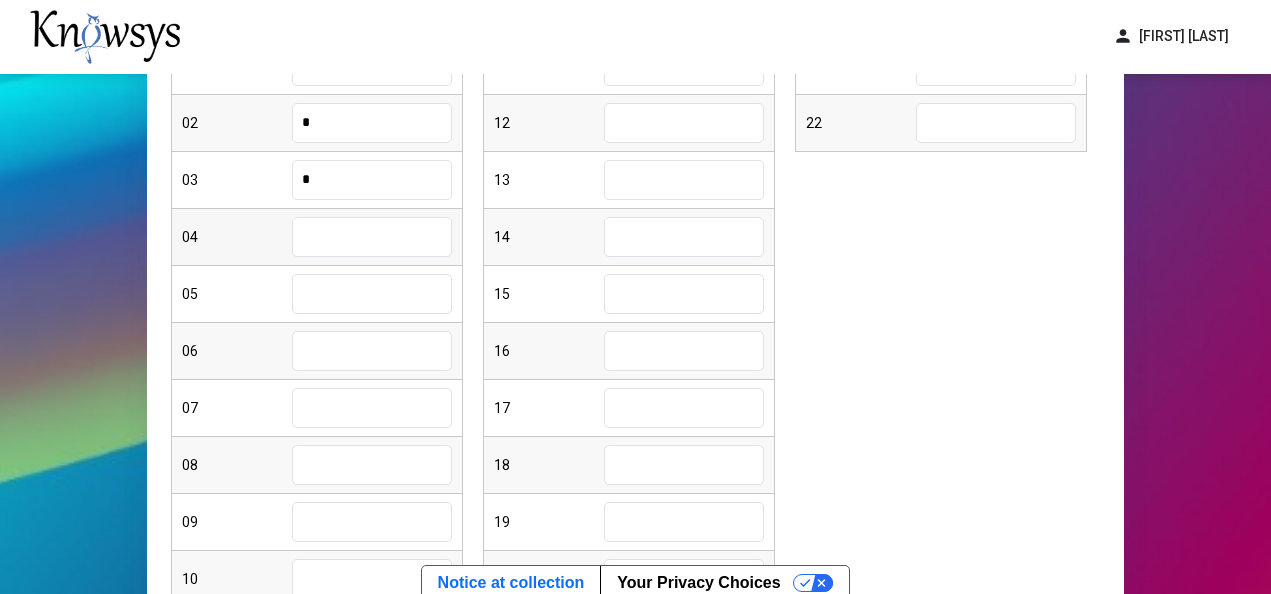 click at bounding box center [372, 237] 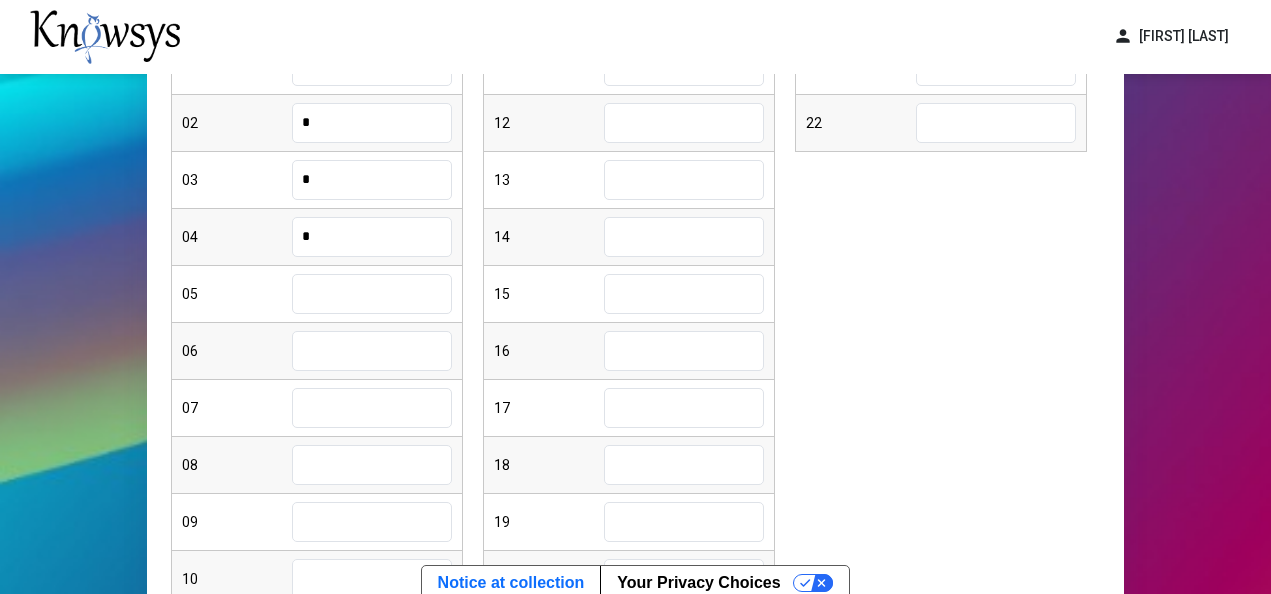 type on "*" 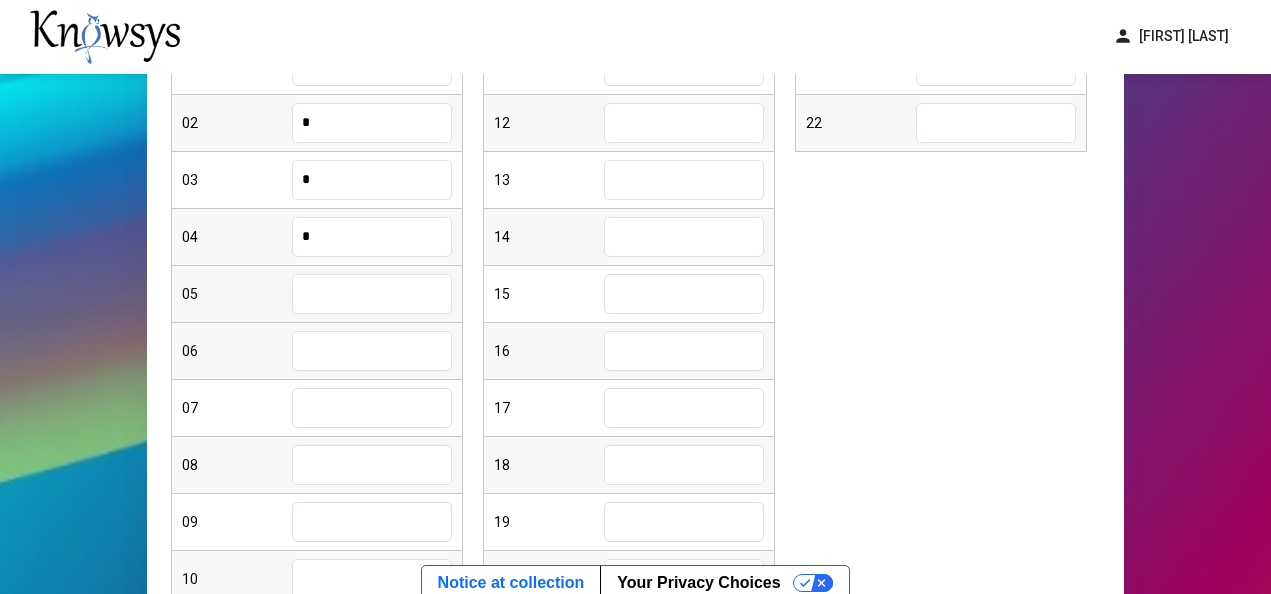 click at bounding box center (372, 294) 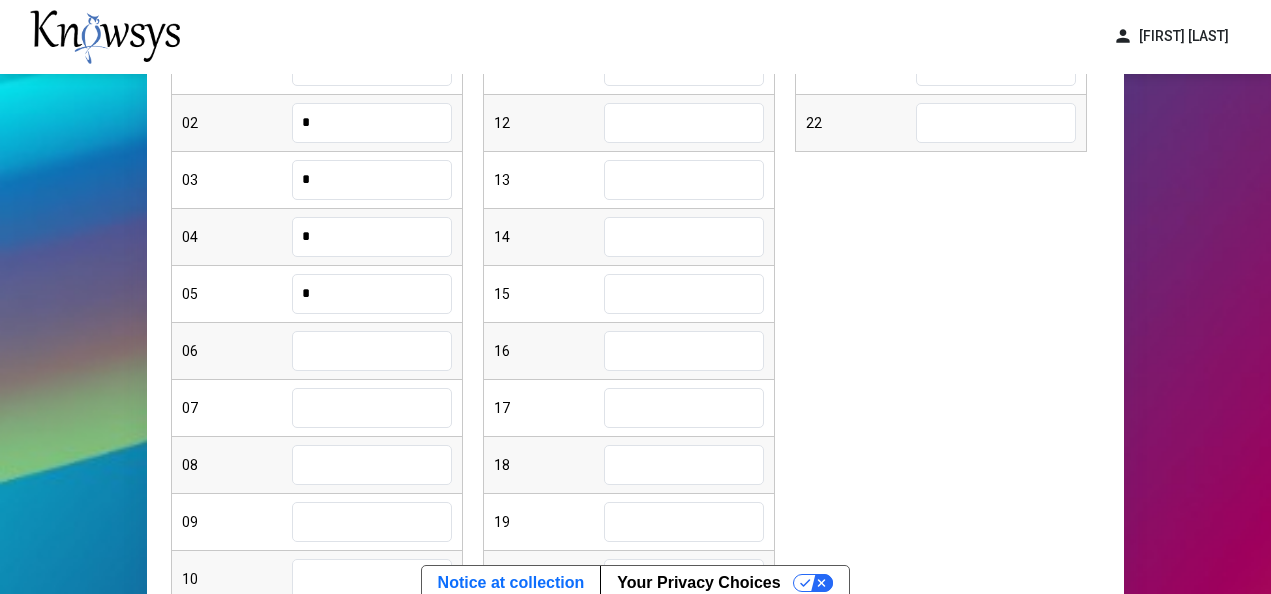 type on "*" 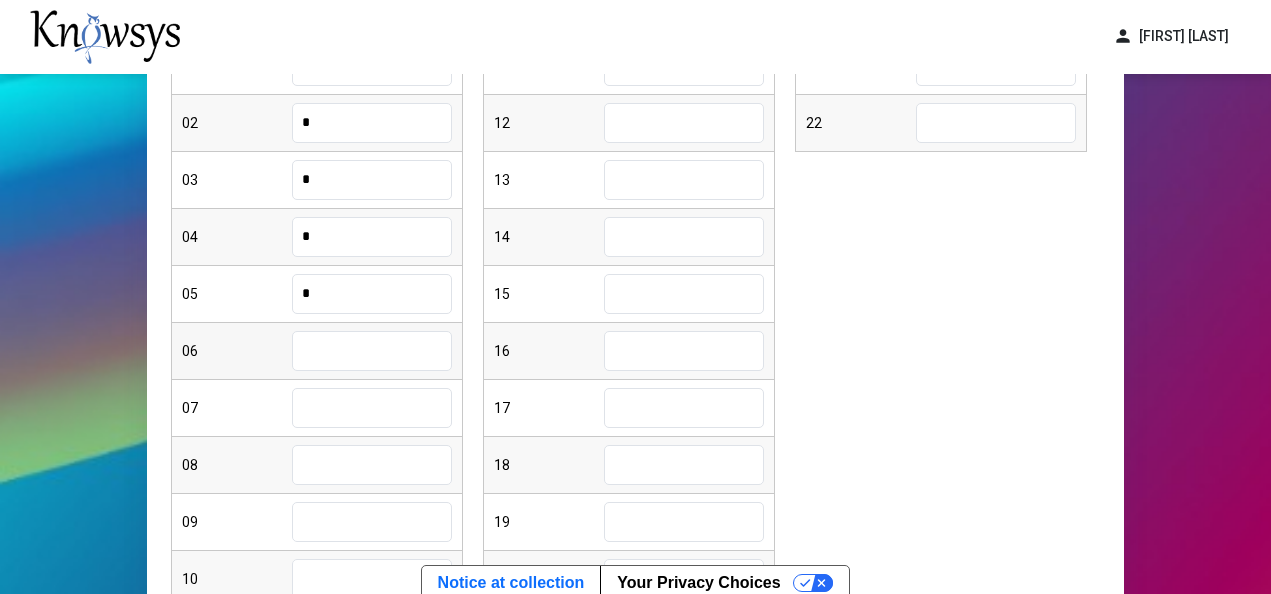 click at bounding box center (372, 351) 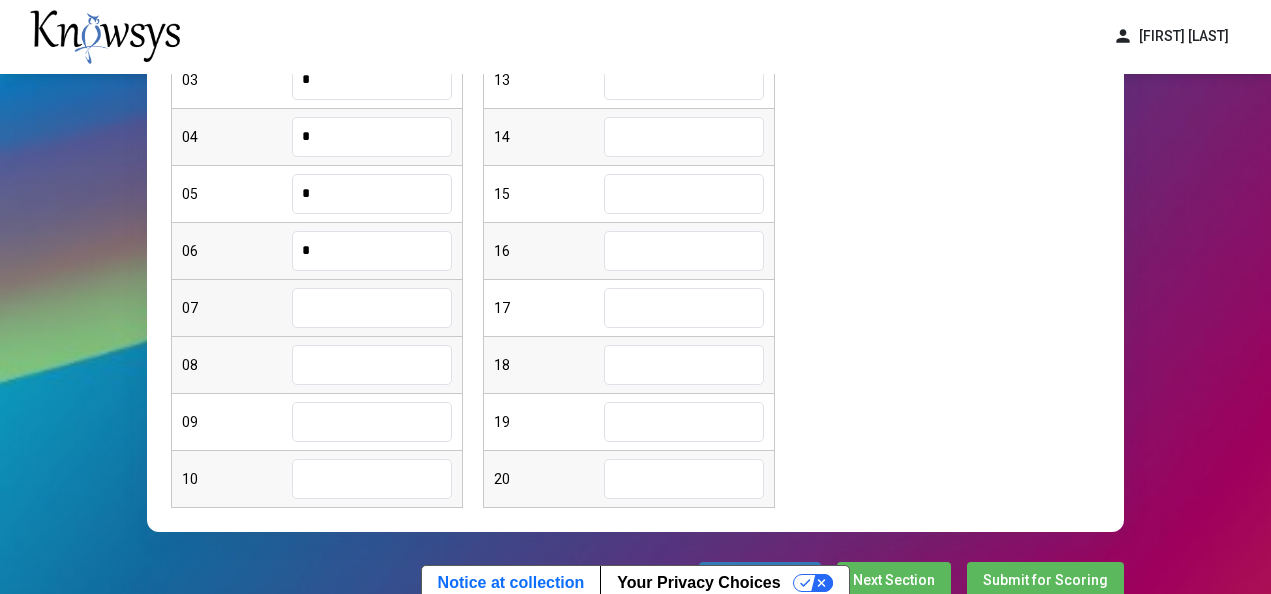 type on "*" 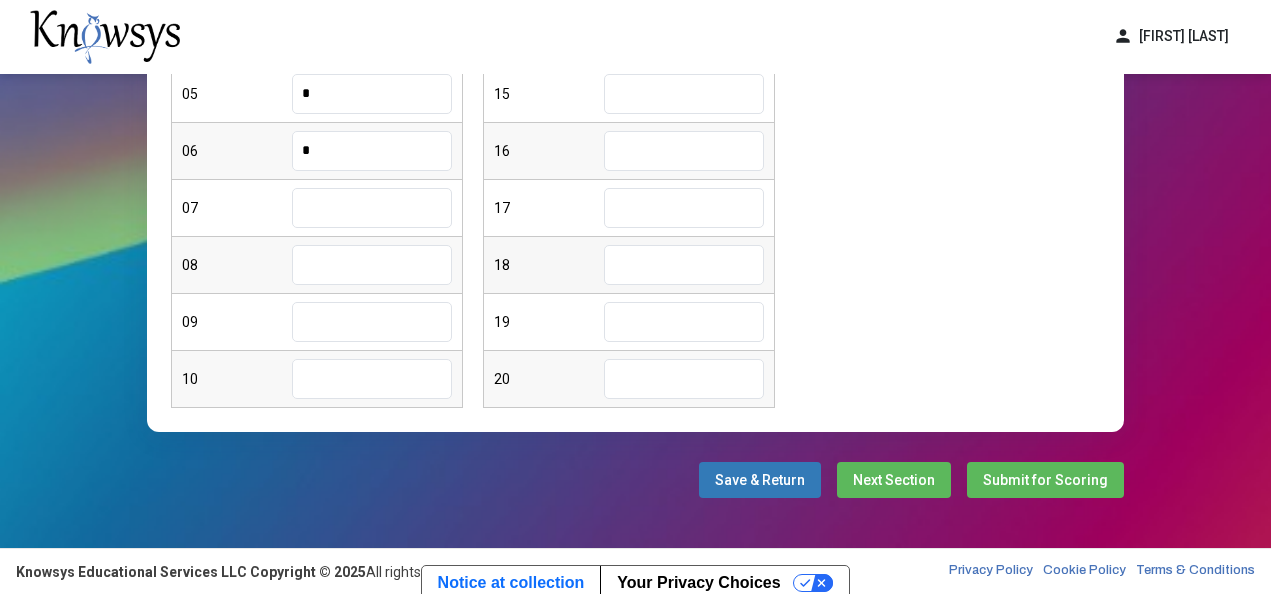 scroll, scrollTop: 605, scrollLeft: 0, axis: vertical 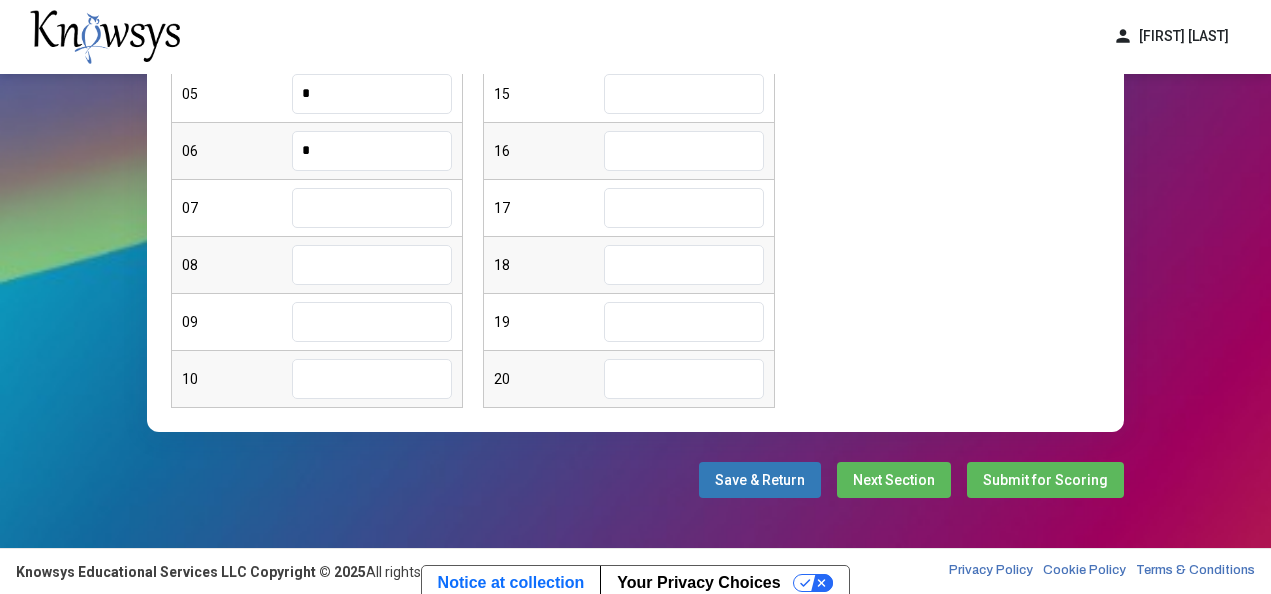 click on "Next Section" at bounding box center [894, 480] 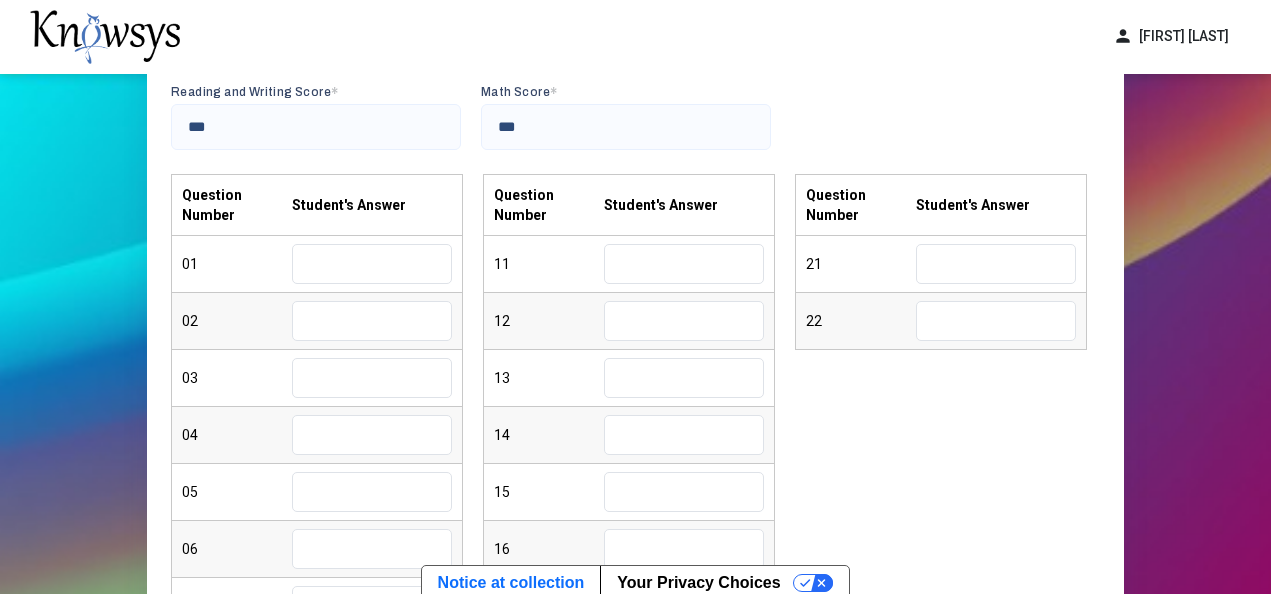 scroll, scrollTop: 205, scrollLeft: 0, axis: vertical 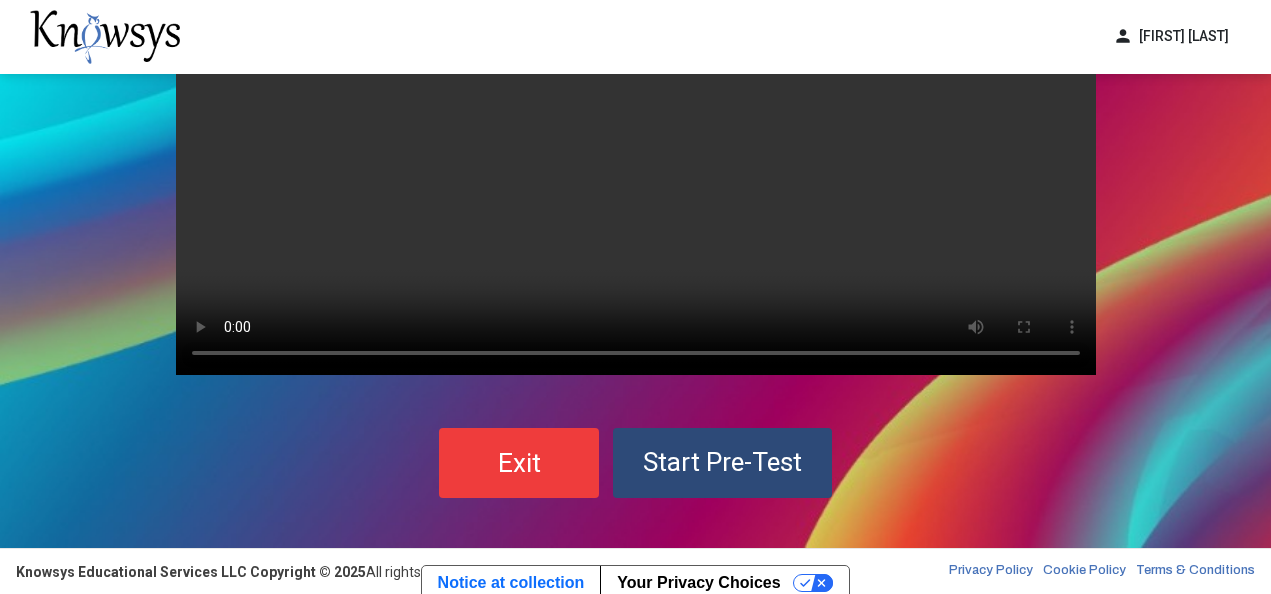 click on "Start Pre-Test" at bounding box center [722, 462] 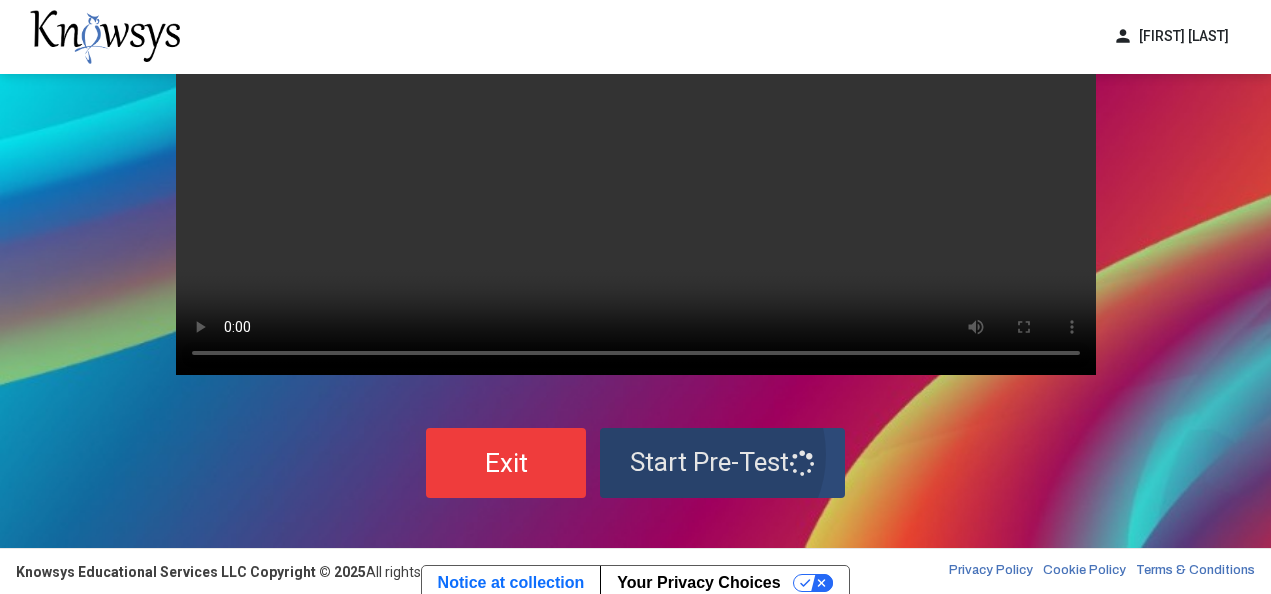 scroll, scrollTop: 0, scrollLeft: 0, axis: both 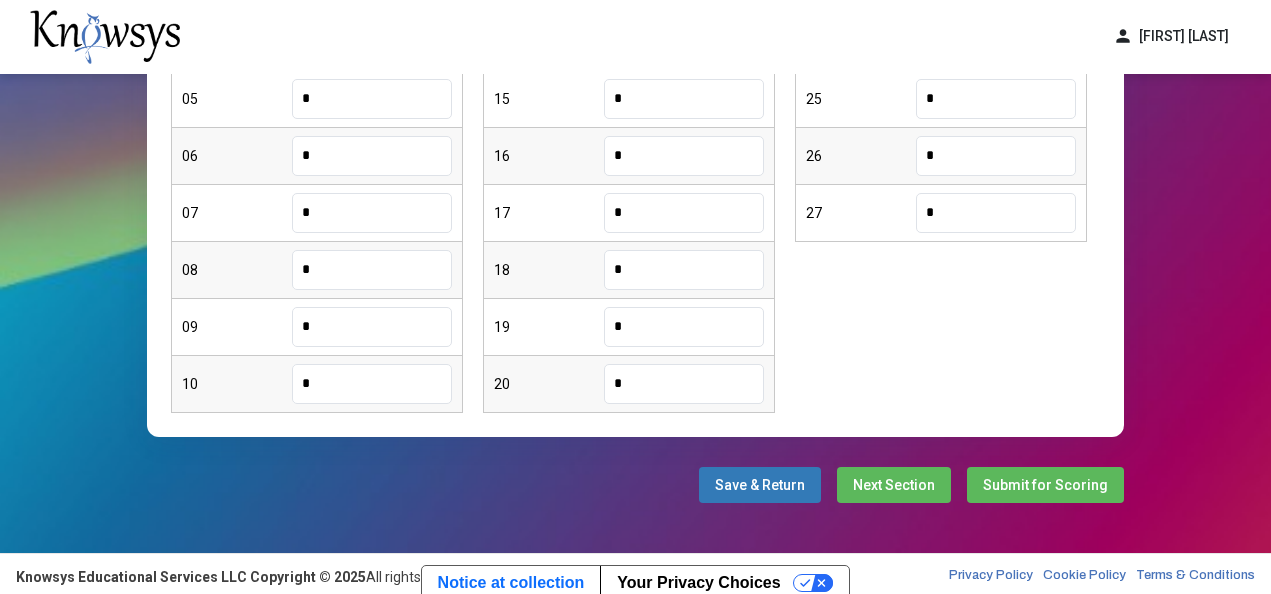 click on "Next Section" at bounding box center [894, 485] 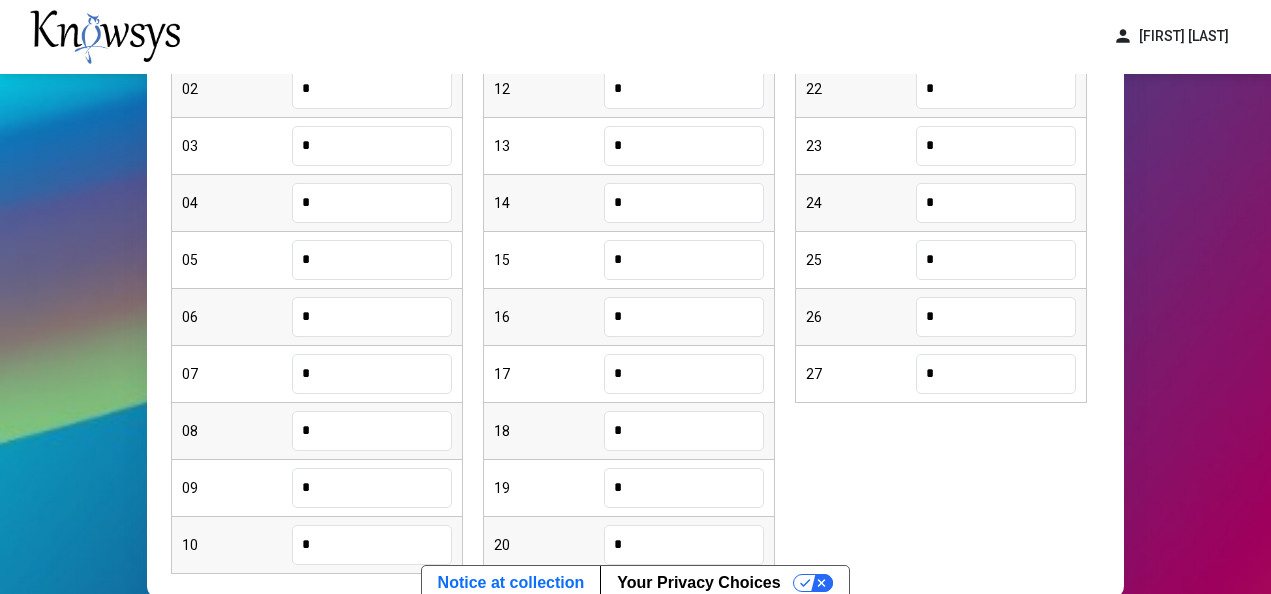 scroll, scrollTop: 0, scrollLeft: 0, axis: both 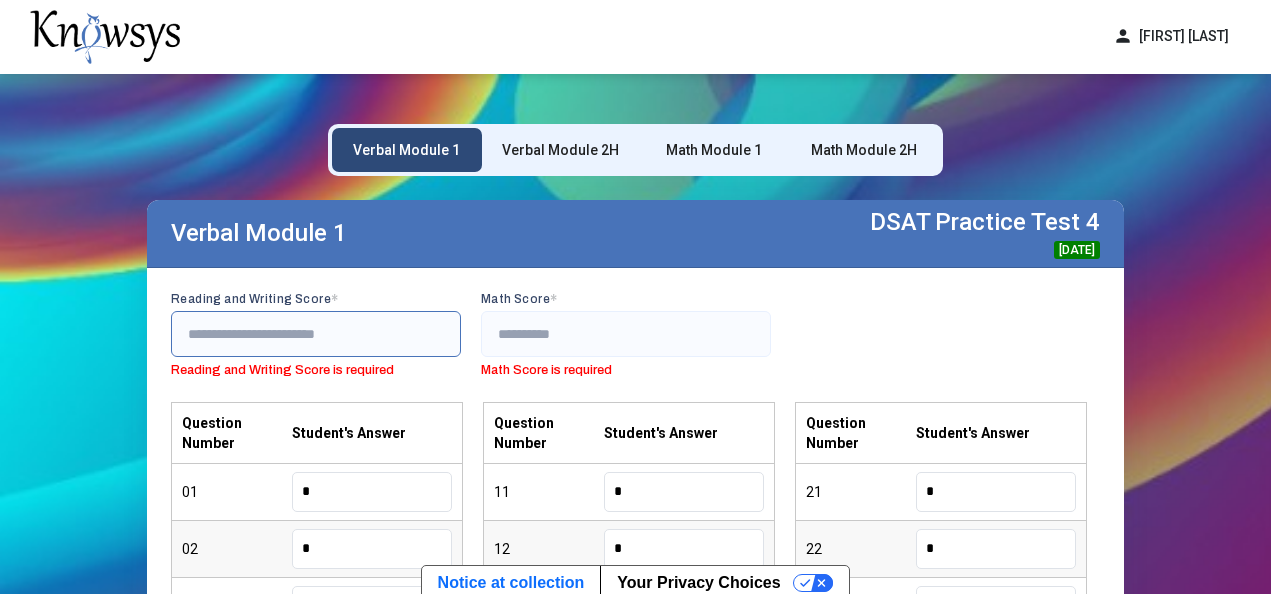 click at bounding box center [316, 334] 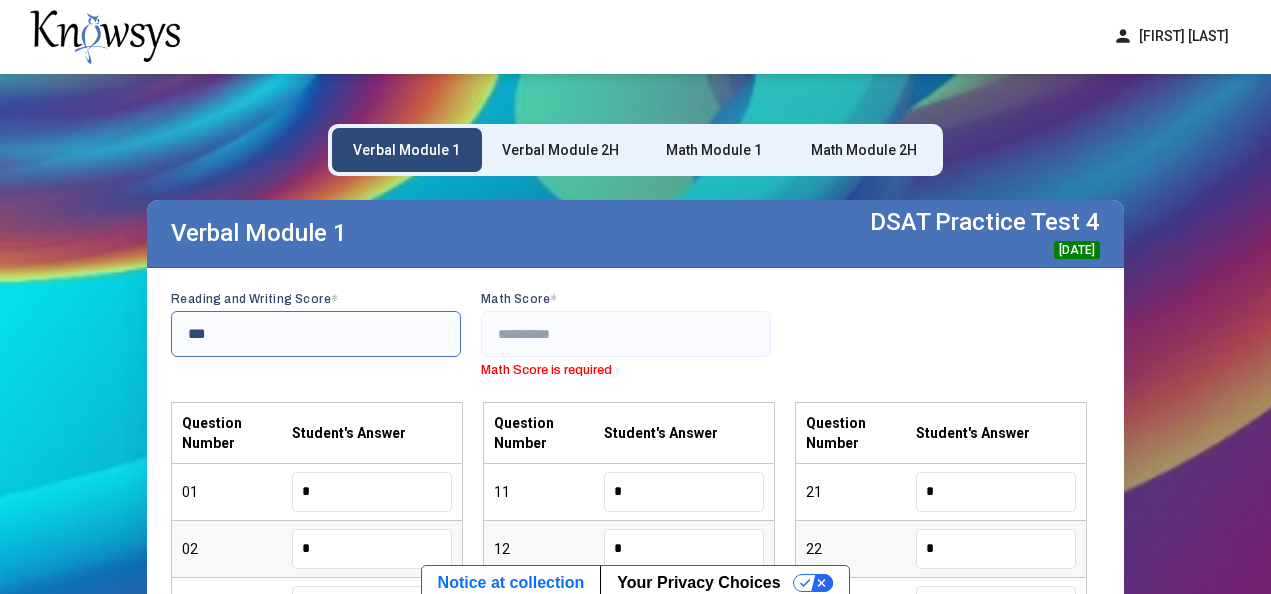 type on "***" 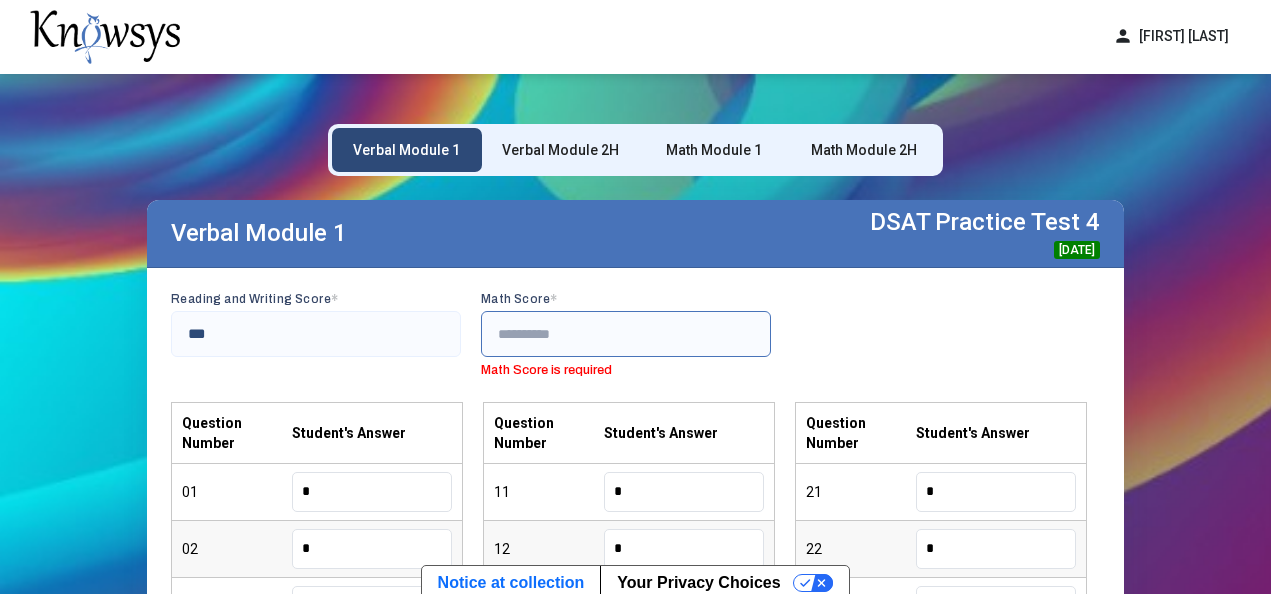 click at bounding box center (626, 334) 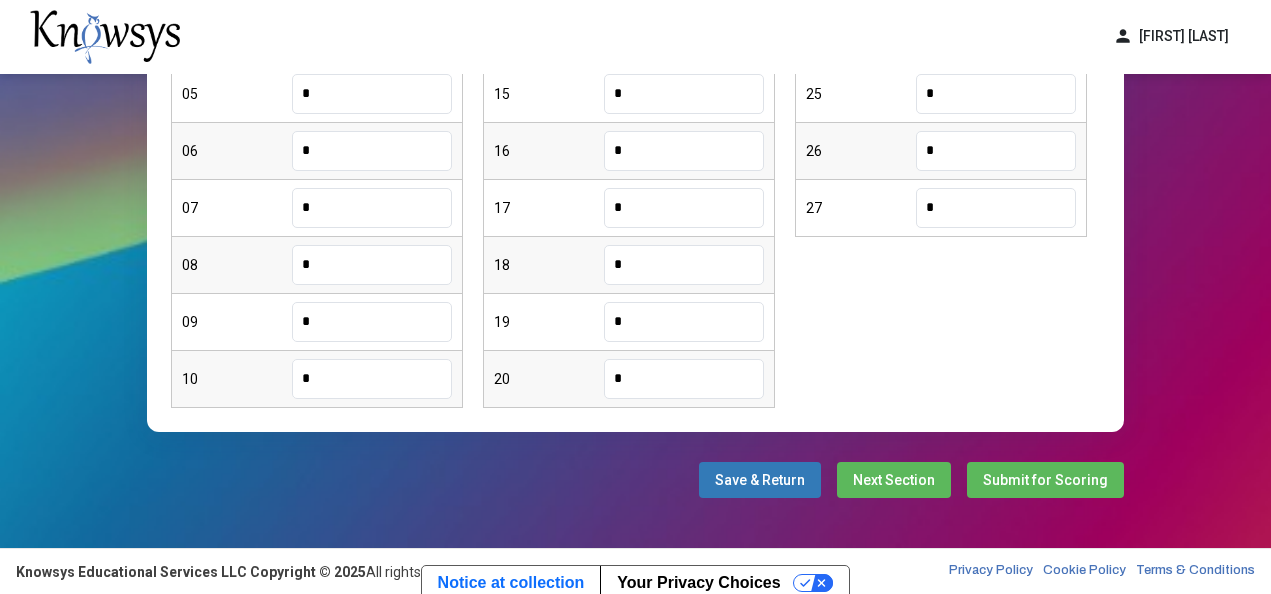 type on "***" 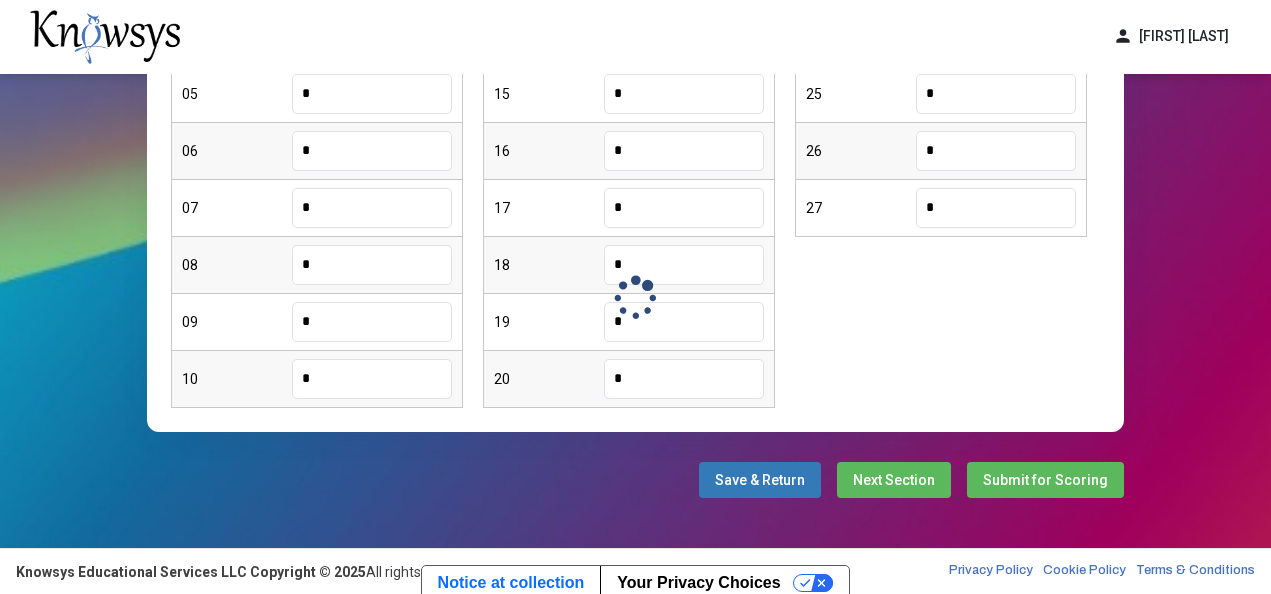 scroll, scrollTop: 605, scrollLeft: 0, axis: vertical 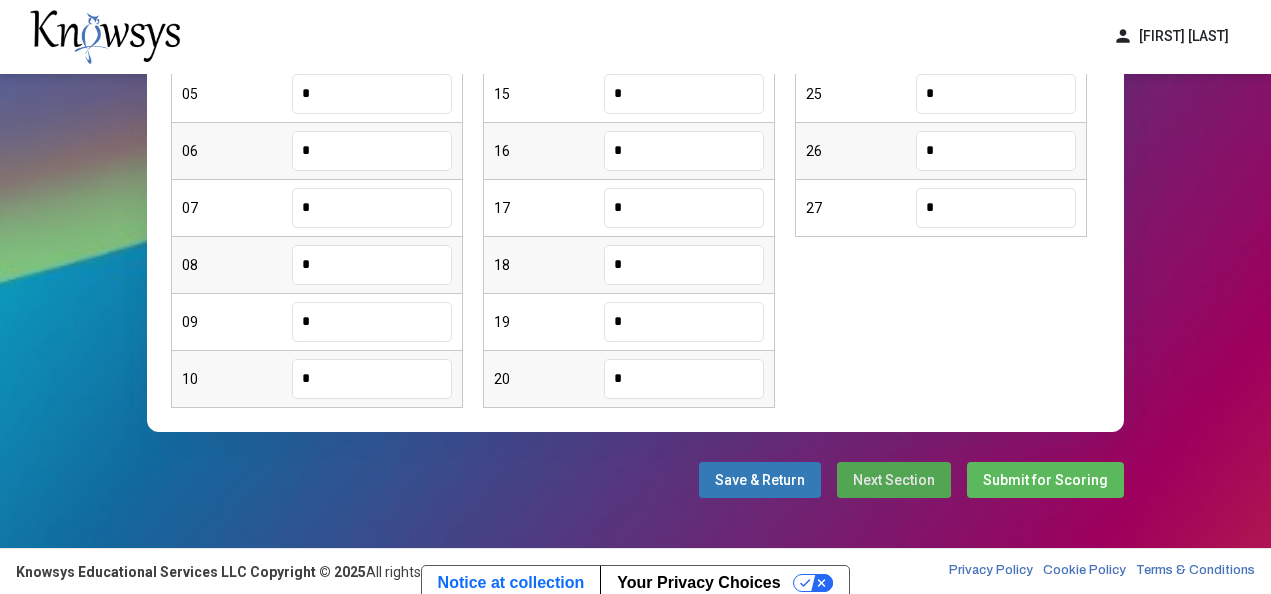click on "Next Section" at bounding box center (894, 480) 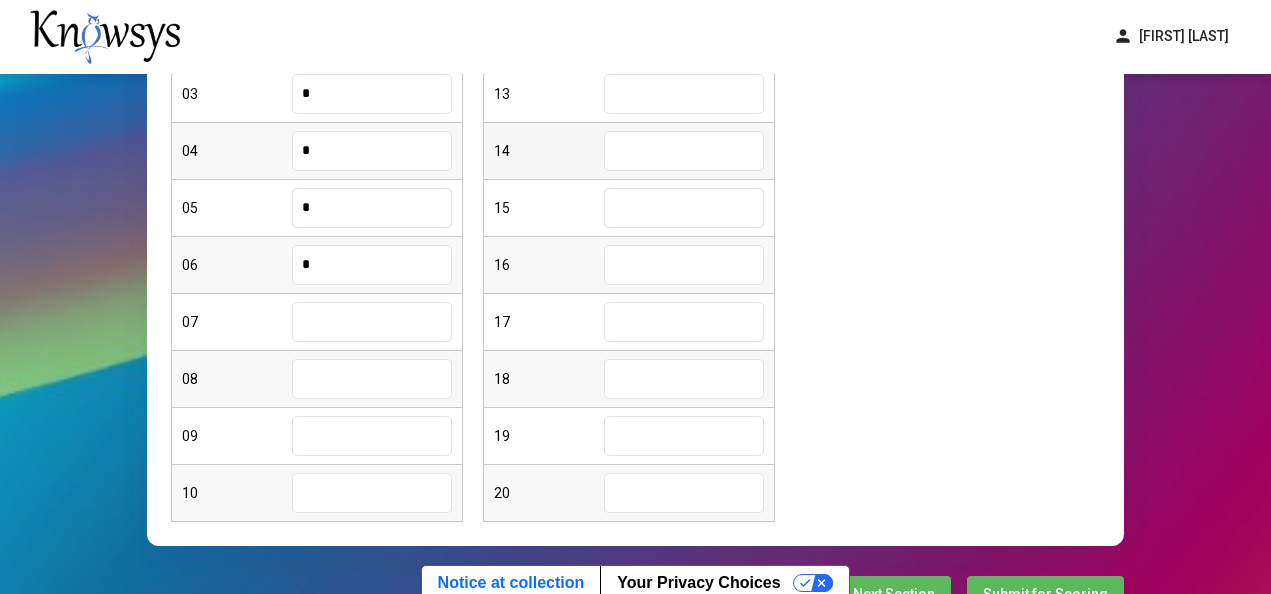 scroll, scrollTop: 505, scrollLeft: 0, axis: vertical 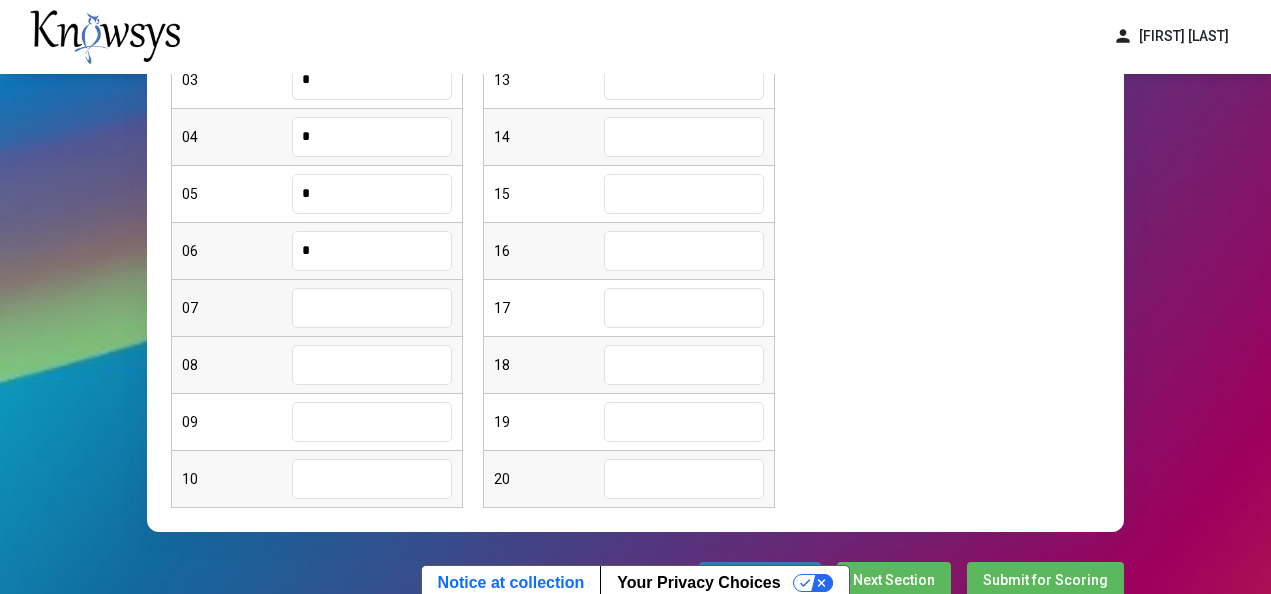 click at bounding box center [372, 308] 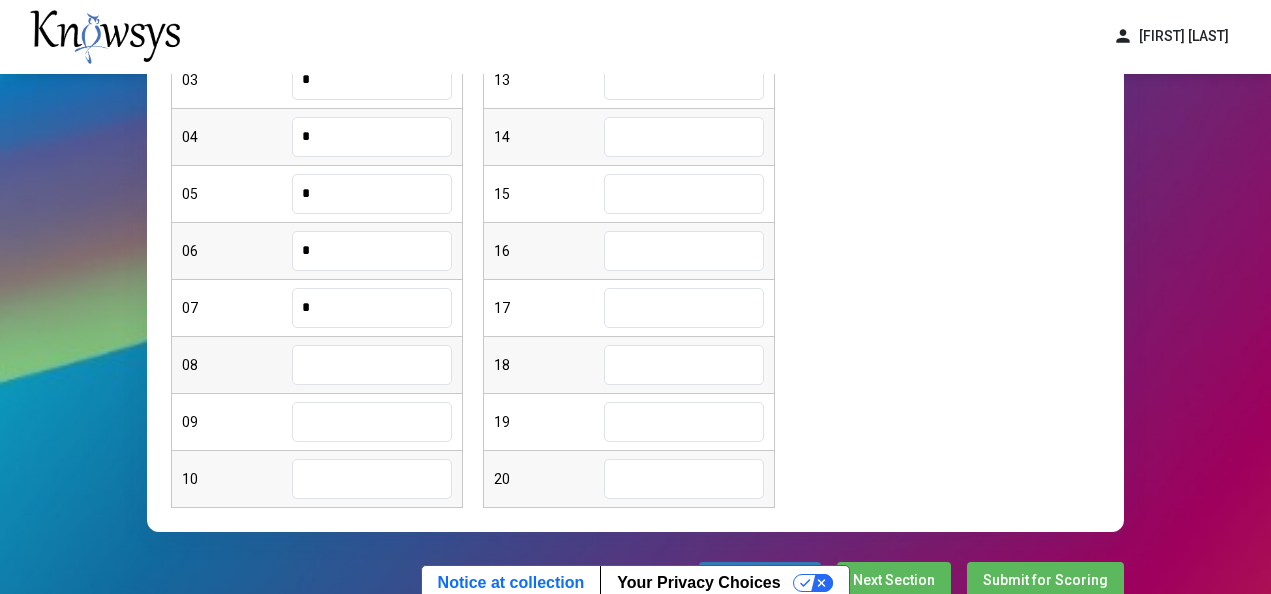 type on "*" 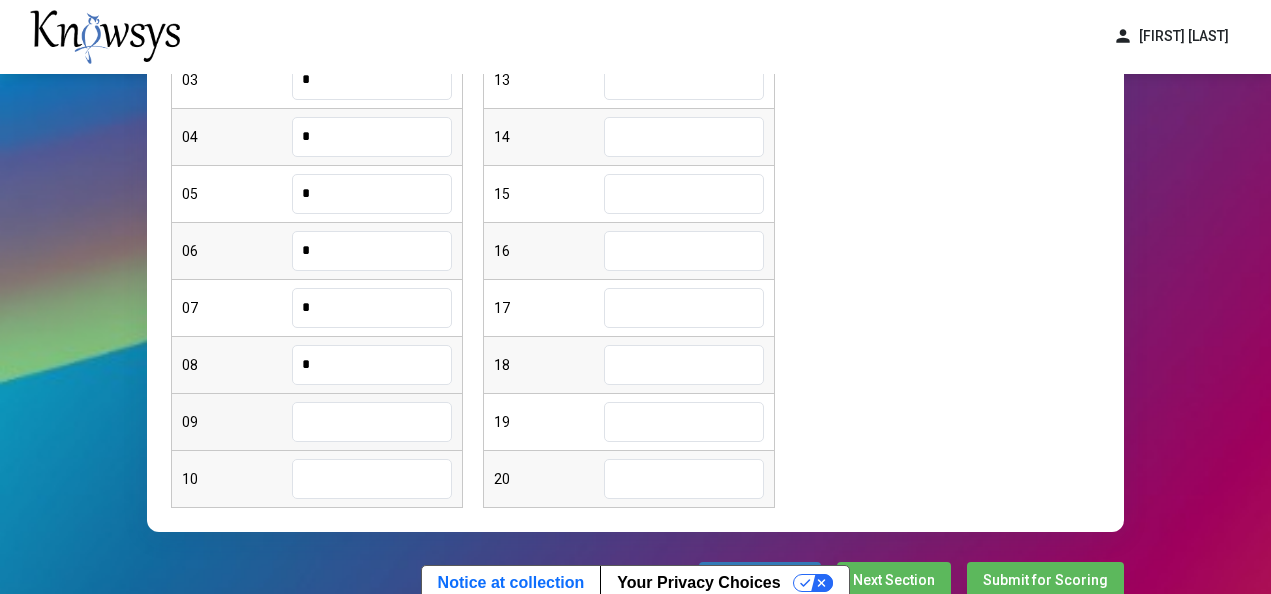 type on "*" 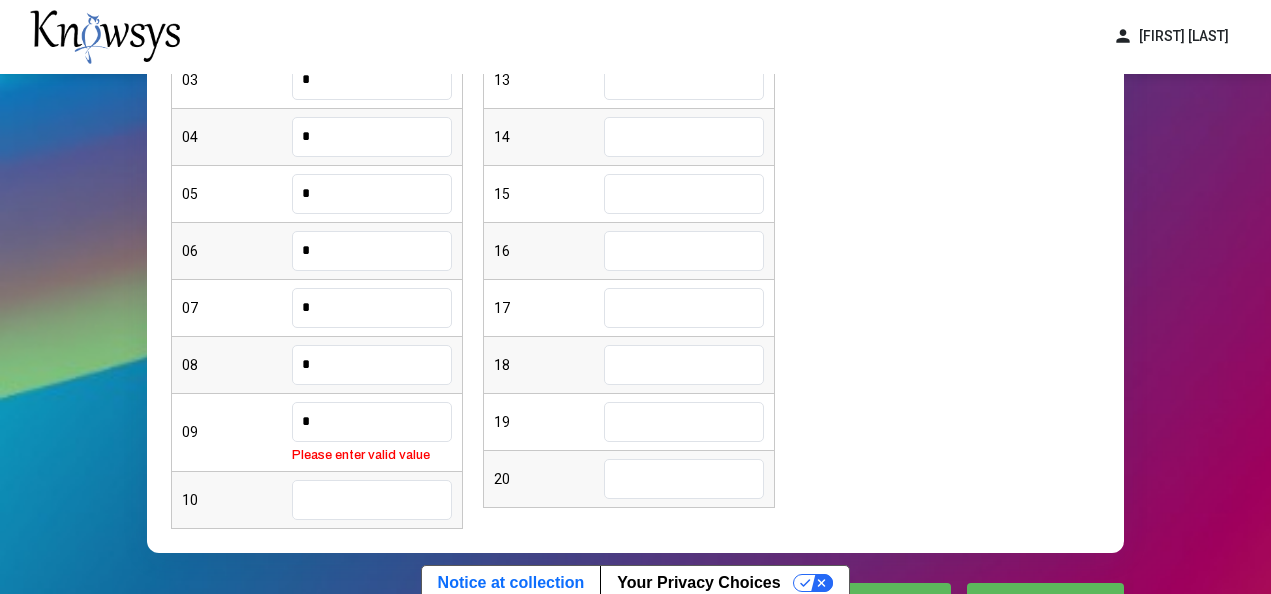 type on "*" 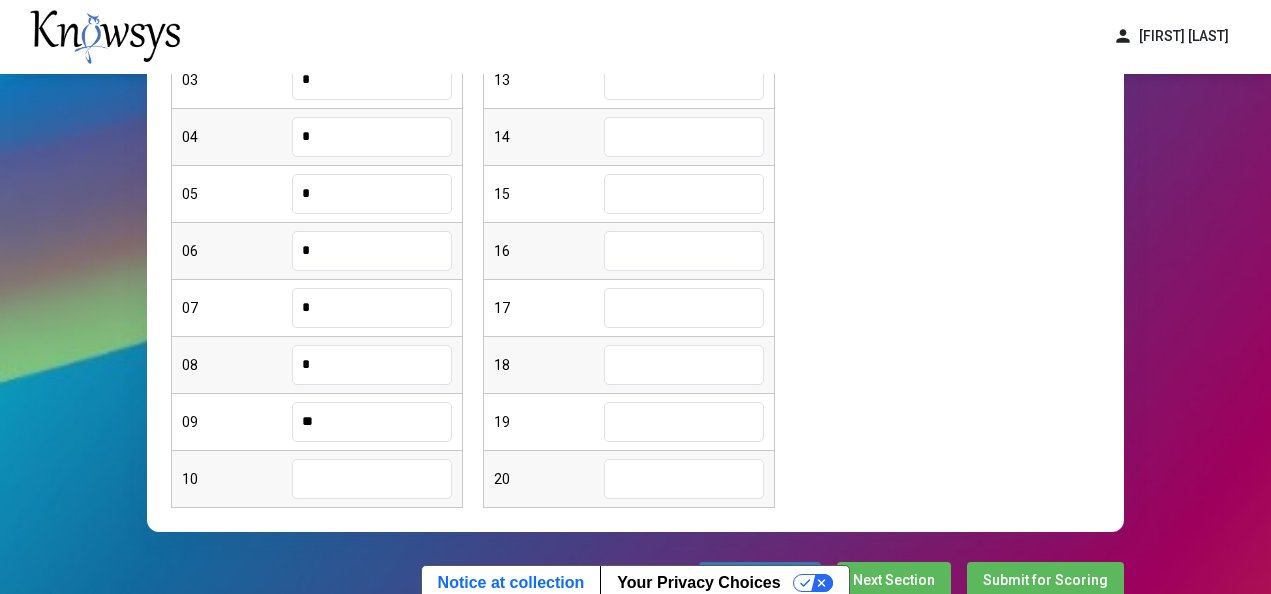 type on "**" 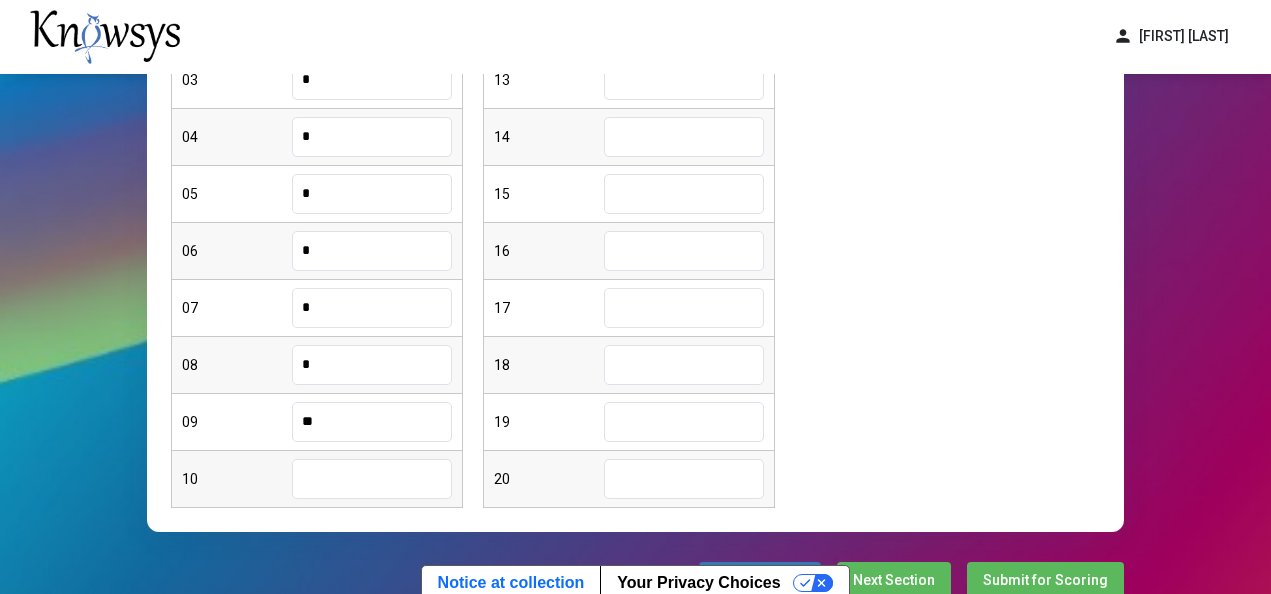 click on "Question Number Student's Answer 01 * 02 * 03 * 04 * 05 * 06 * 07 * 08 * 09 ** 10" at bounding box center (317, 192) 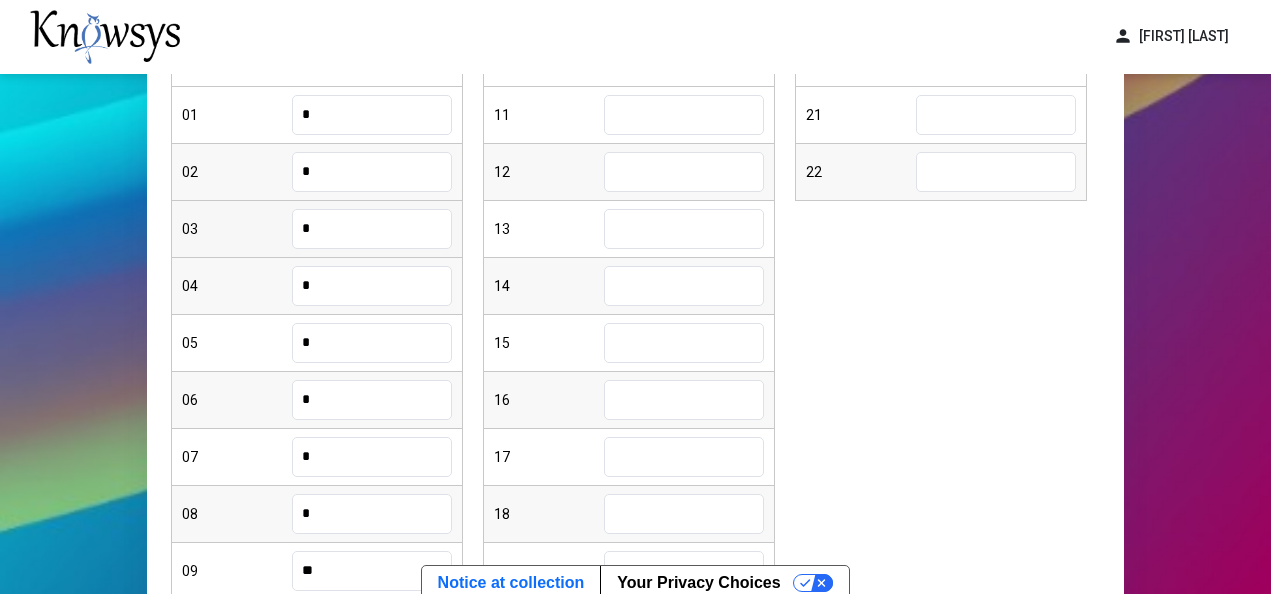 scroll, scrollTop: 205, scrollLeft: 0, axis: vertical 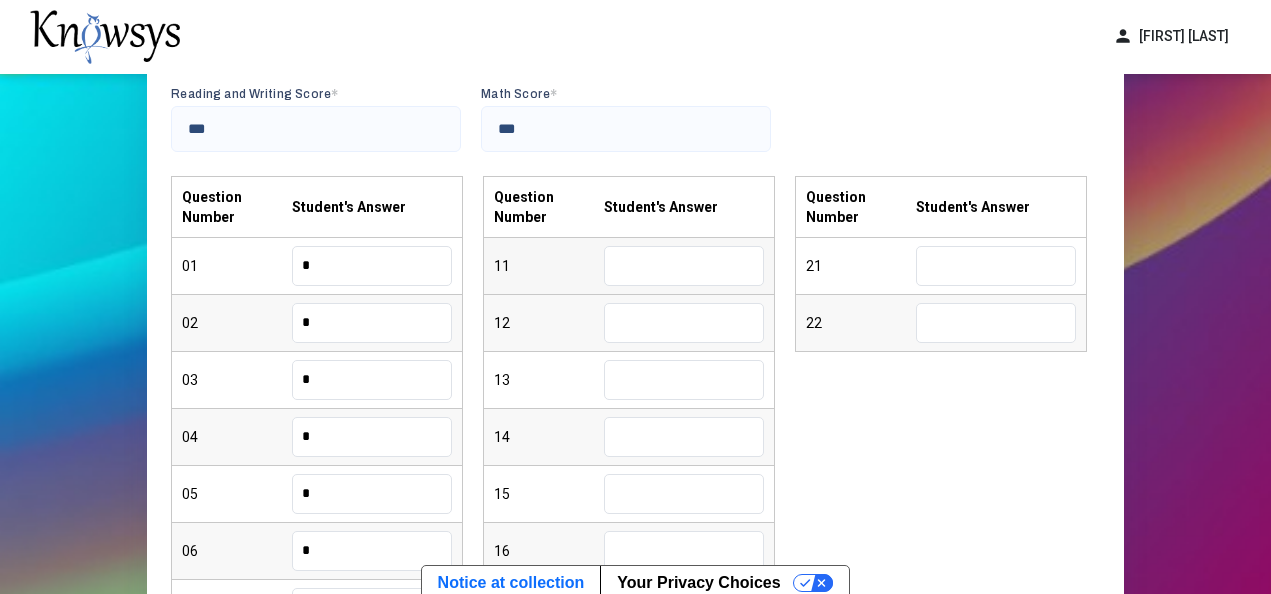 type on "*" 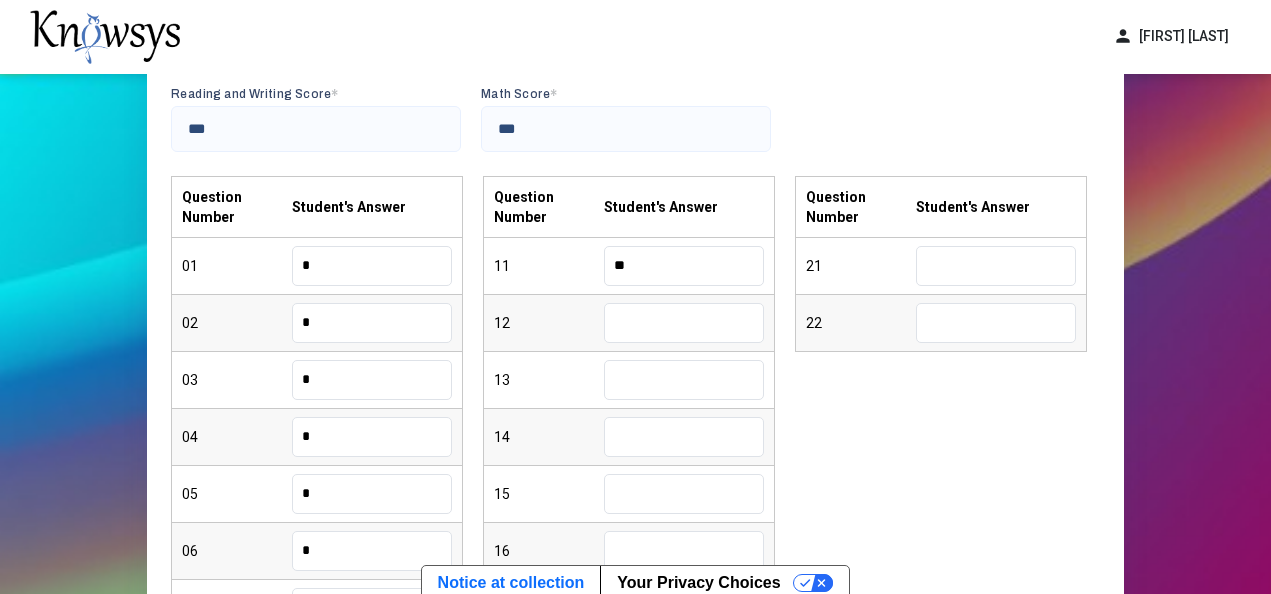 type on "**" 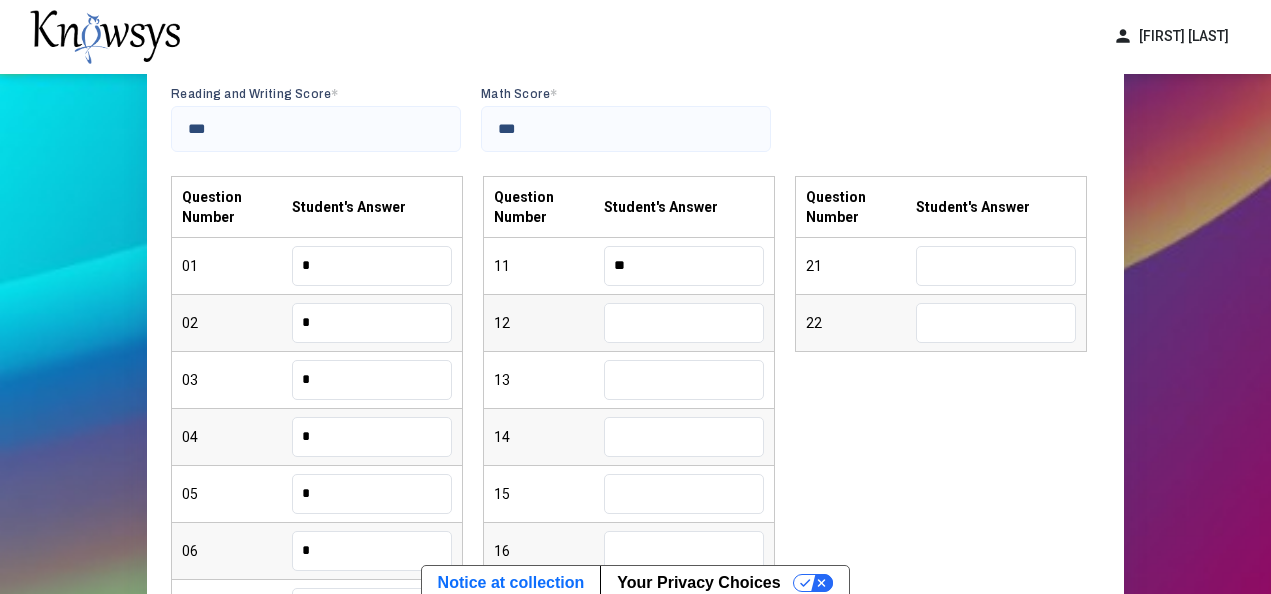 click at bounding box center (684, 323) 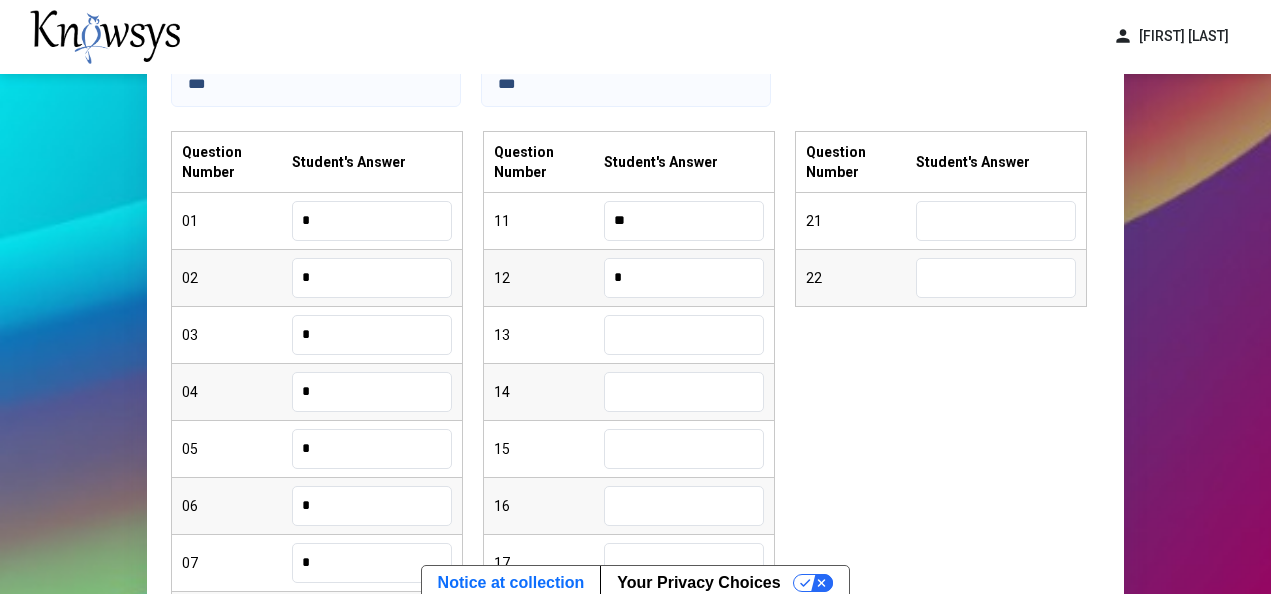 scroll, scrollTop: 305, scrollLeft: 0, axis: vertical 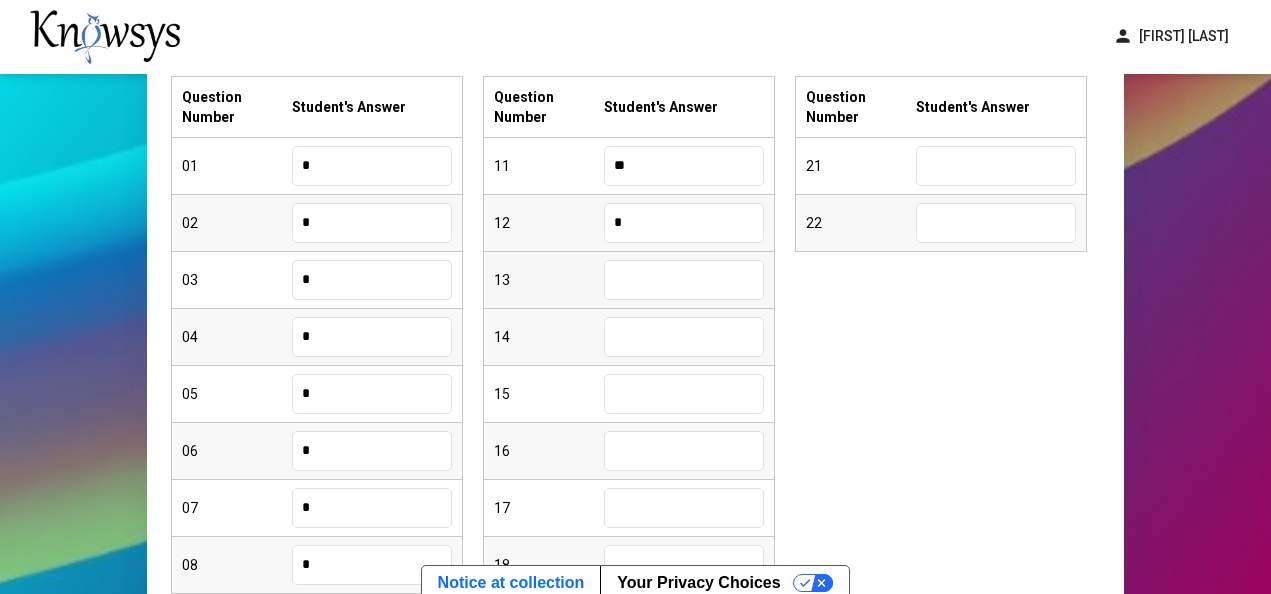 type on "*" 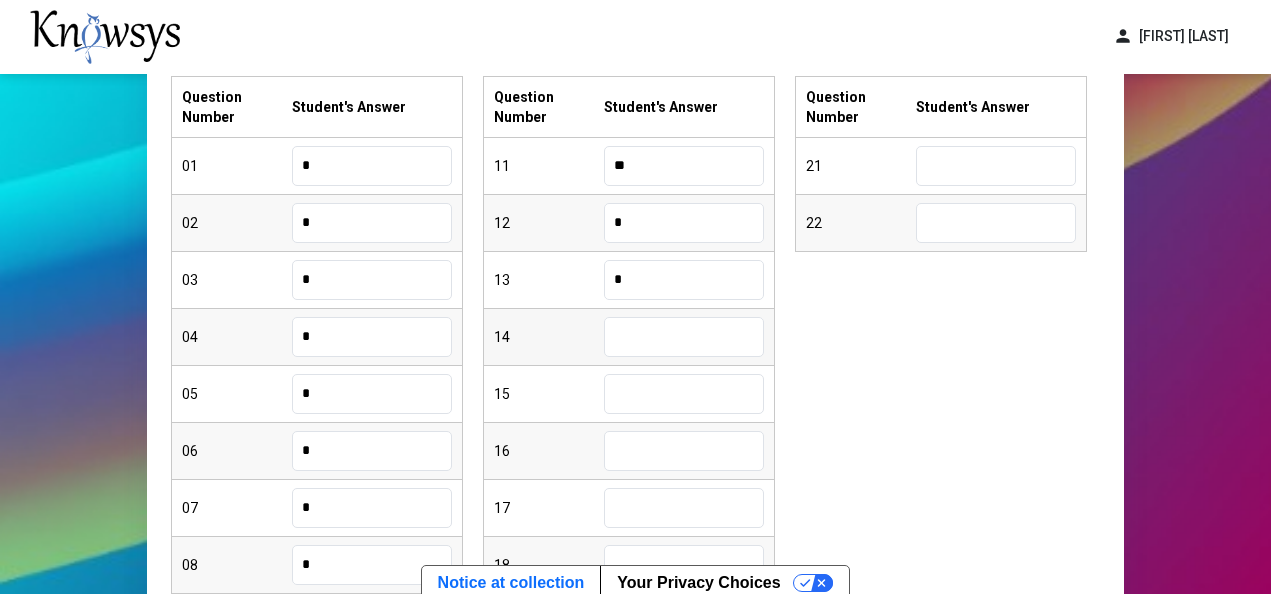 type on "*" 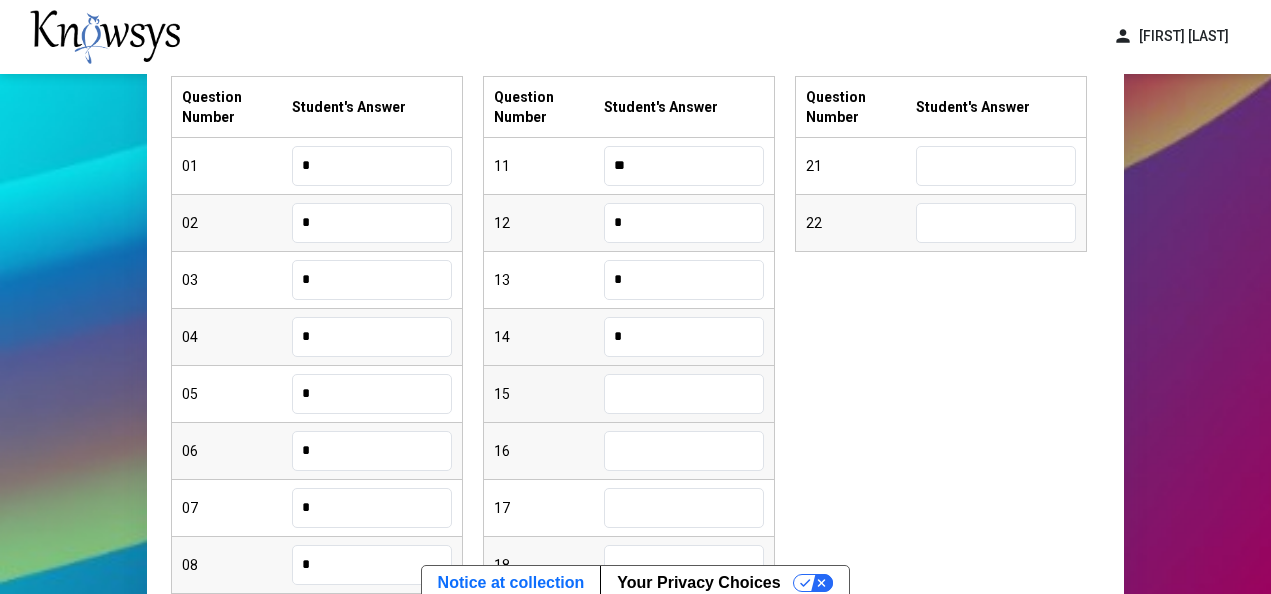 type on "*" 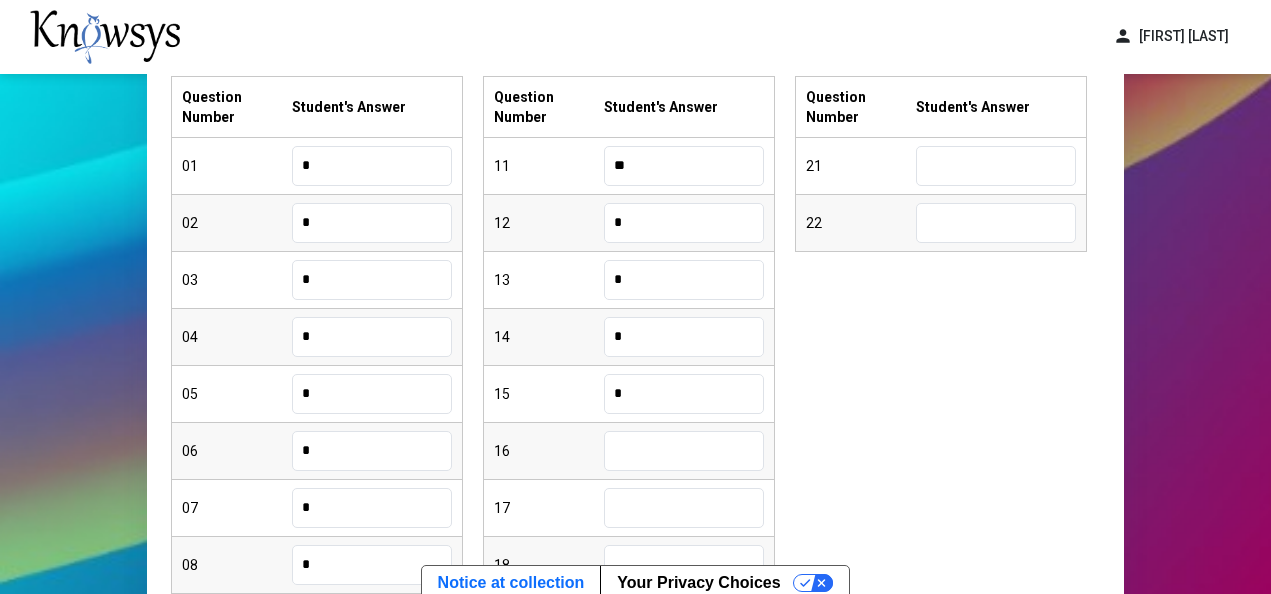 type on "*" 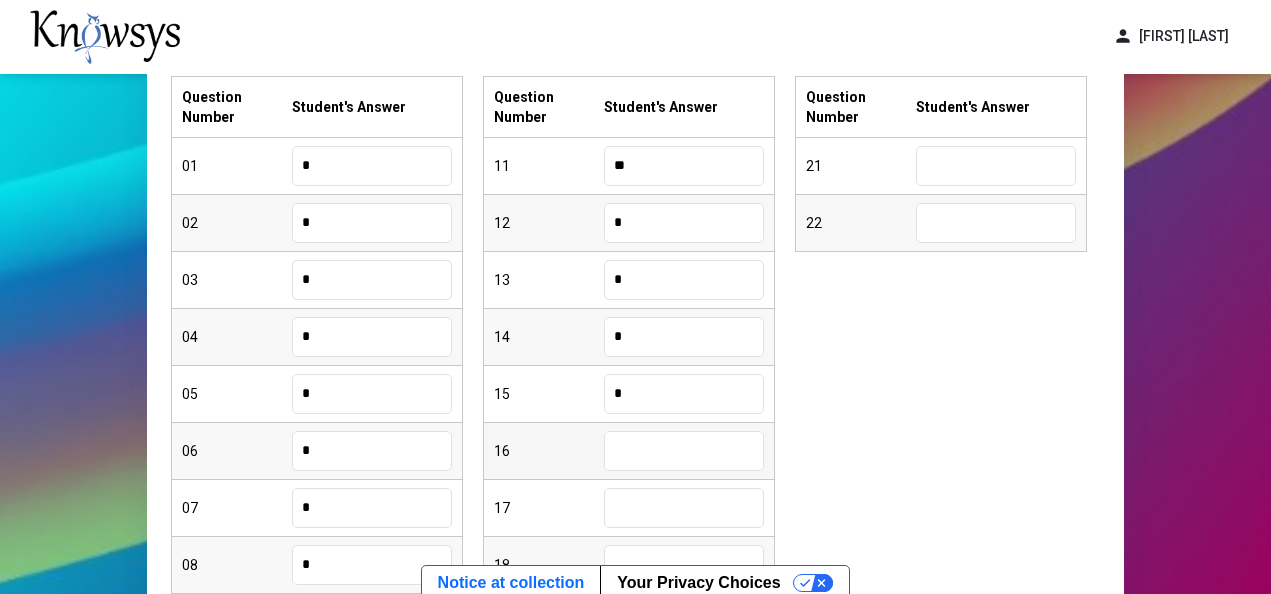 click at bounding box center (684, 451) 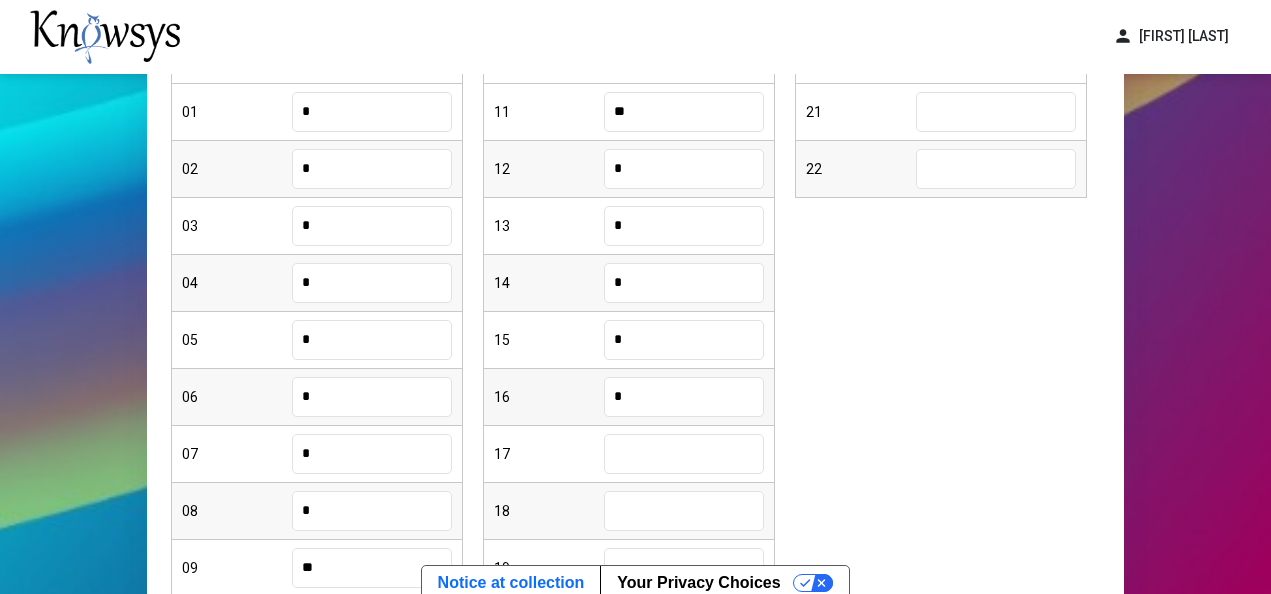 scroll, scrollTop: 405, scrollLeft: 0, axis: vertical 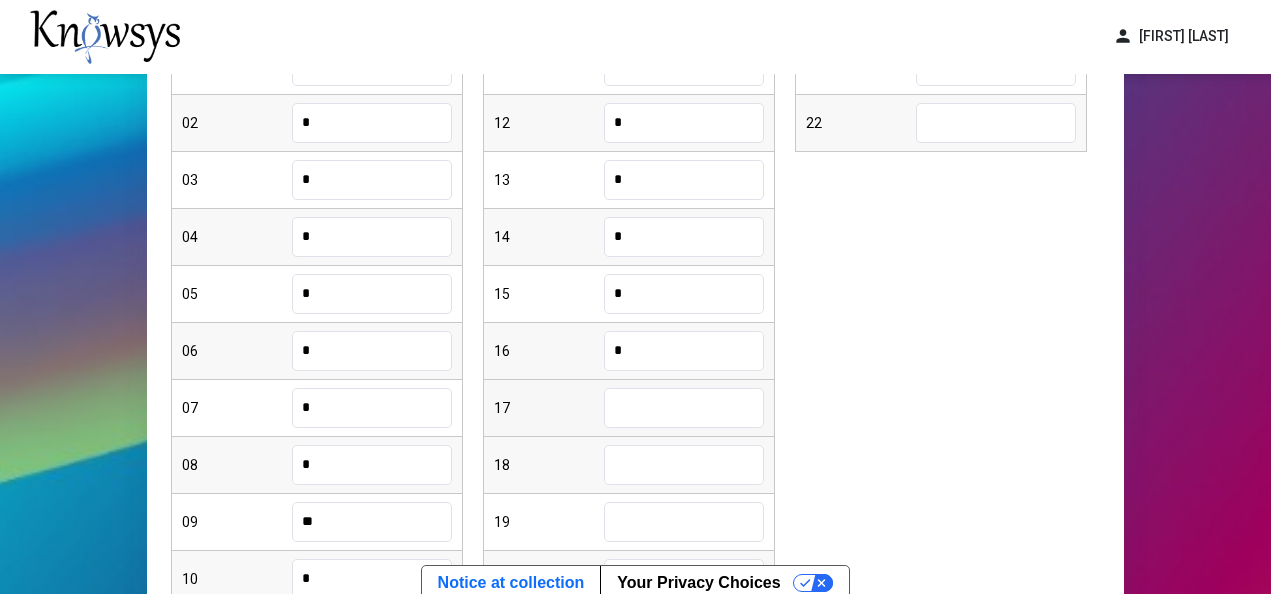 type on "*" 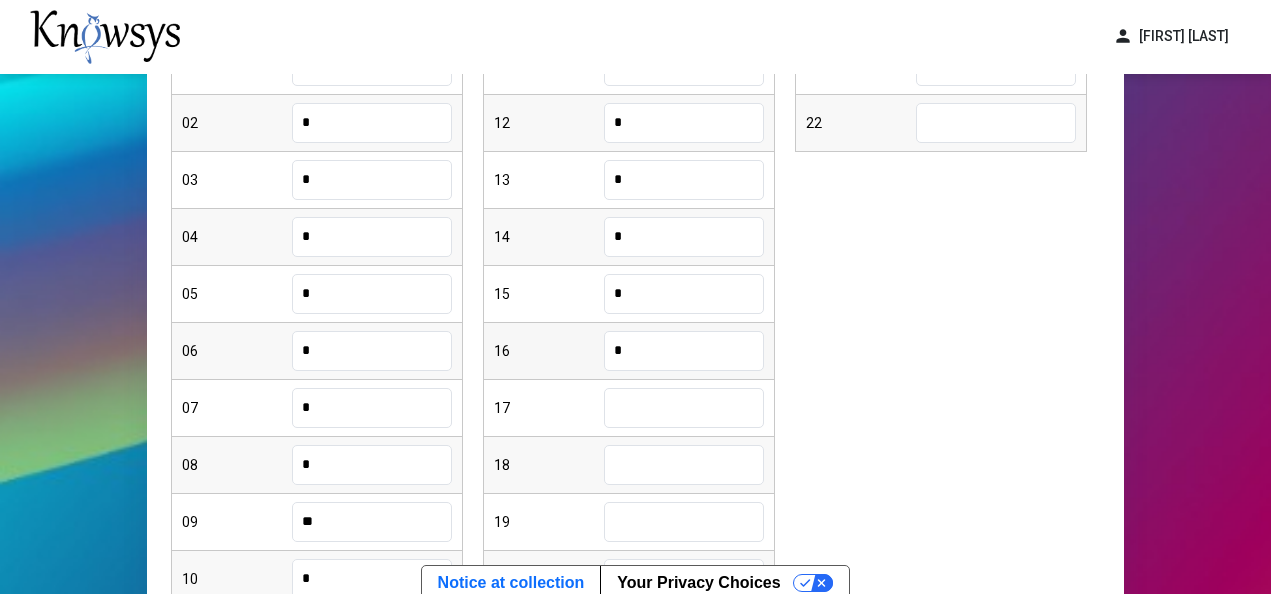 drag, startPoint x: 661, startPoint y: 410, endPoint x: 643, endPoint y: 346, distance: 66.48308 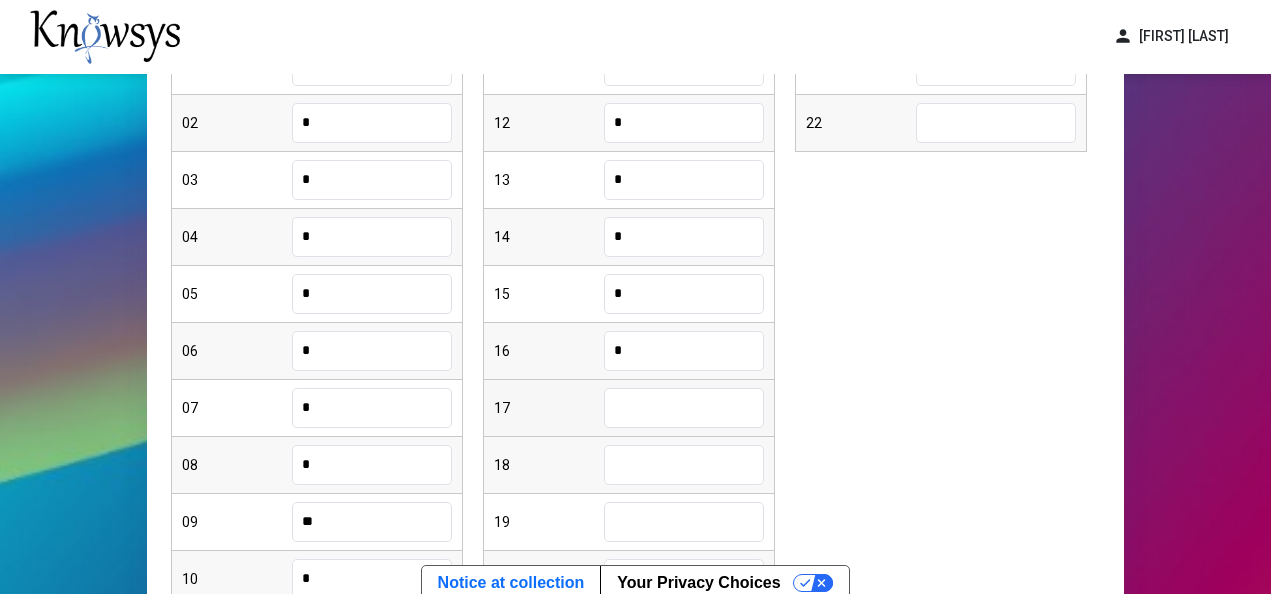 click at bounding box center [684, 408] 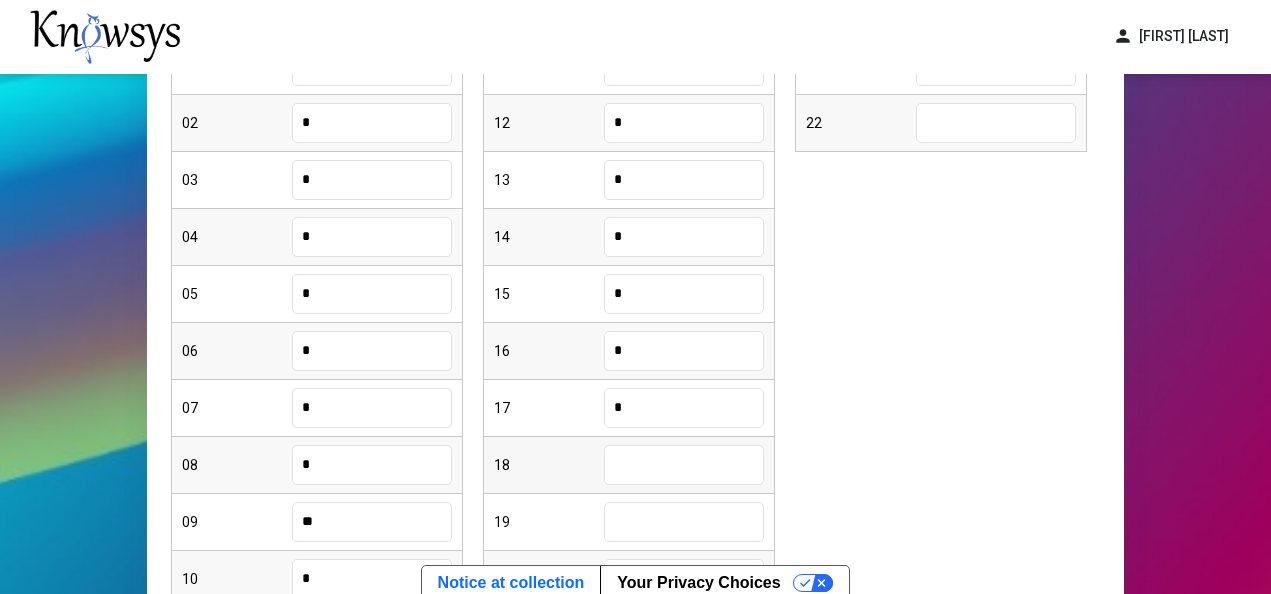 type on "*" 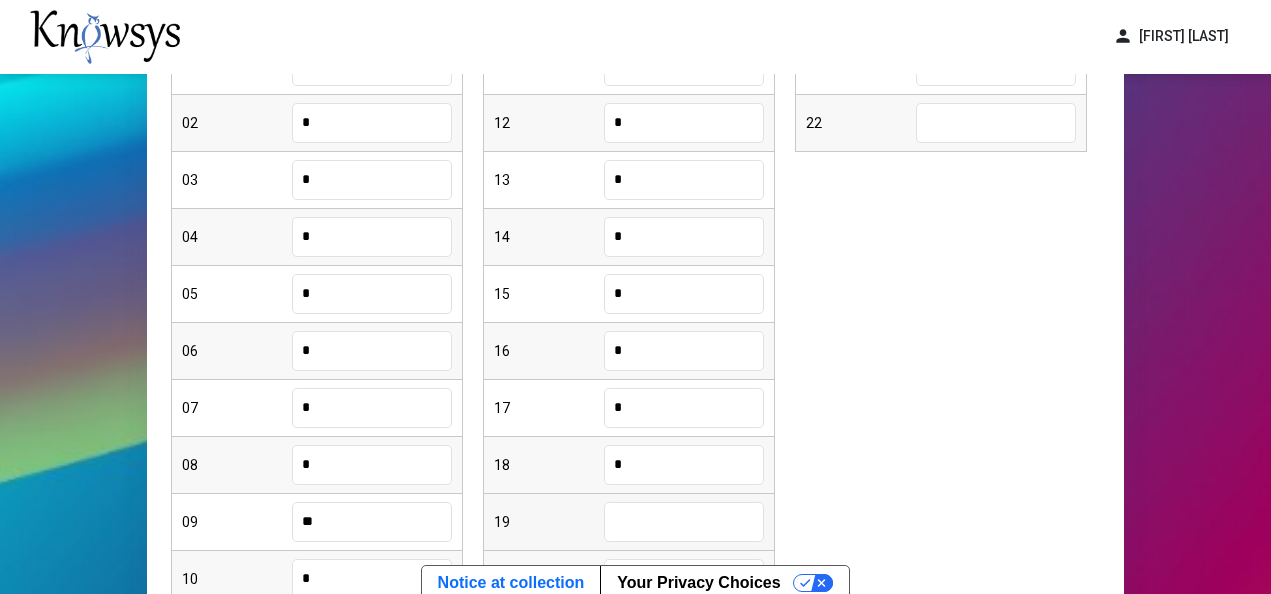 type on "*" 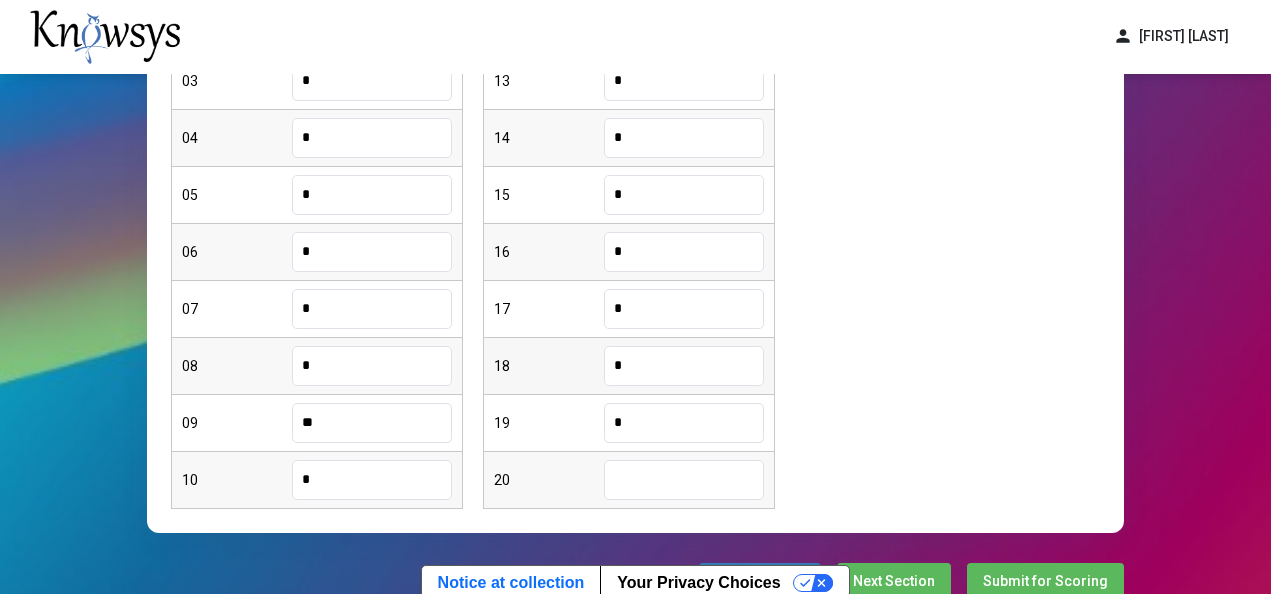 scroll, scrollTop: 505, scrollLeft: 0, axis: vertical 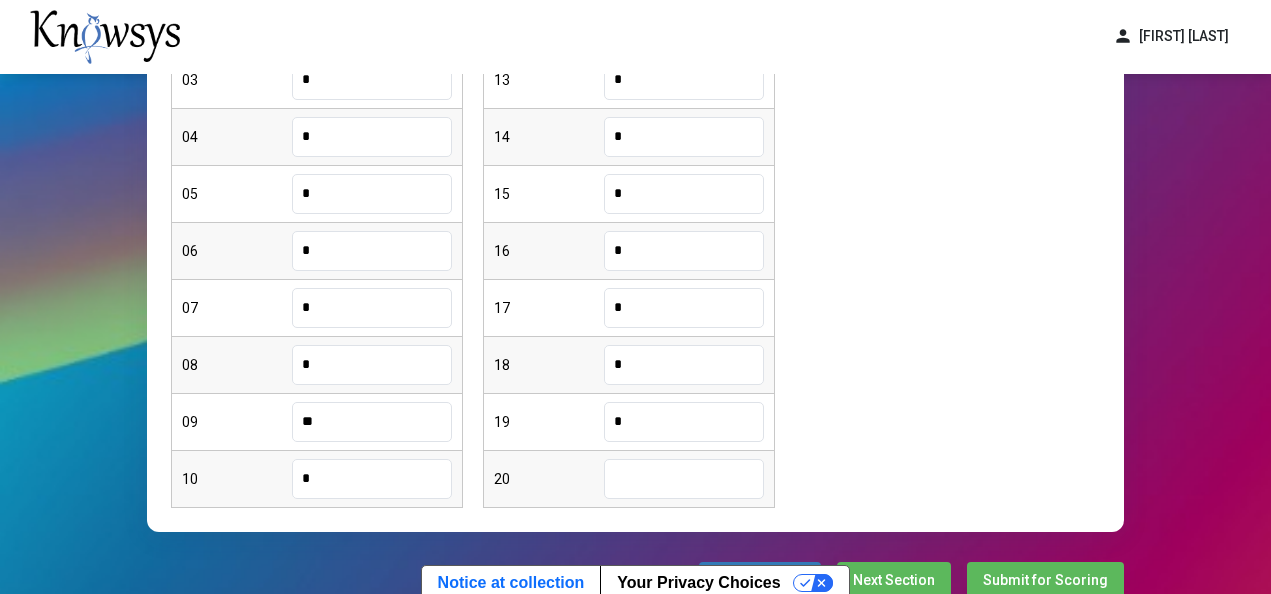 type on "*" 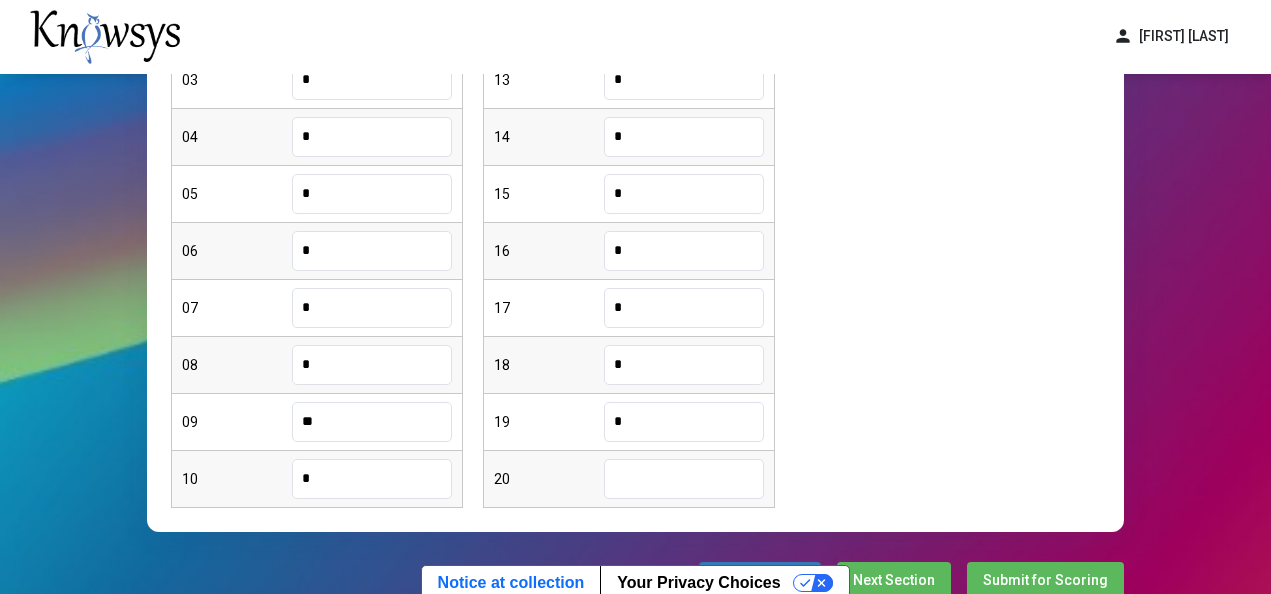 click on "Question Number Student's Answer 11 ** 12 * 13 * 14 * 15 * 16 * 17 * 18 * 19 * 20" at bounding box center (629, 192) 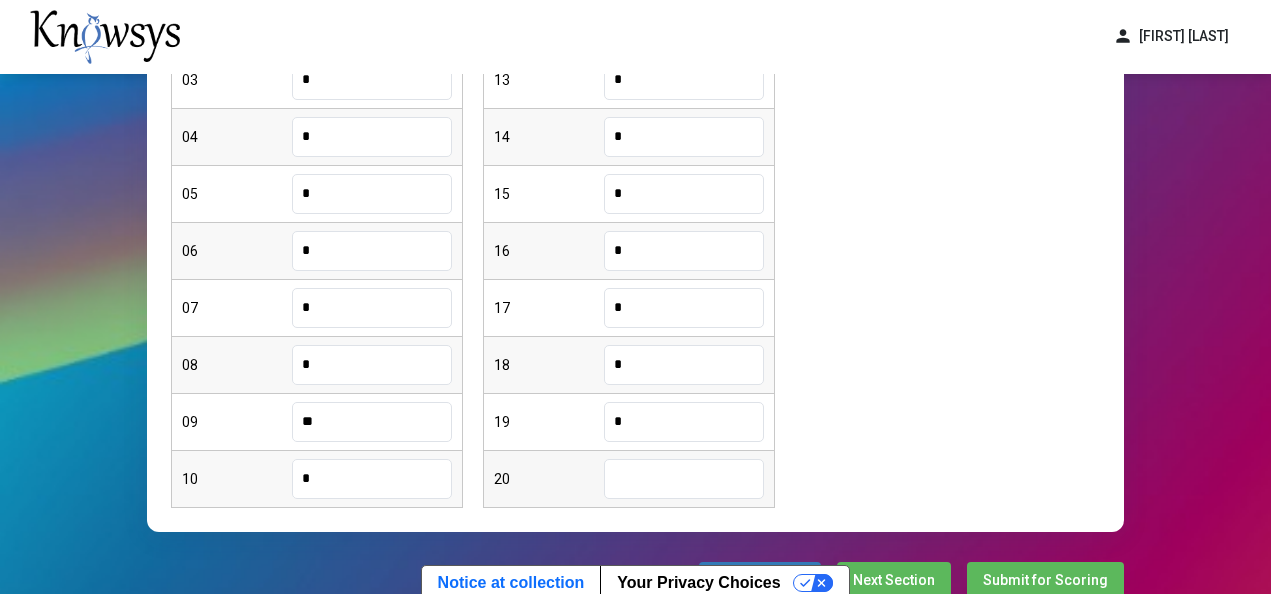 click at bounding box center (684, 479) 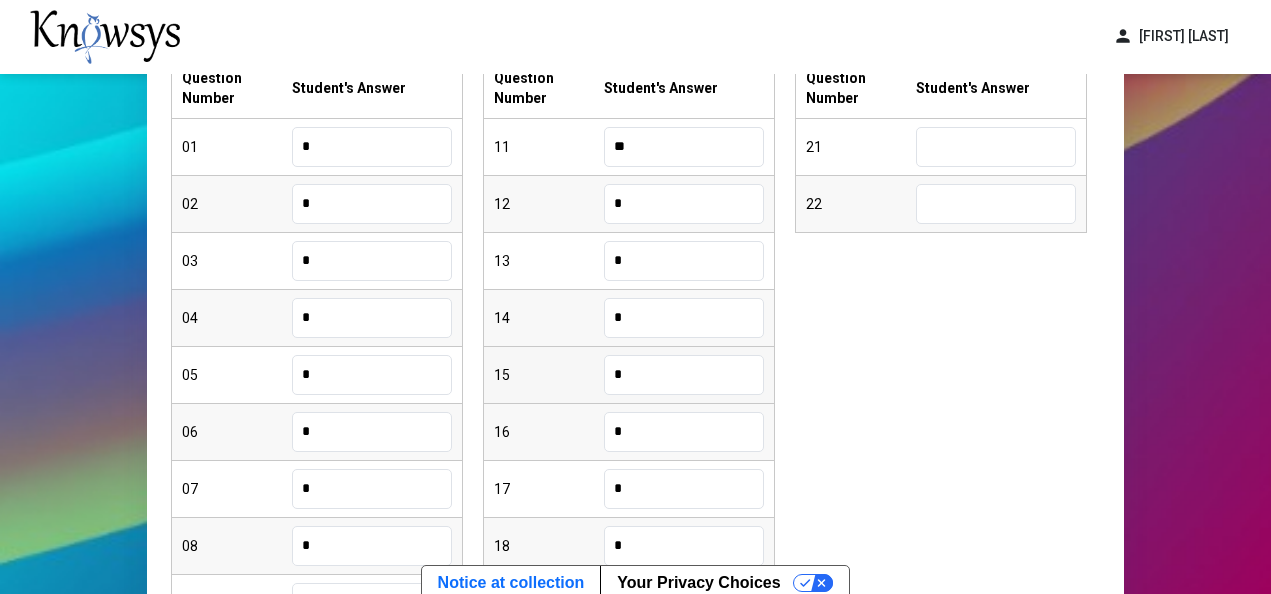 scroll, scrollTop: 305, scrollLeft: 0, axis: vertical 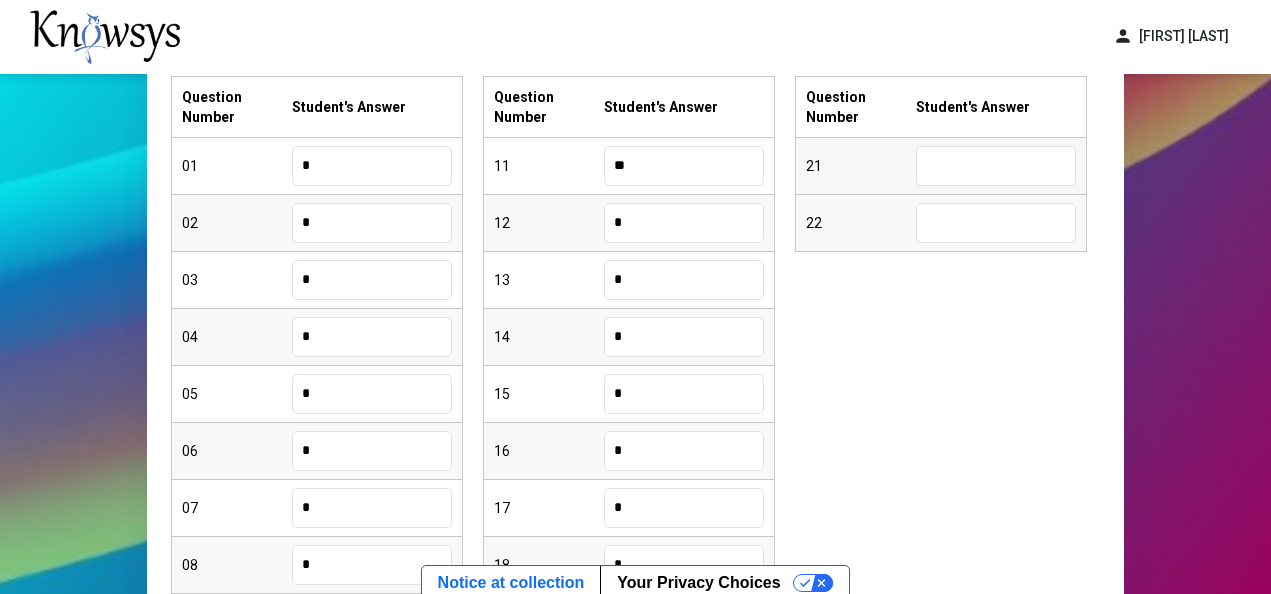 type on "*" 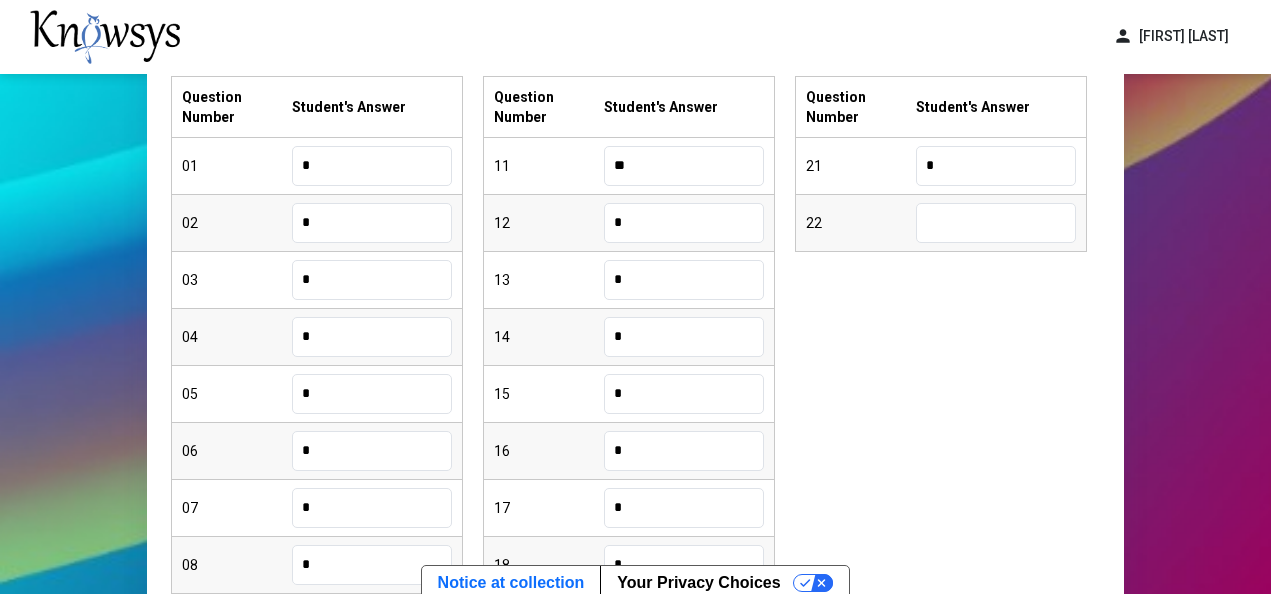 type on "*" 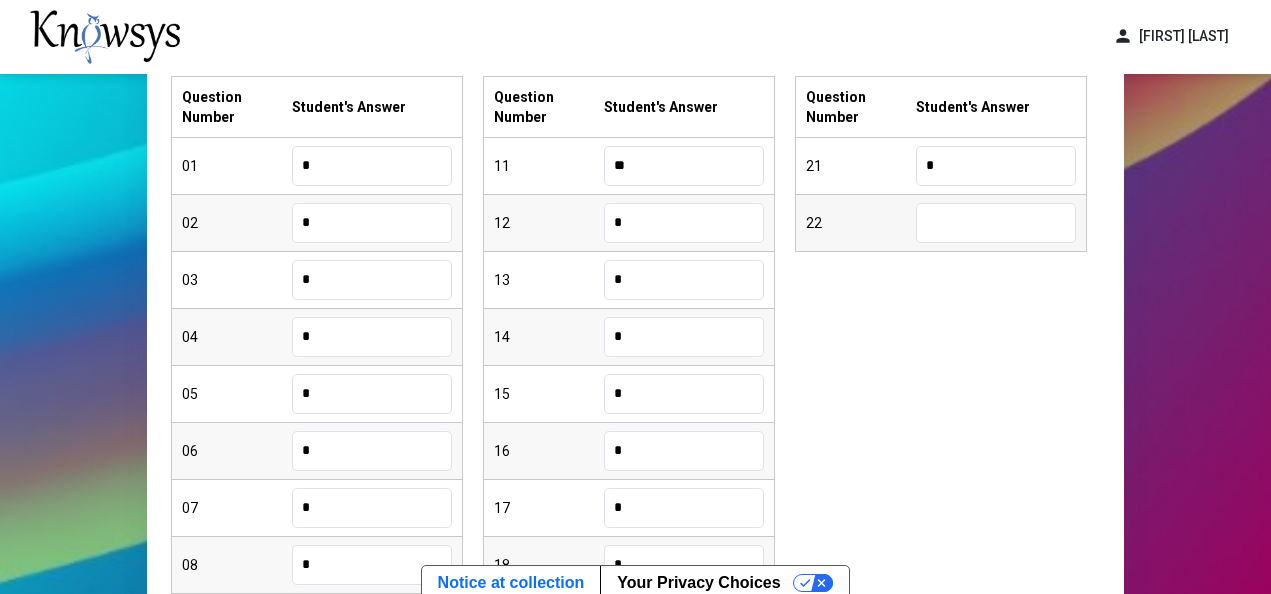 click at bounding box center [996, 223] 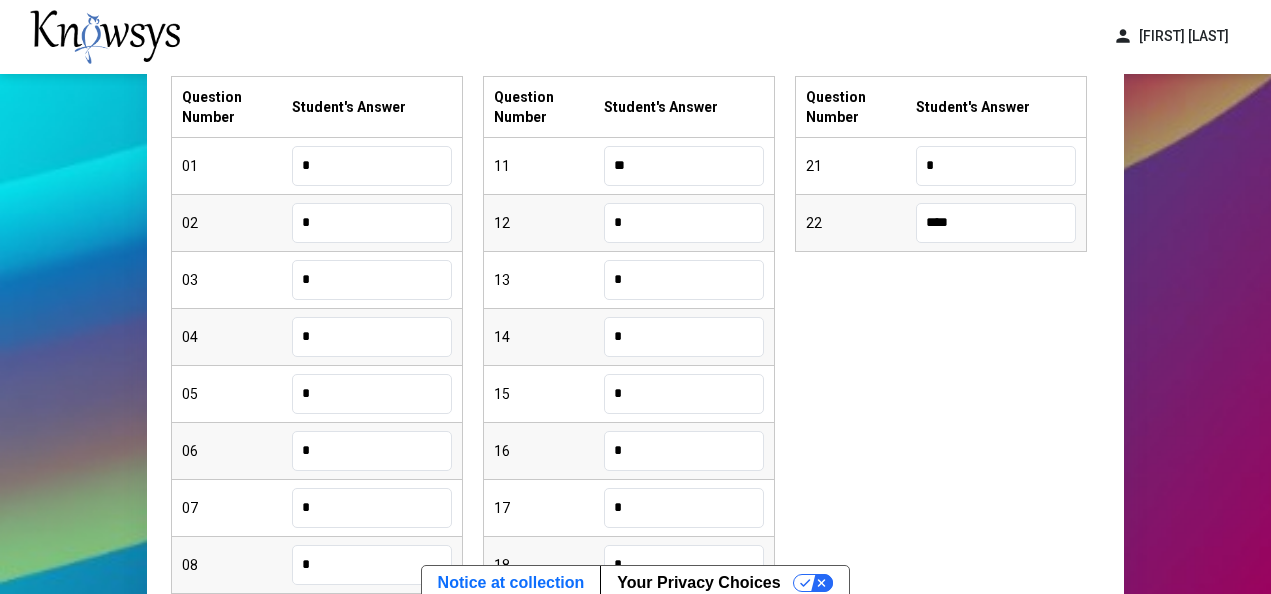 type on "****" 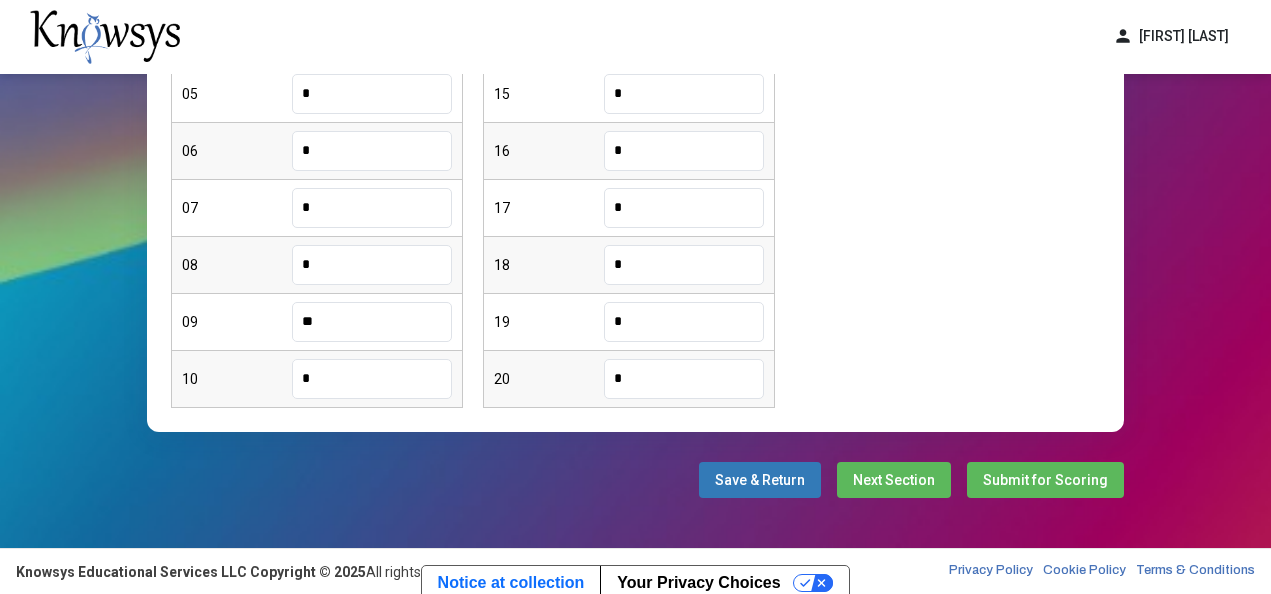 scroll, scrollTop: 605, scrollLeft: 0, axis: vertical 